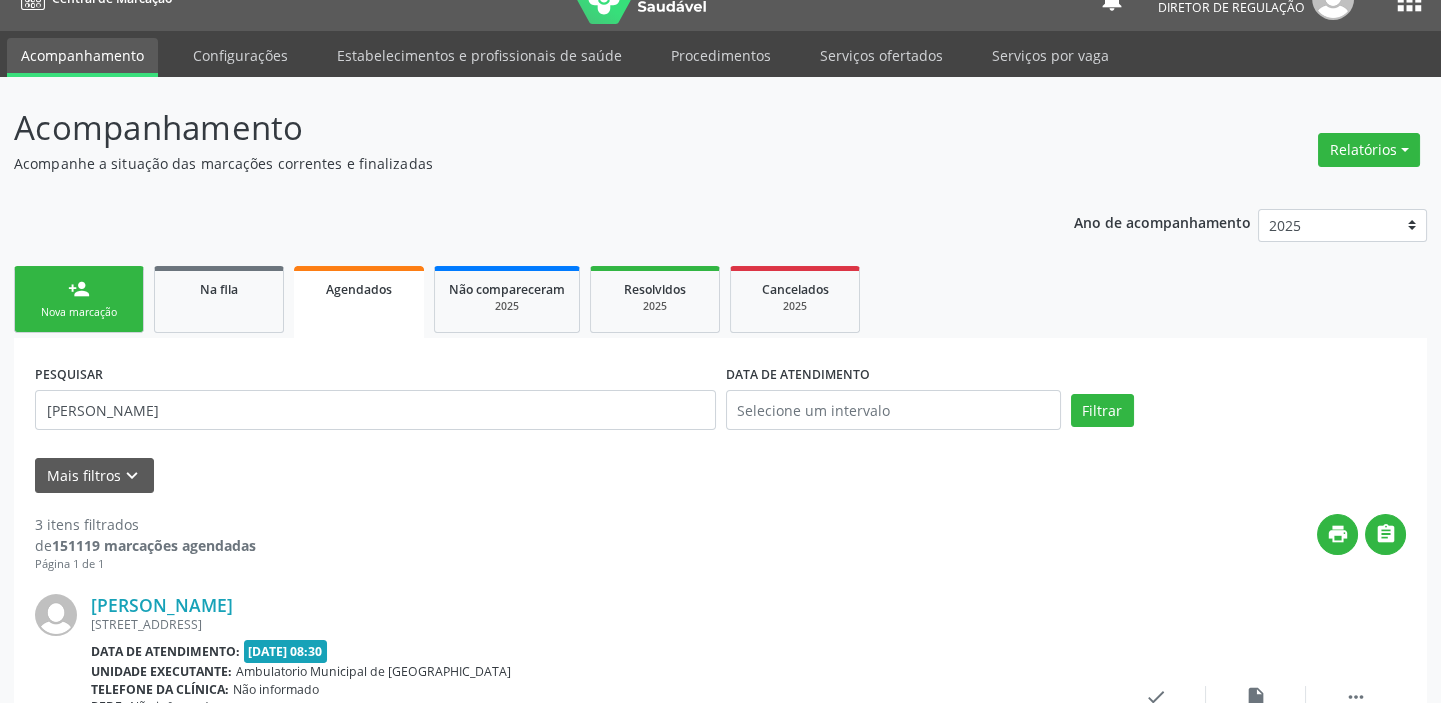 scroll, scrollTop: 0, scrollLeft: 0, axis: both 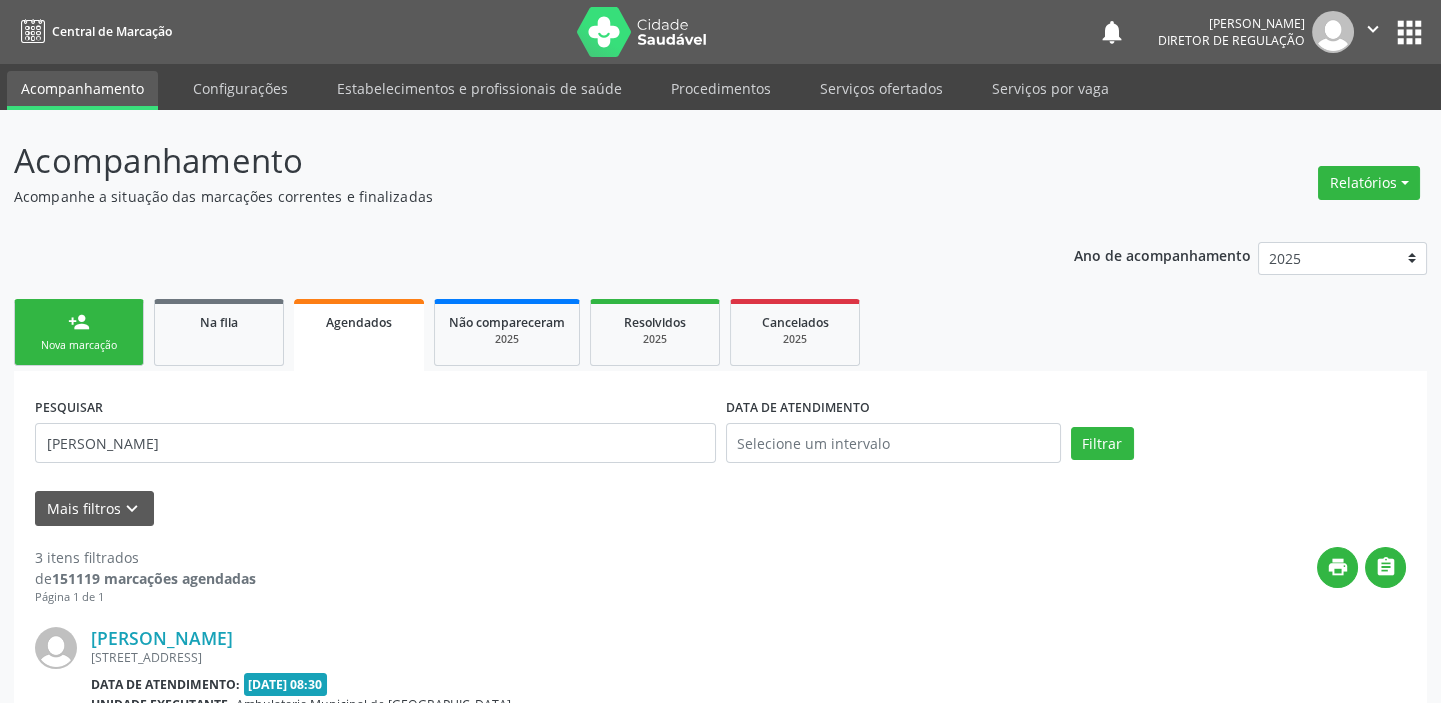 click on "Nova marcação" at bounding box center [79, 345] 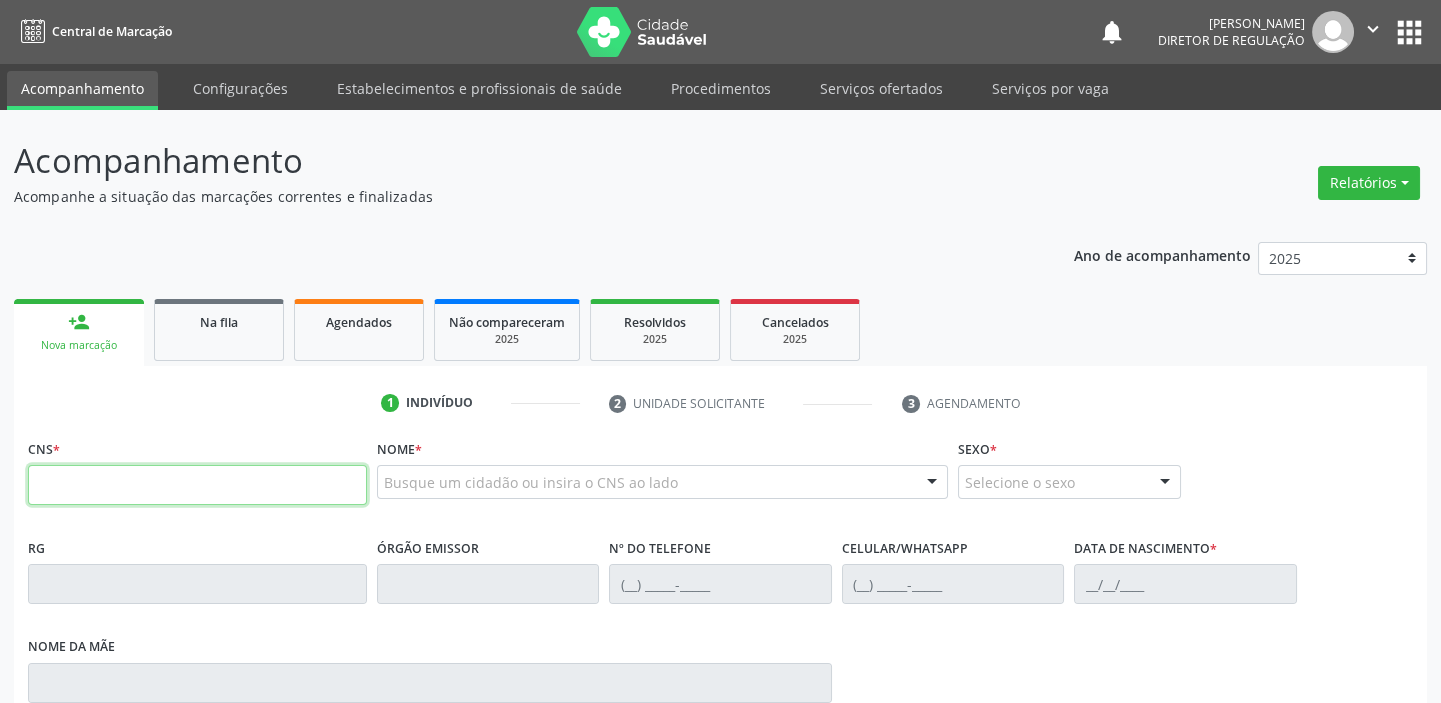 click at bounding box center [197, 485] 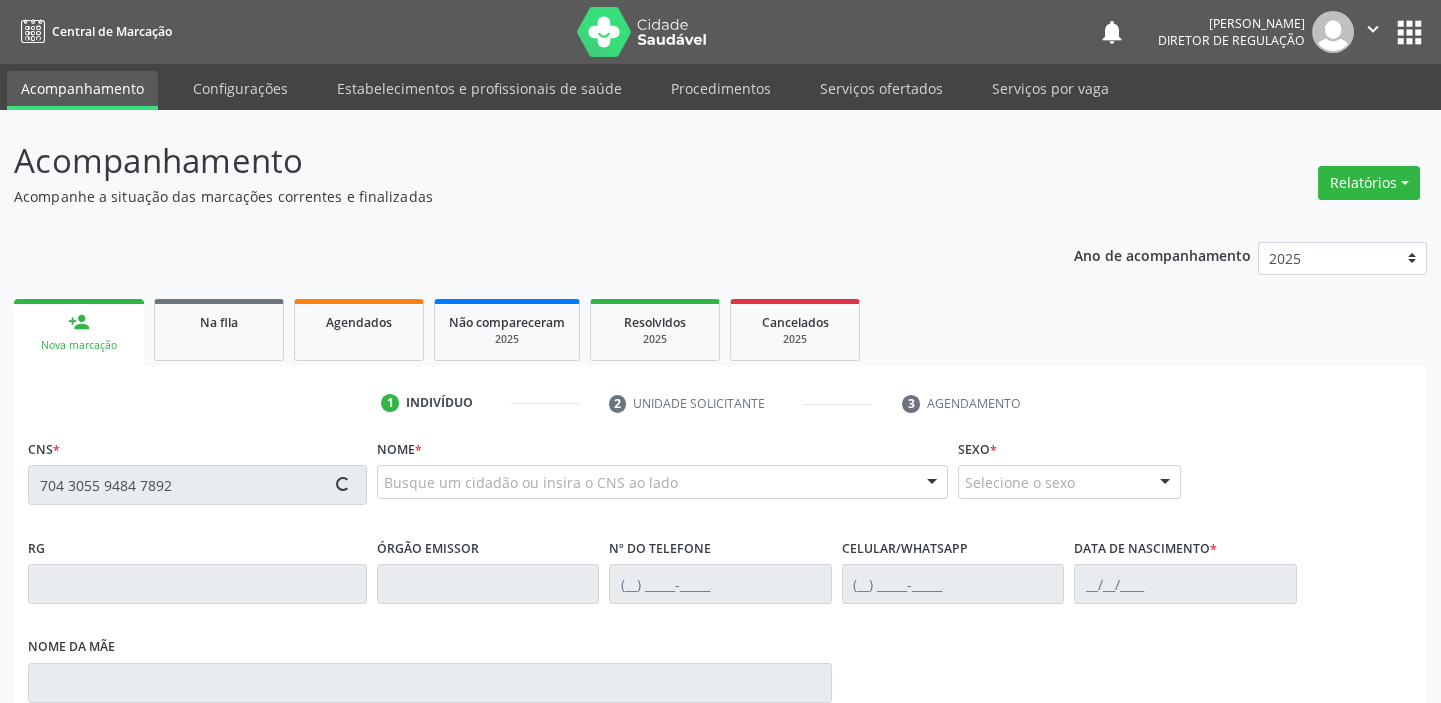 type on "704 3055 9484 7892" 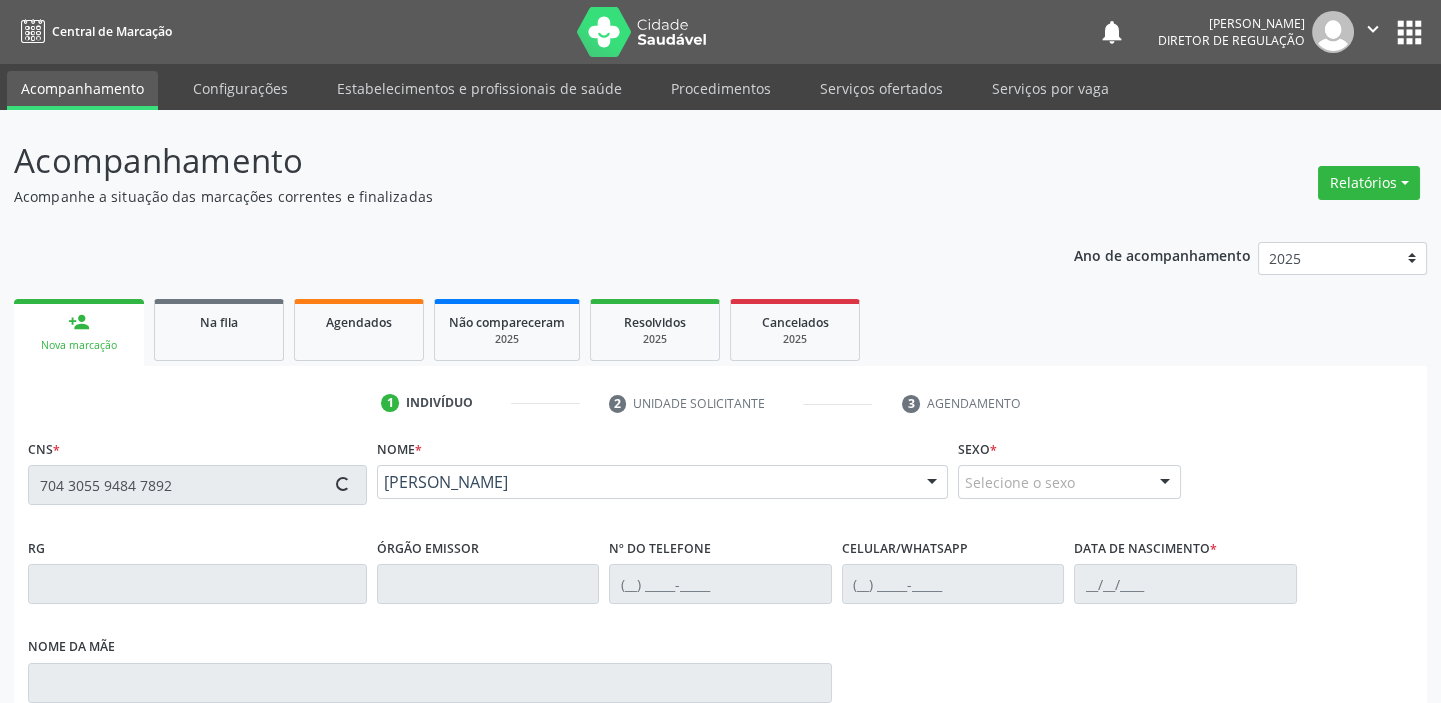 type on "[PHONE_NUMBER]" 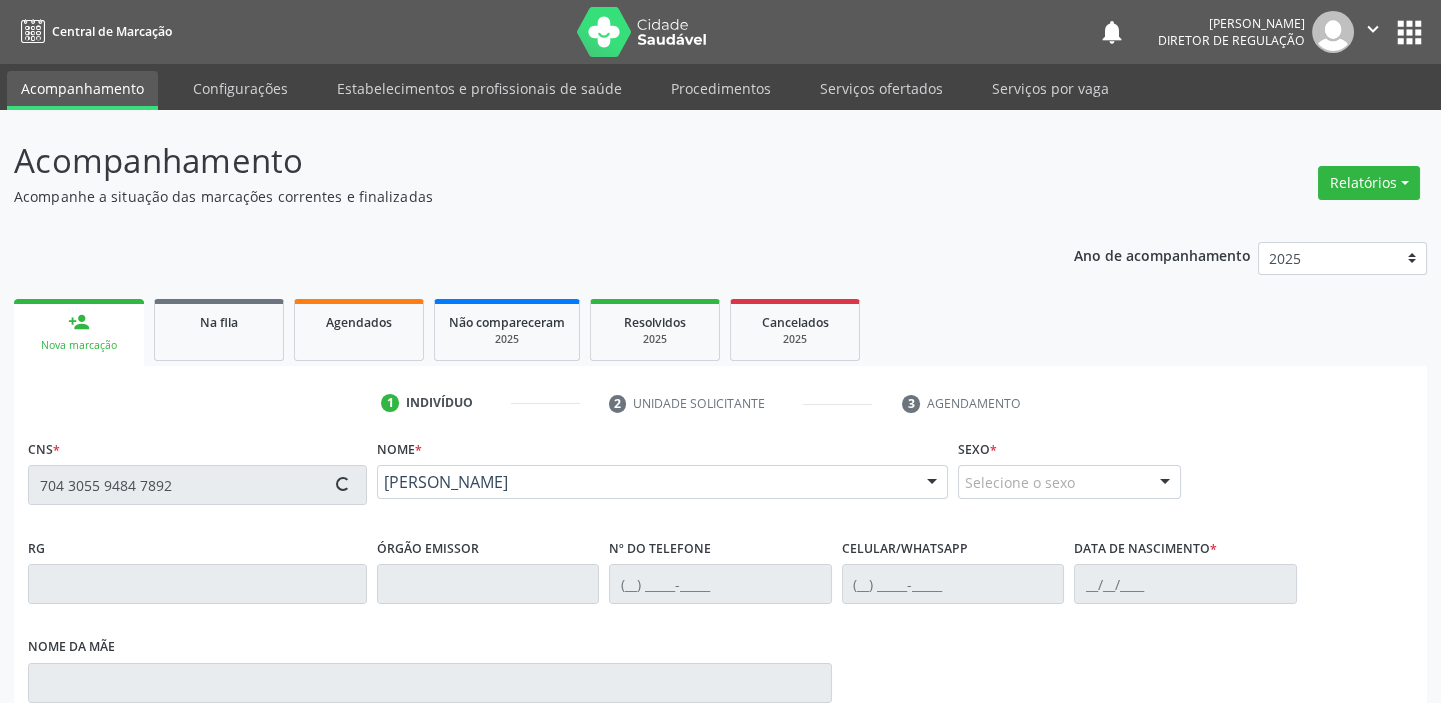 type on "[PHONE_NUMBER]" 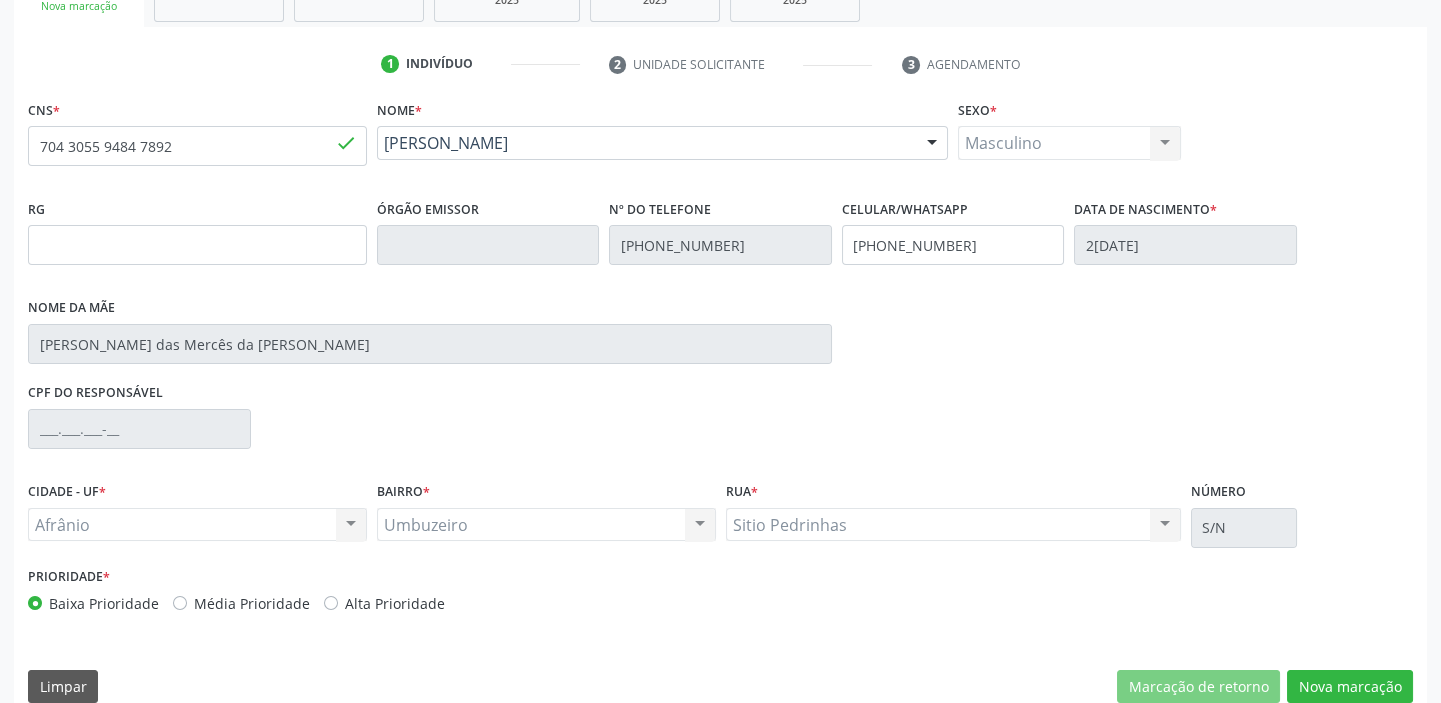 scroll, scrollTop: 366, scrollLeft: 0, axis: vertical 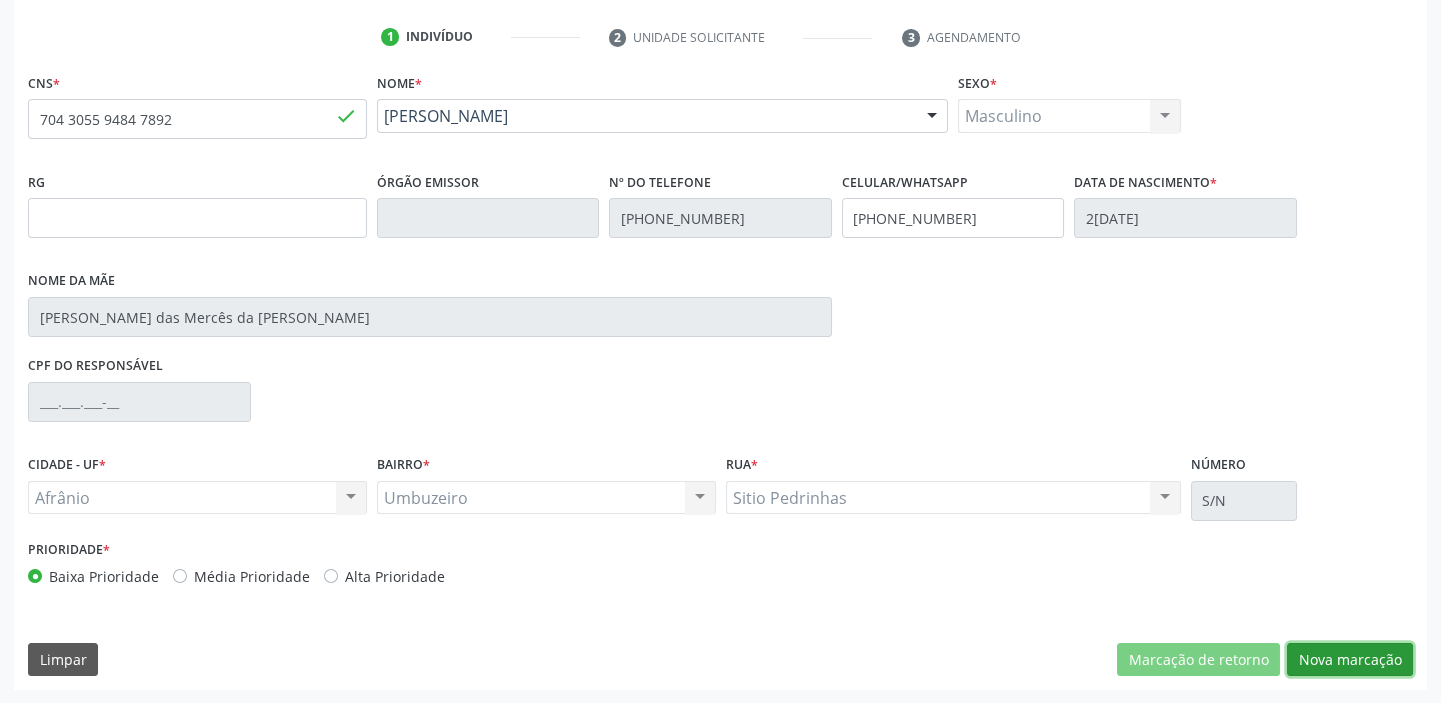 click on "Nova marcação" at bounding box center [1350, 660] 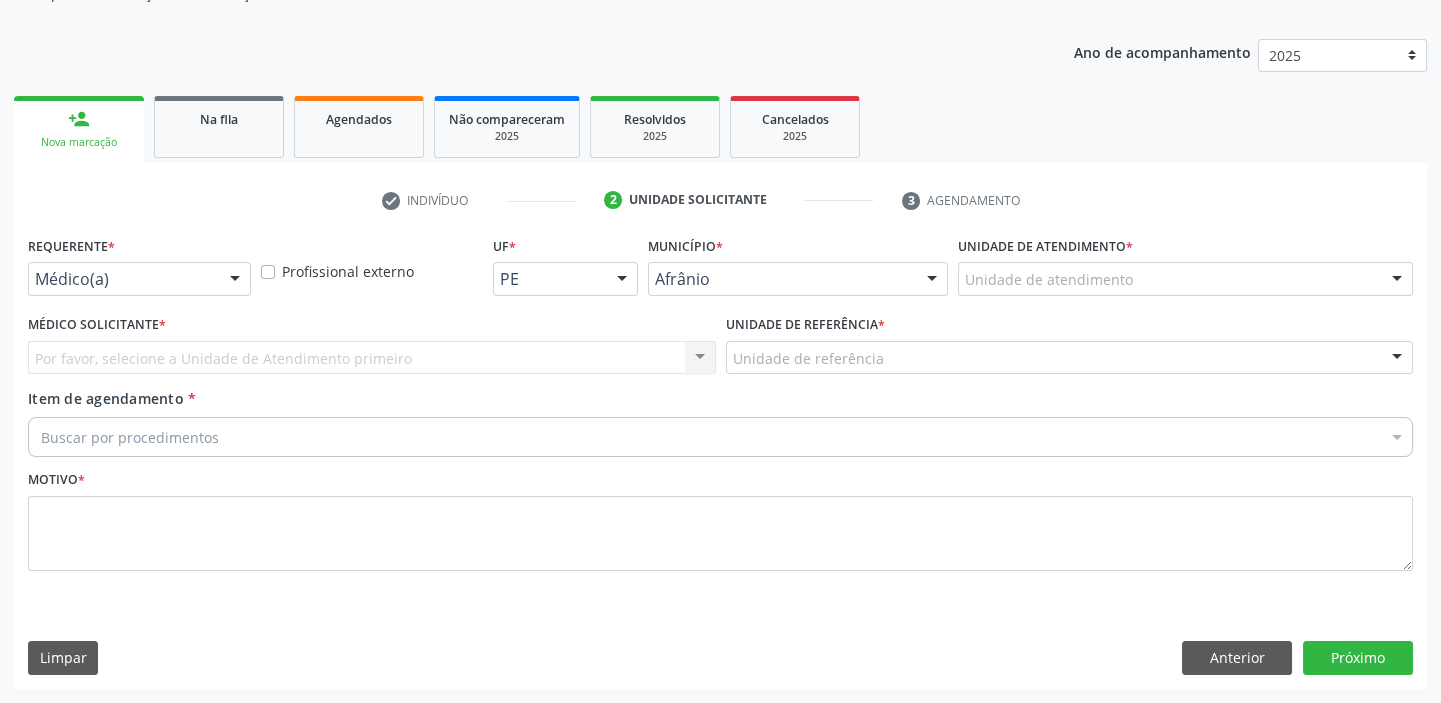 scroll, scrollTop: 201, scrollLeft: 0, axis: vertical 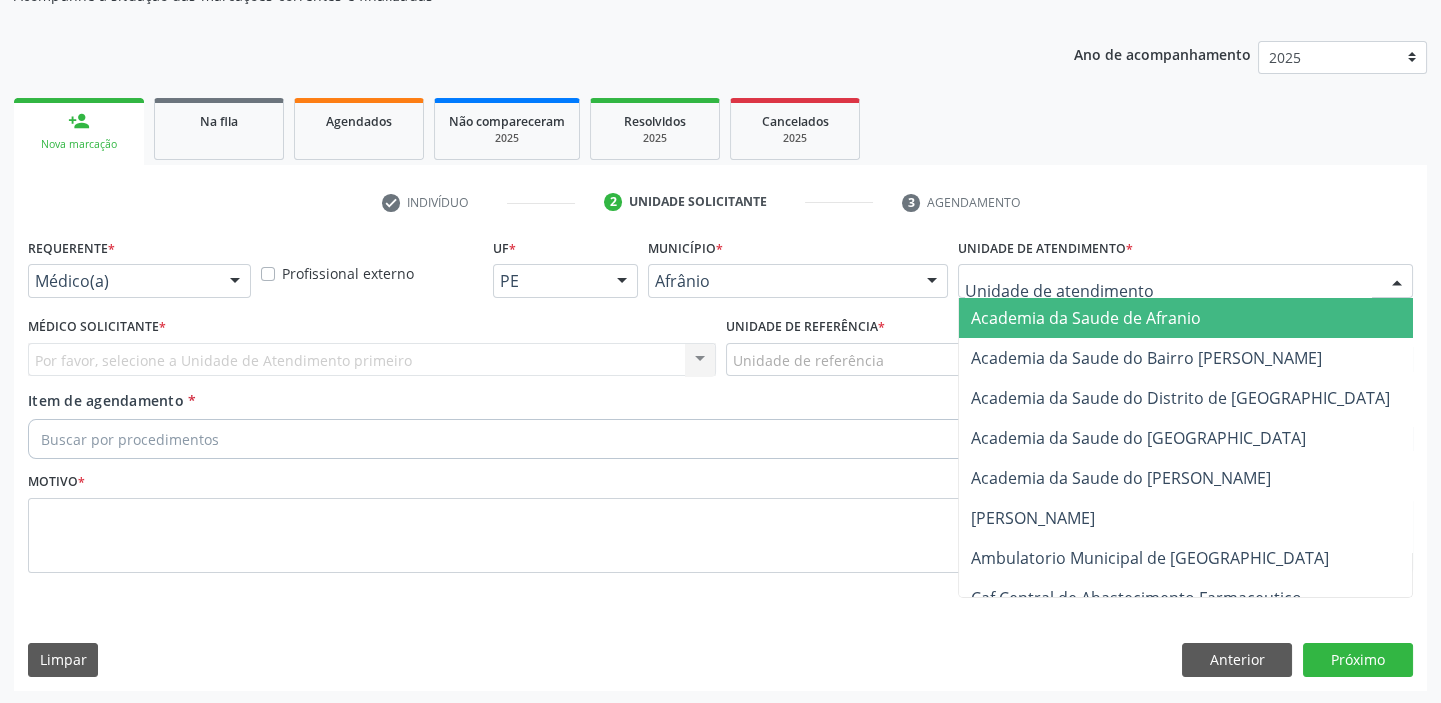 drag, startPoint x: 1010, startPoint y: 264, endPoint x: 1000, endPoint y: 357, distance: 93.53609 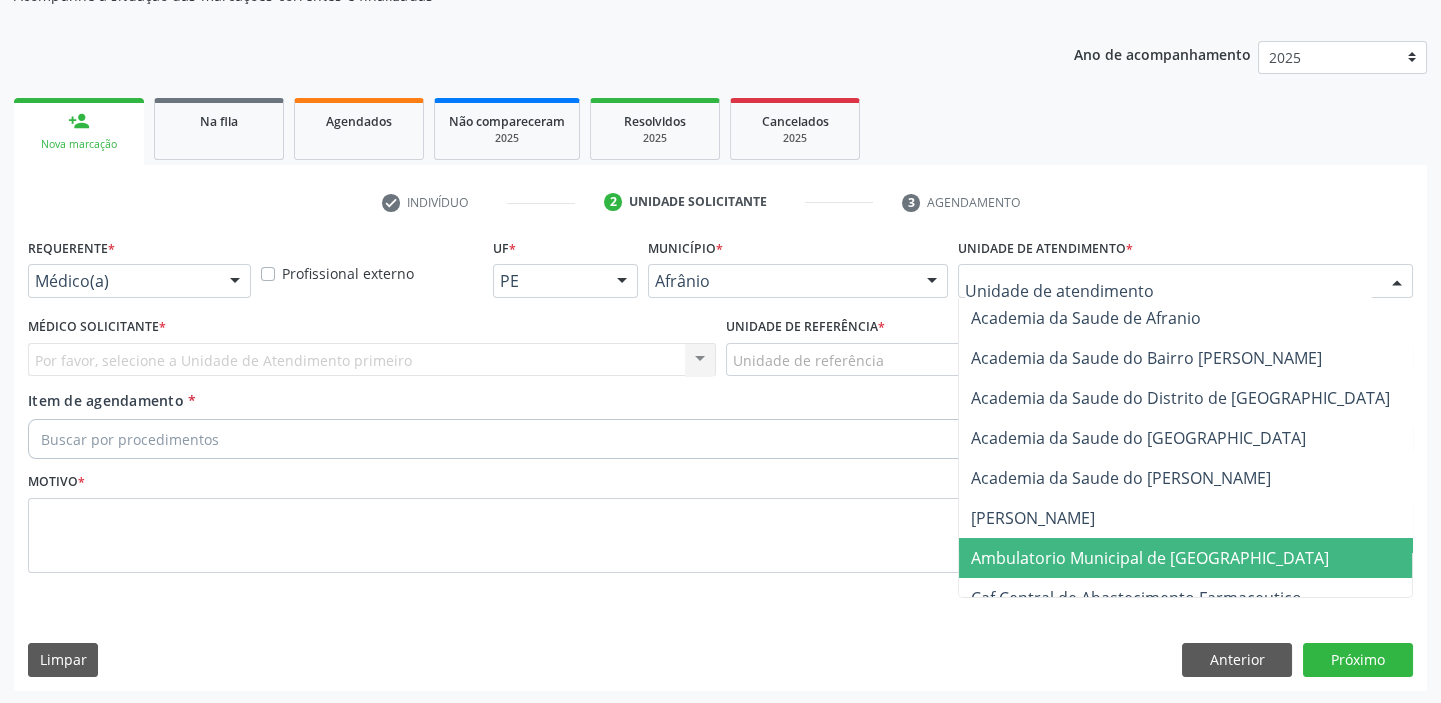 drag, startPoint x: 1041, startPoint y: 544, endPoint x: 935, endPoint y: 479, distance: 124.34227 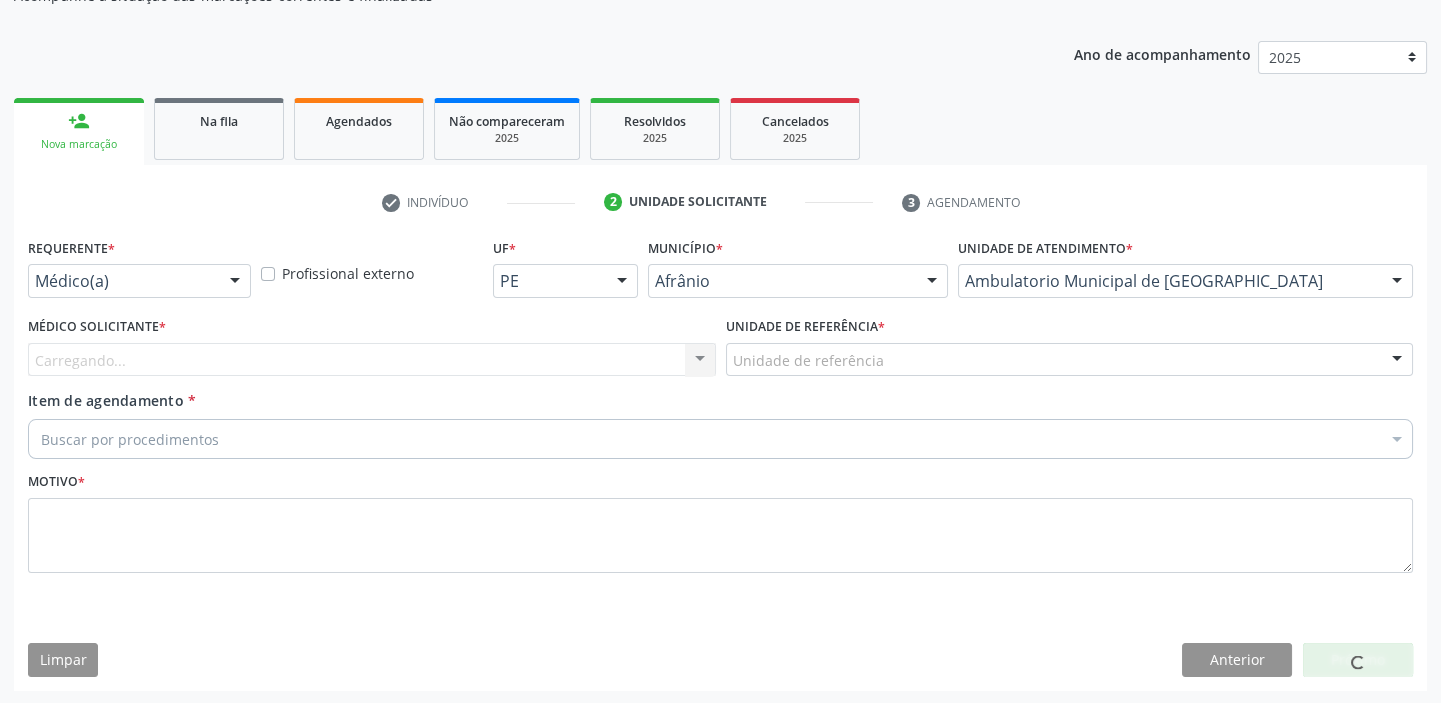 drag, startPoint x: 818, startPoint y: 360, endPoint x: 813, endPoint y: 380, distance: 20.615528 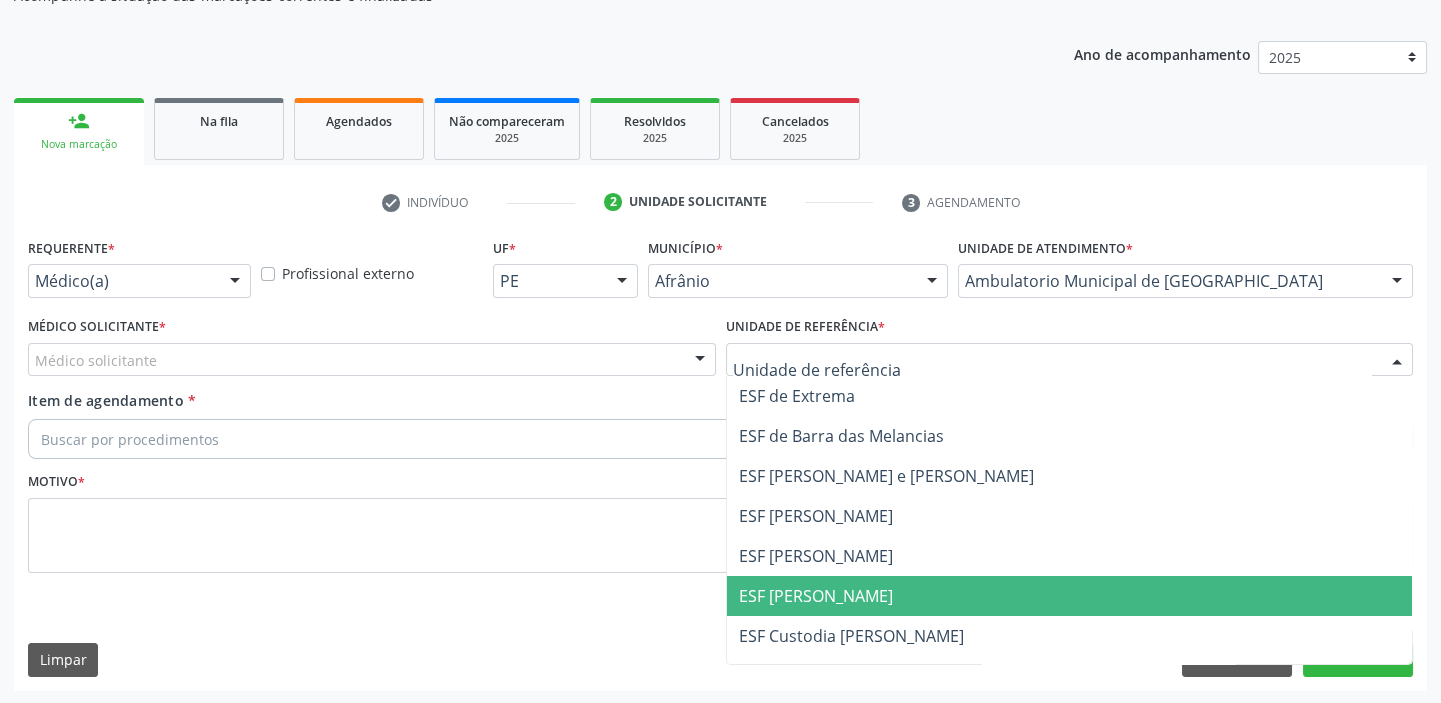 drag, startPoint x: 851, startPoint y: 580, endPoint x: 646, endPoint y: 524, distance: 212.51117 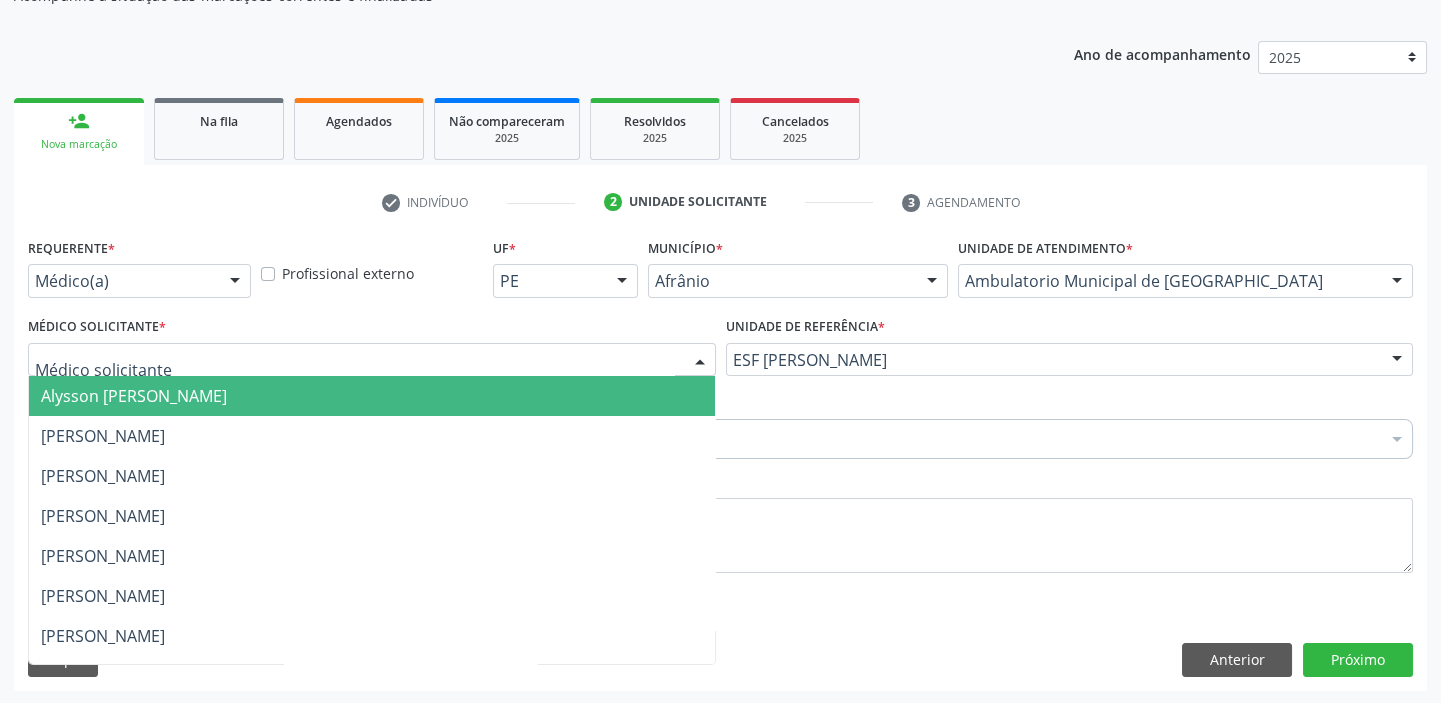 drag, startPoint x: 37, startPoint y: 361, endPoint x: 38, endPoint y: 379, distance: 18.027756 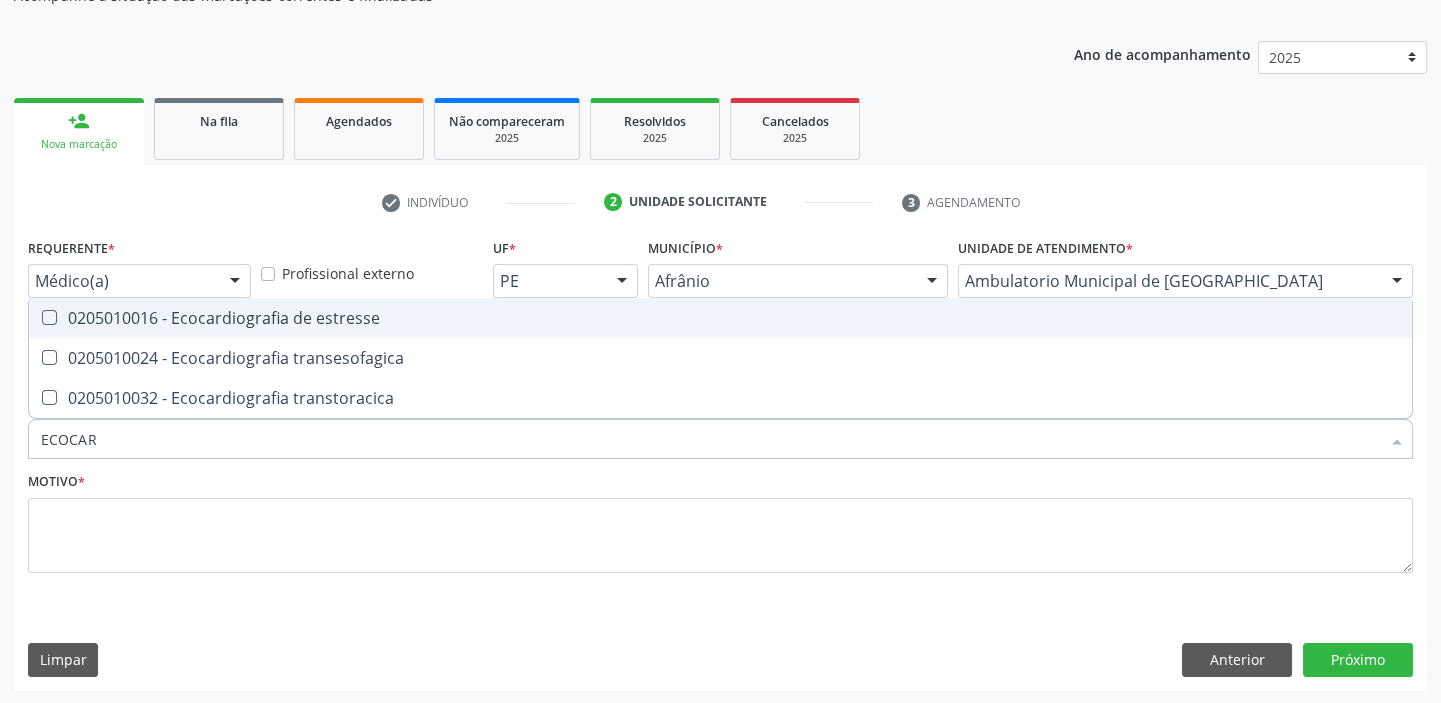 type on "ECOCARD" 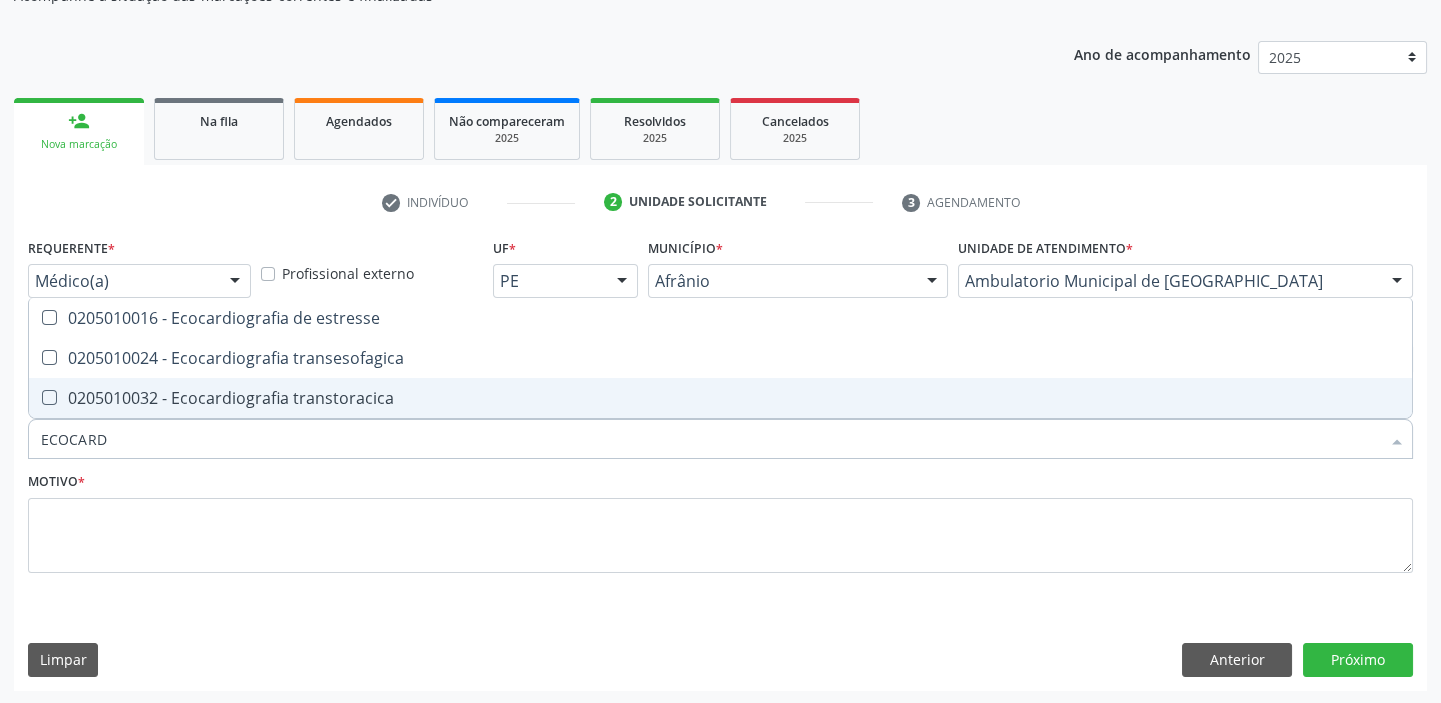 click on "0205010032 - Ecocardiografia transtoracica" at bounding box center [720, 398] 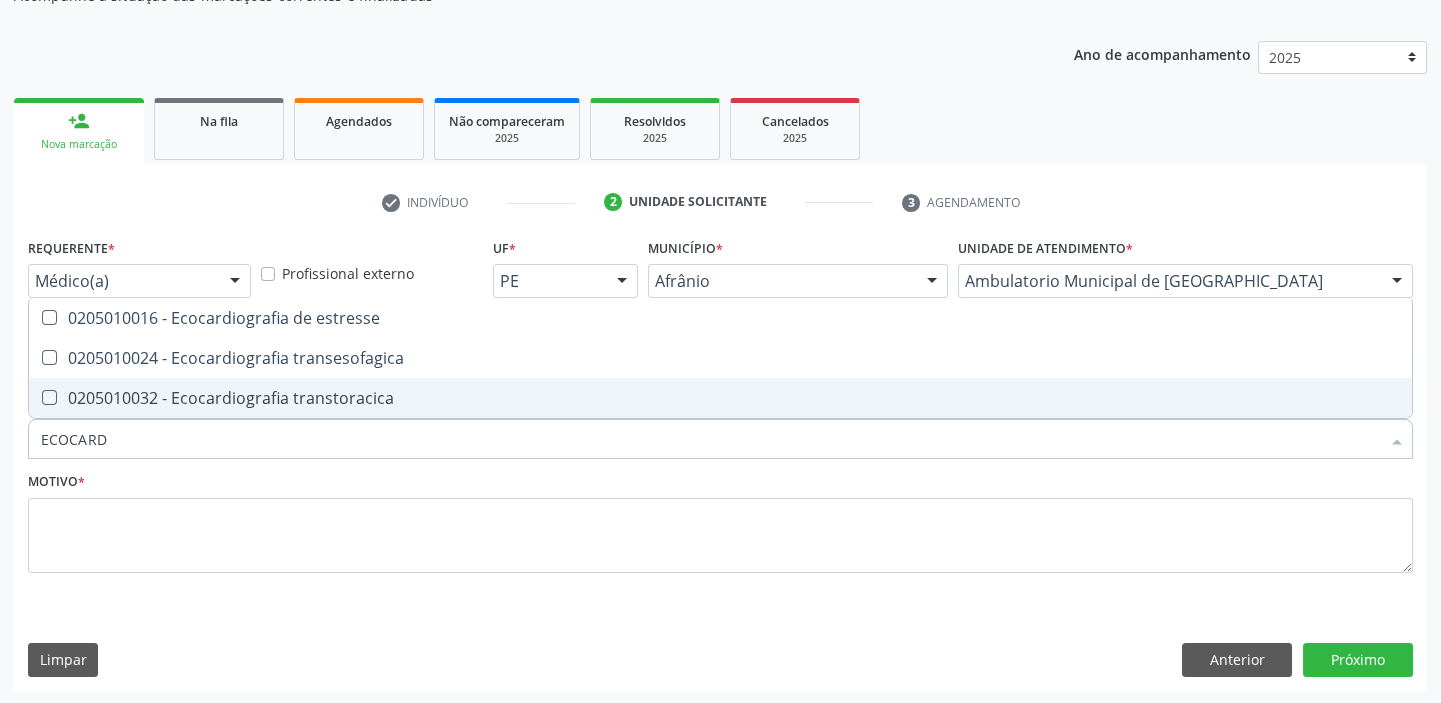 checkbox on "true" 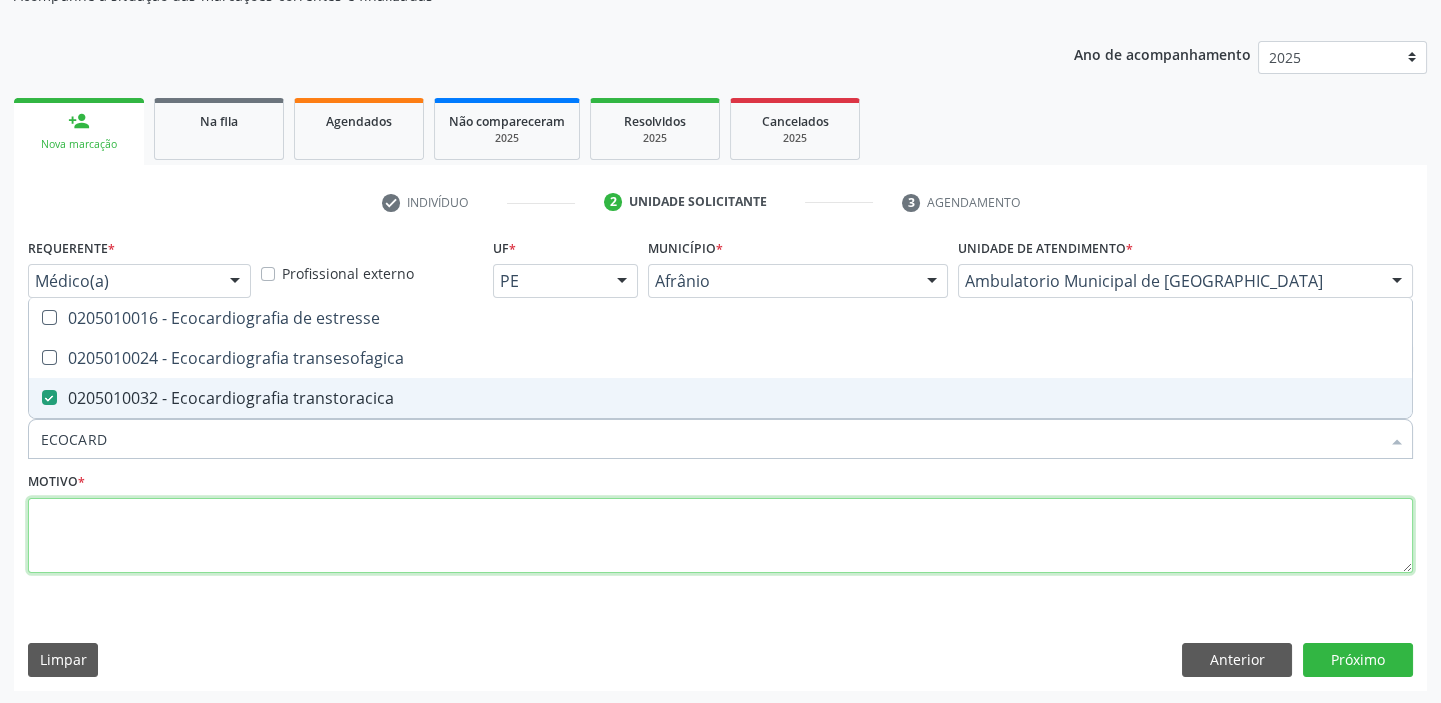 click at bounding box center [720, 536] 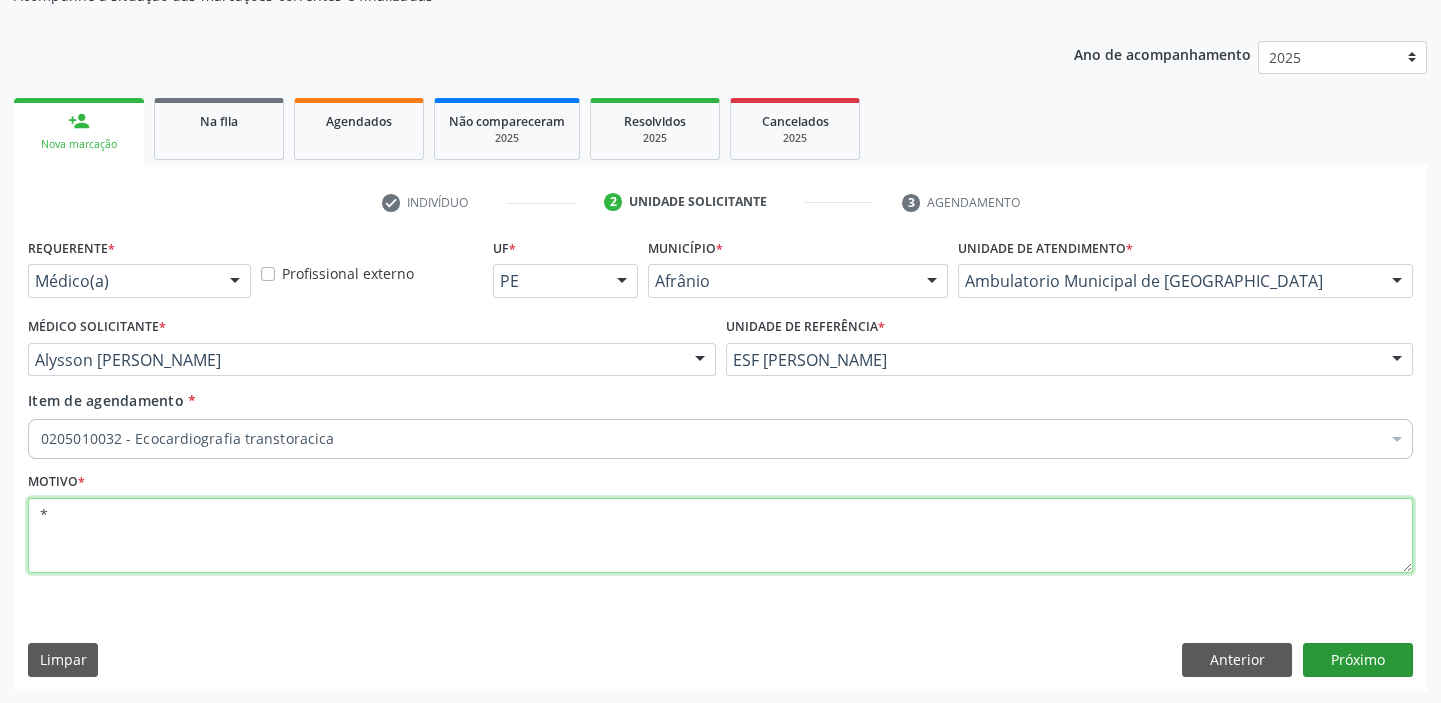 type on "*" 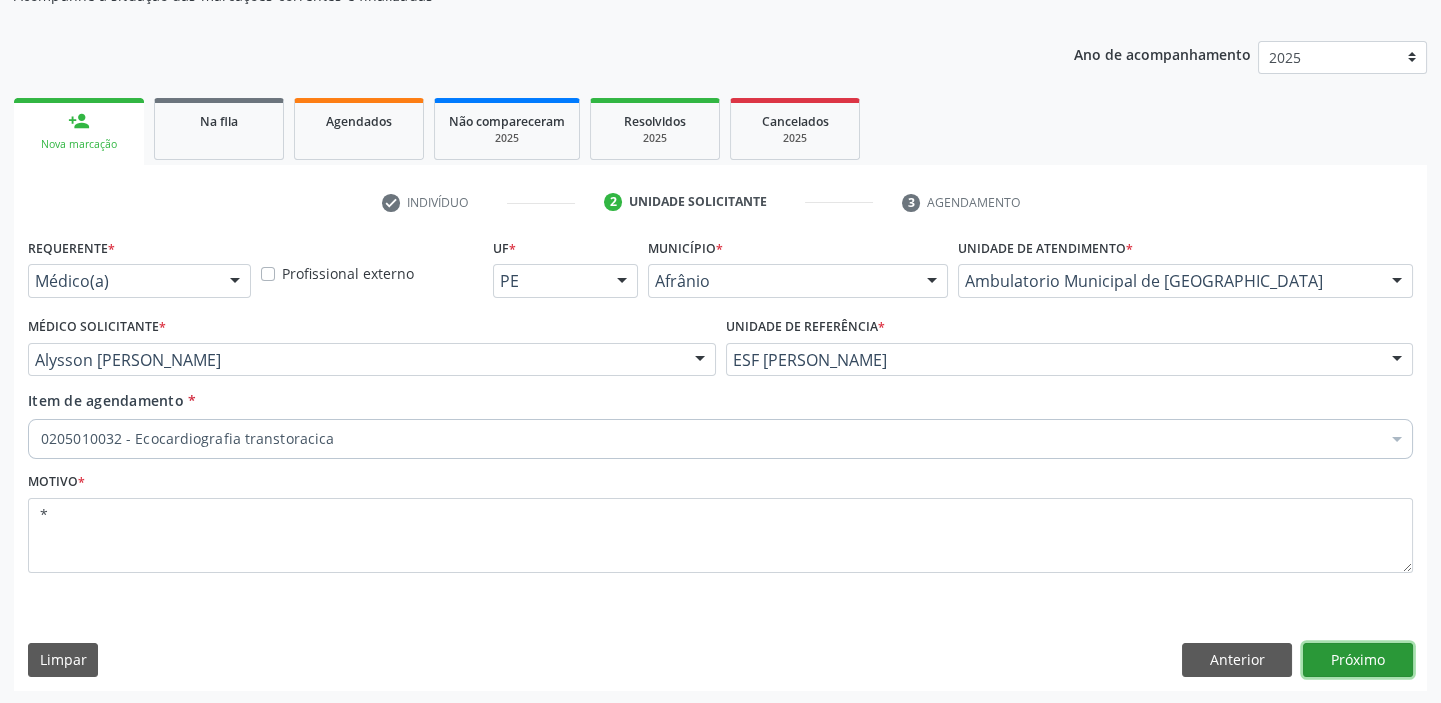 click on "Próximo" at bounding box center (1358, 660) 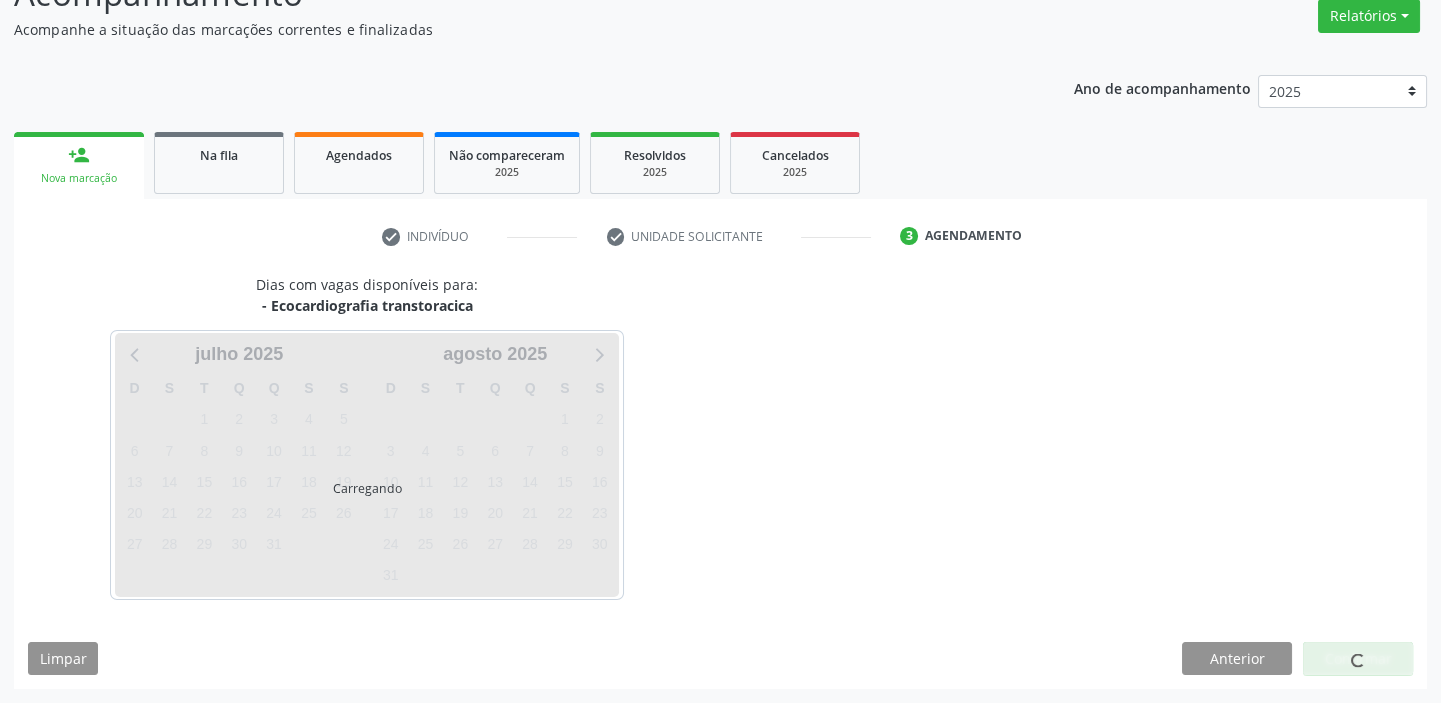 scroll, scrollTop: 166, scrollLeft: 0, axis: vertical 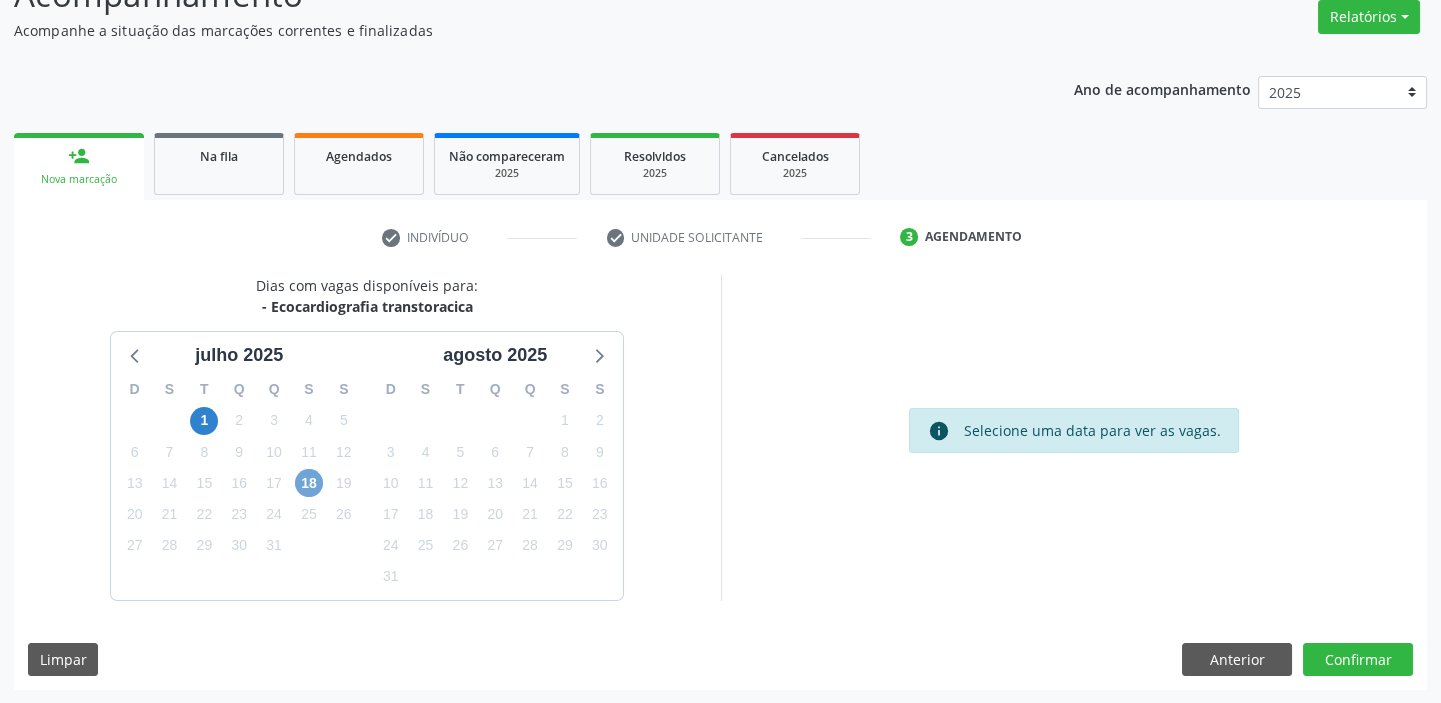 click on "18" at bounding box center (309, 483) 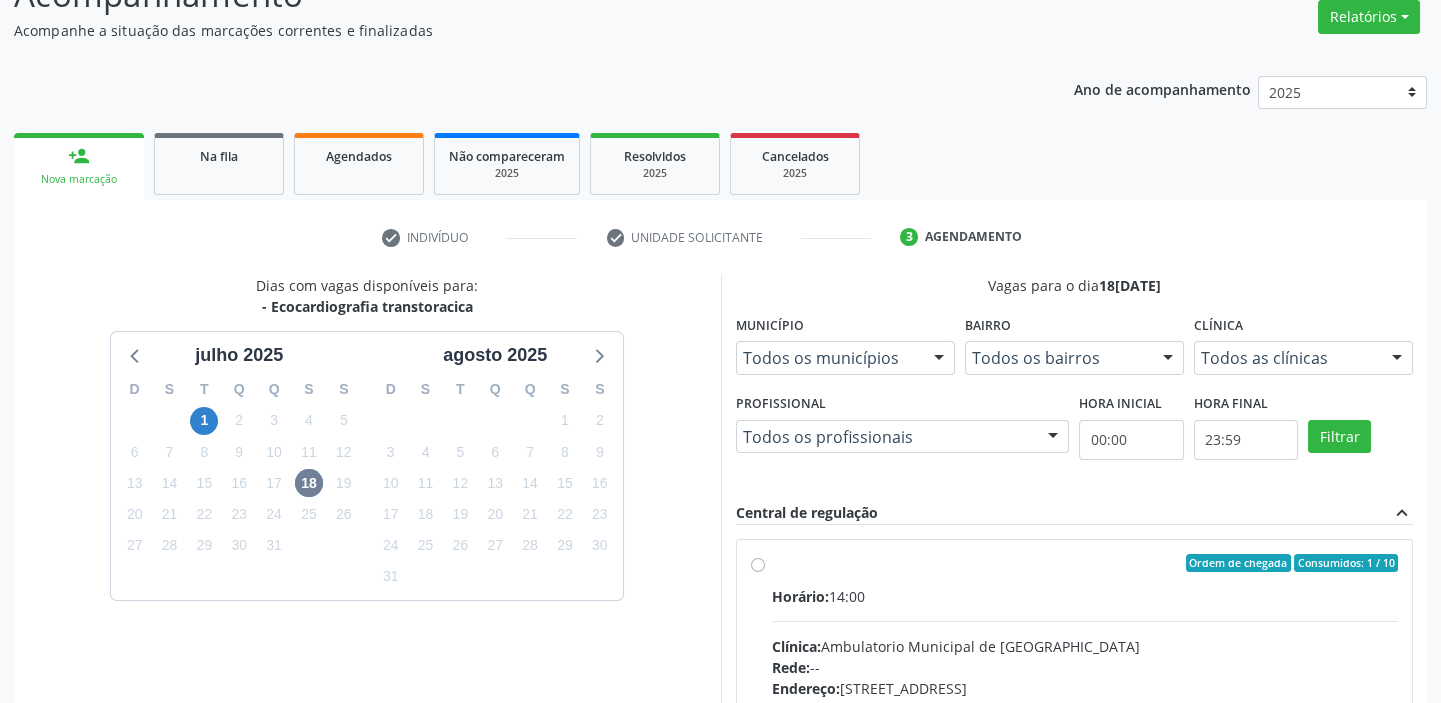click on "Clínica:  Ambulatorio Municipal de [GEOGRAPHIC_DATA]" at bounding box center (1085, 646) 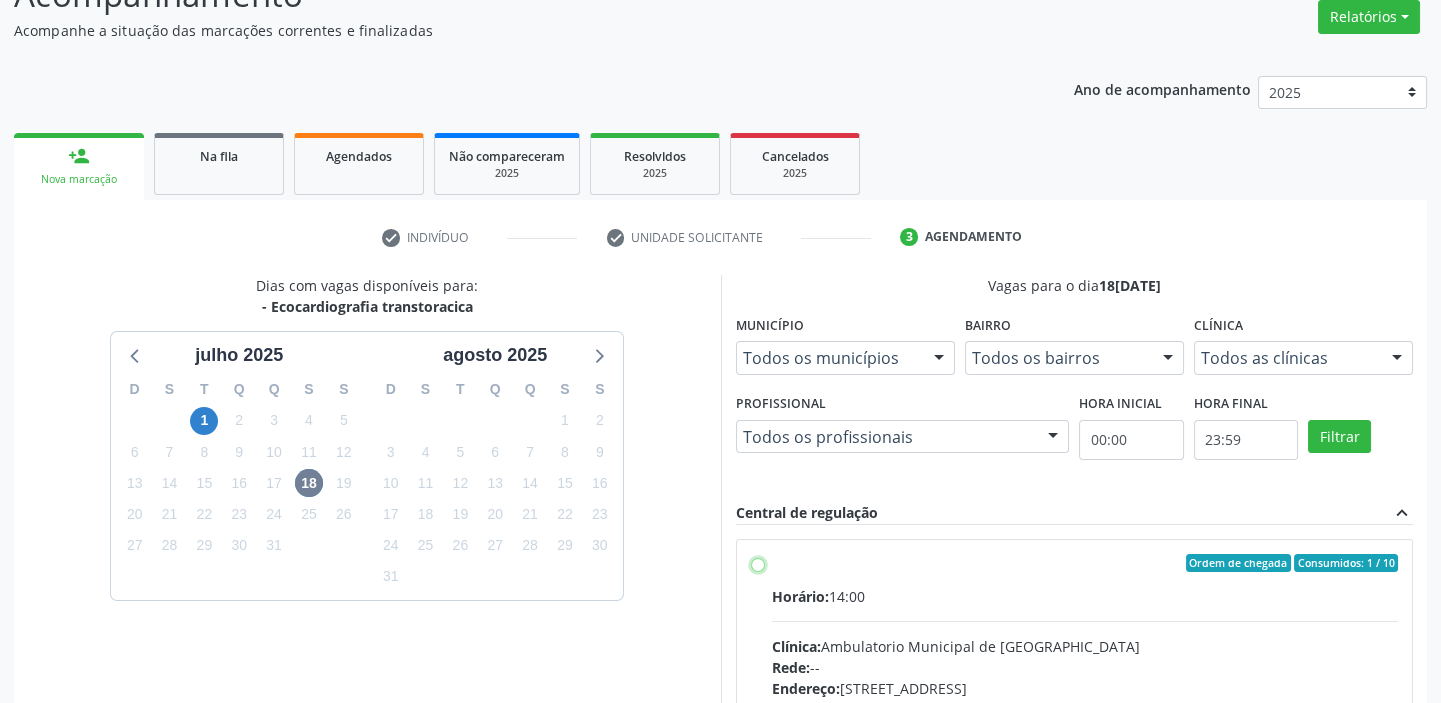 click on "Ordem de chegada
Consumidos: 1 / 10
Horário:   14:00
Clínica:  Ambulatorio Municipal de Saude
Rede:
--
Endereço:   [STREET_ADDRESS]
Telefone:   --
Profissional:
--
Informações adicionais sobre o atendimento
Idade de atendimento:
Sem restrição
Gênero(s) atendido(s):
Sem restrição
Informações adicionais:
--" at bounding box center (758, 563) 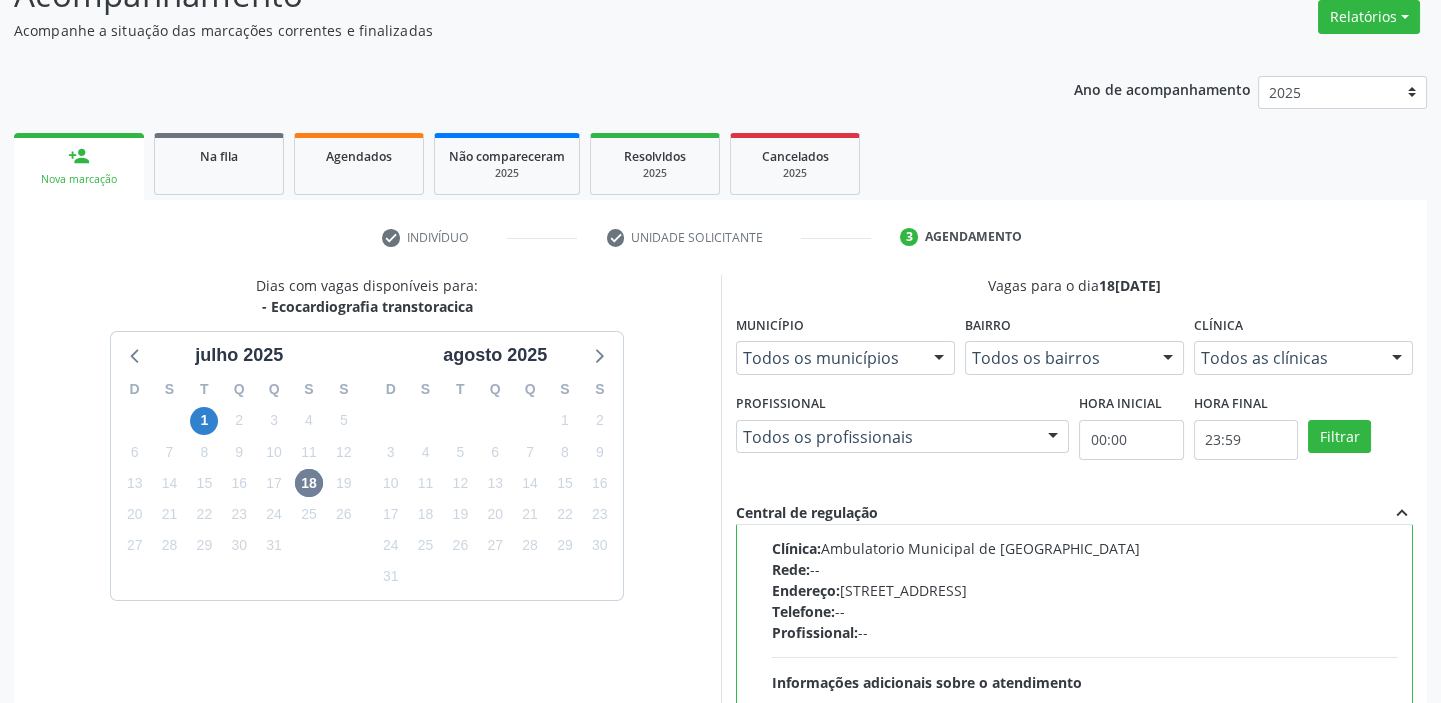 scroll, scrollTop: 99, scrollLeft: 0, axis: vertical 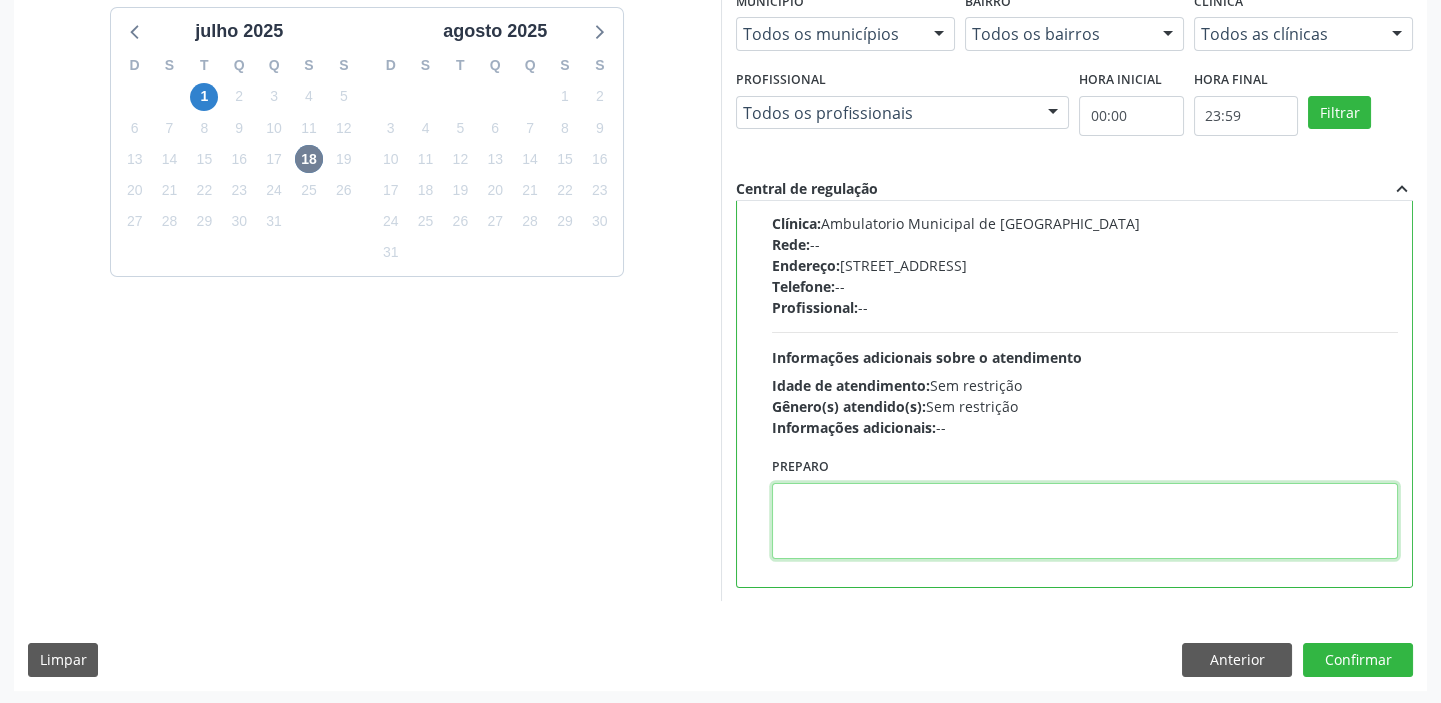 click at bounding box center (1085, 521) 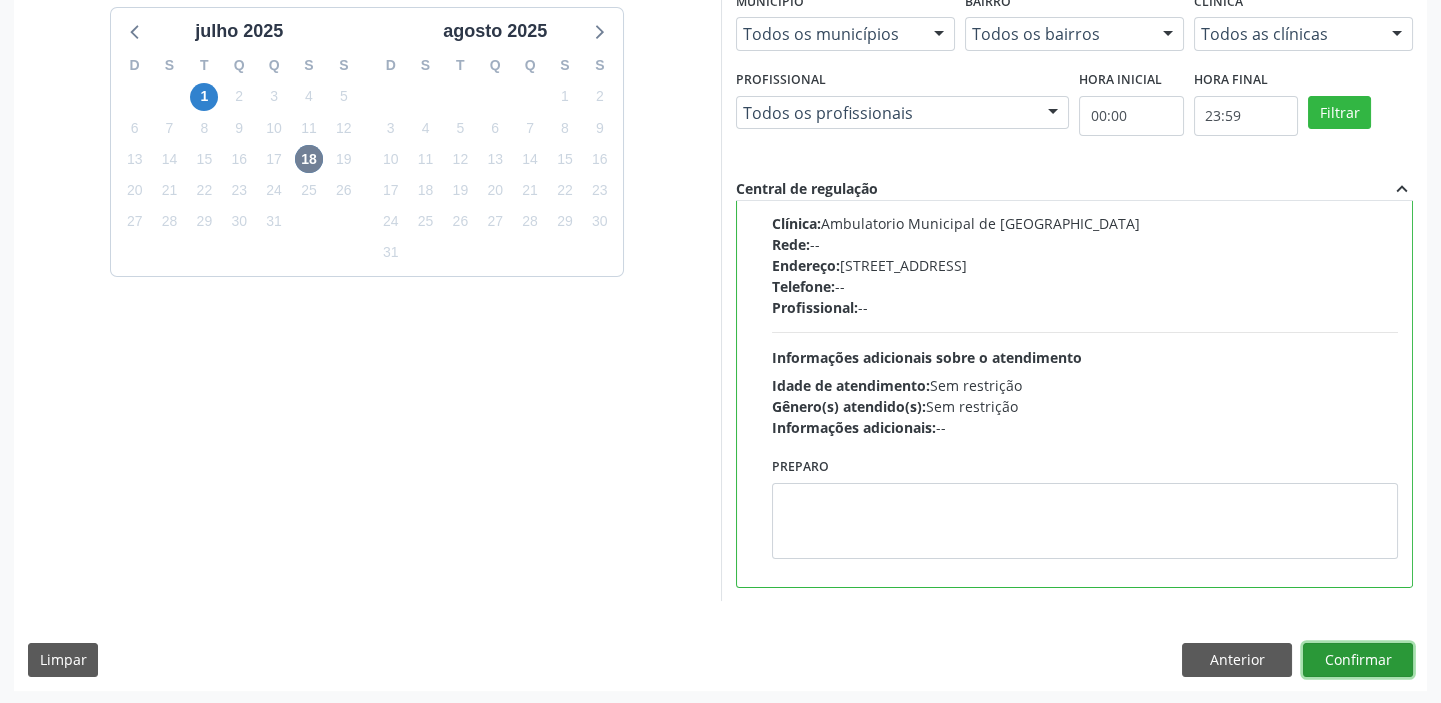 click on "Confirmar" at bounding box center (1358, 660) 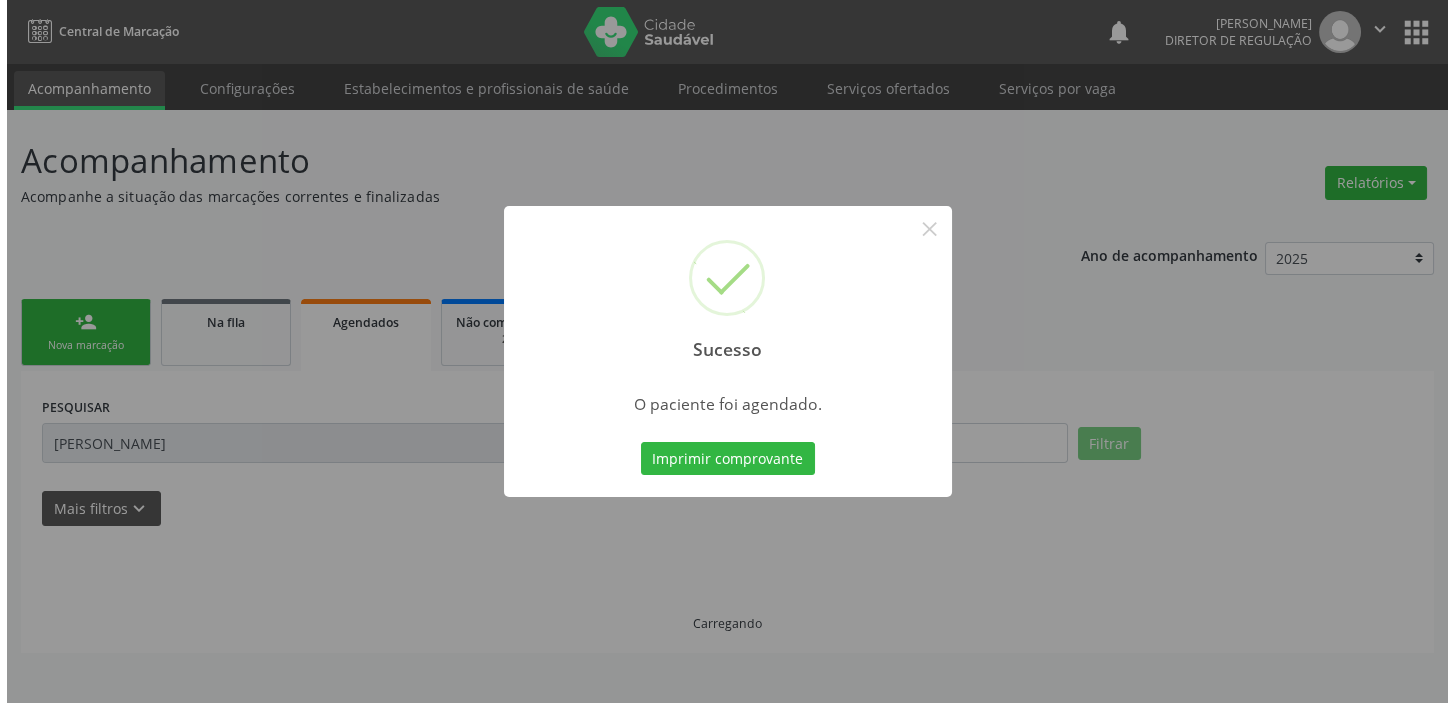 scroll, scrollTop: 0, scrollLeft: 0, axis: both 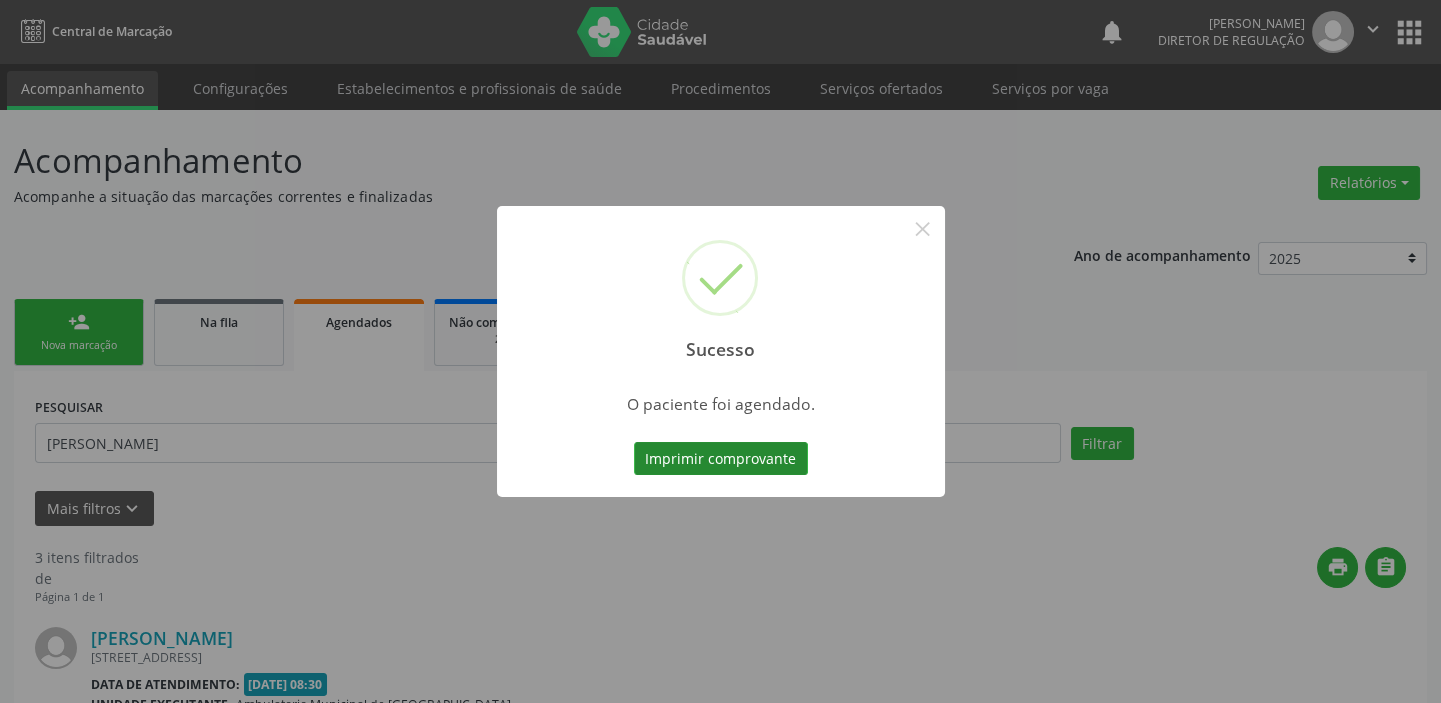 click on "Imprimir comprovante" at bounding box center [721, 459] 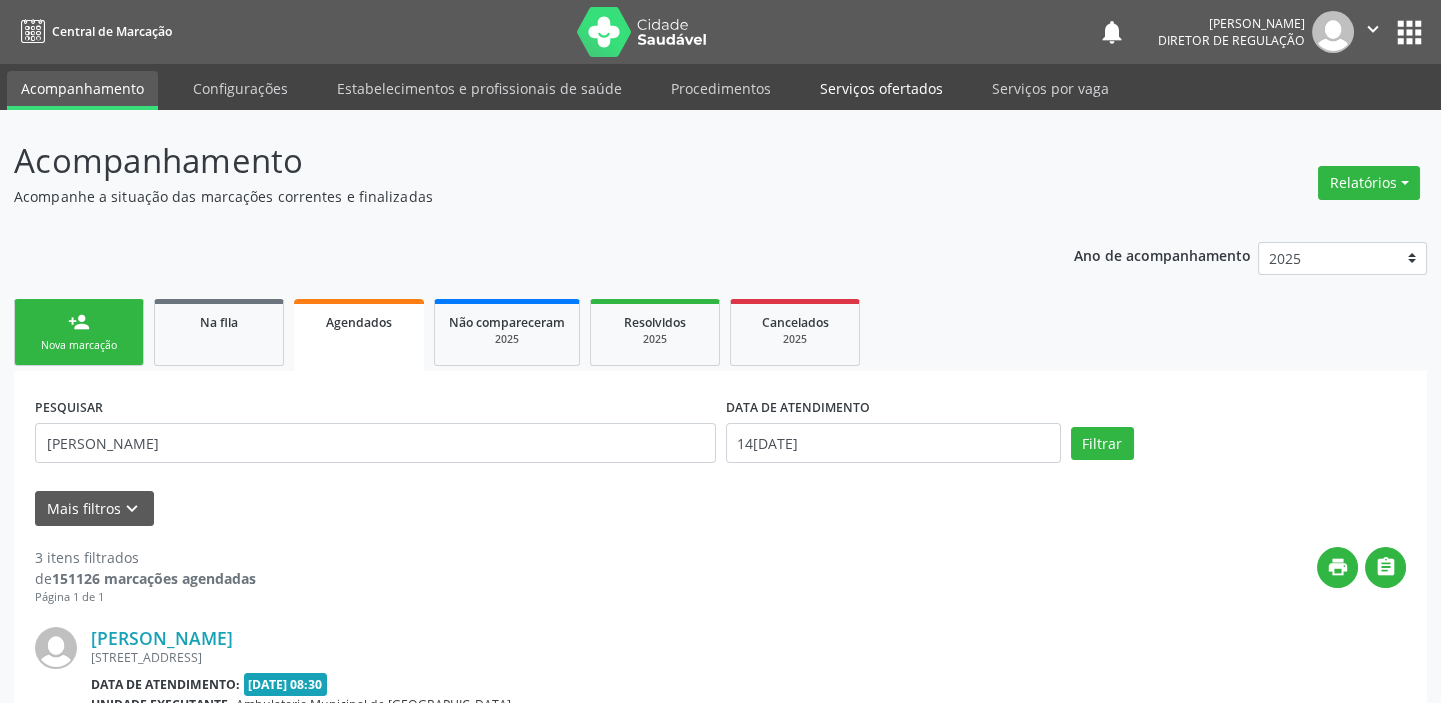 click on "Serviços ofertados" at bounding box center [881, 88] 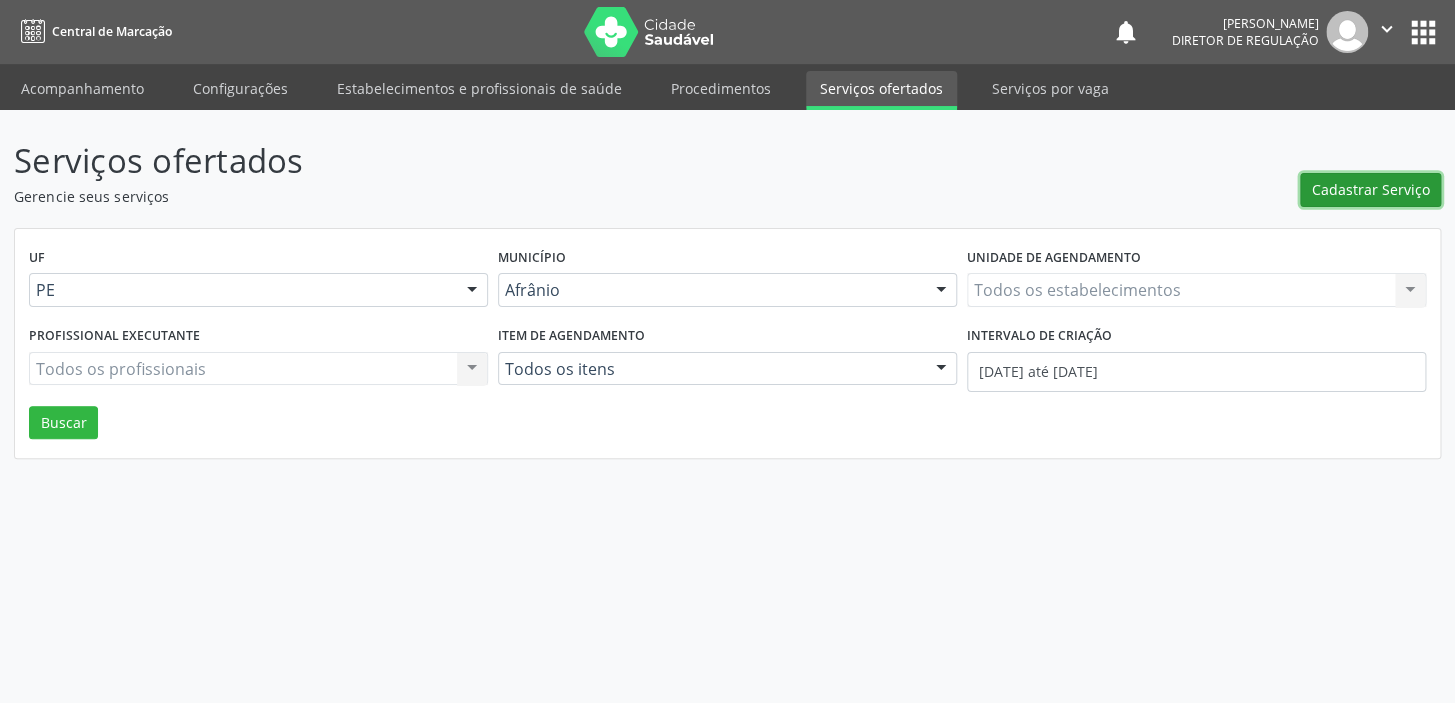 click on "Cadastrar Serviço" at bounding box center (1371, 189) 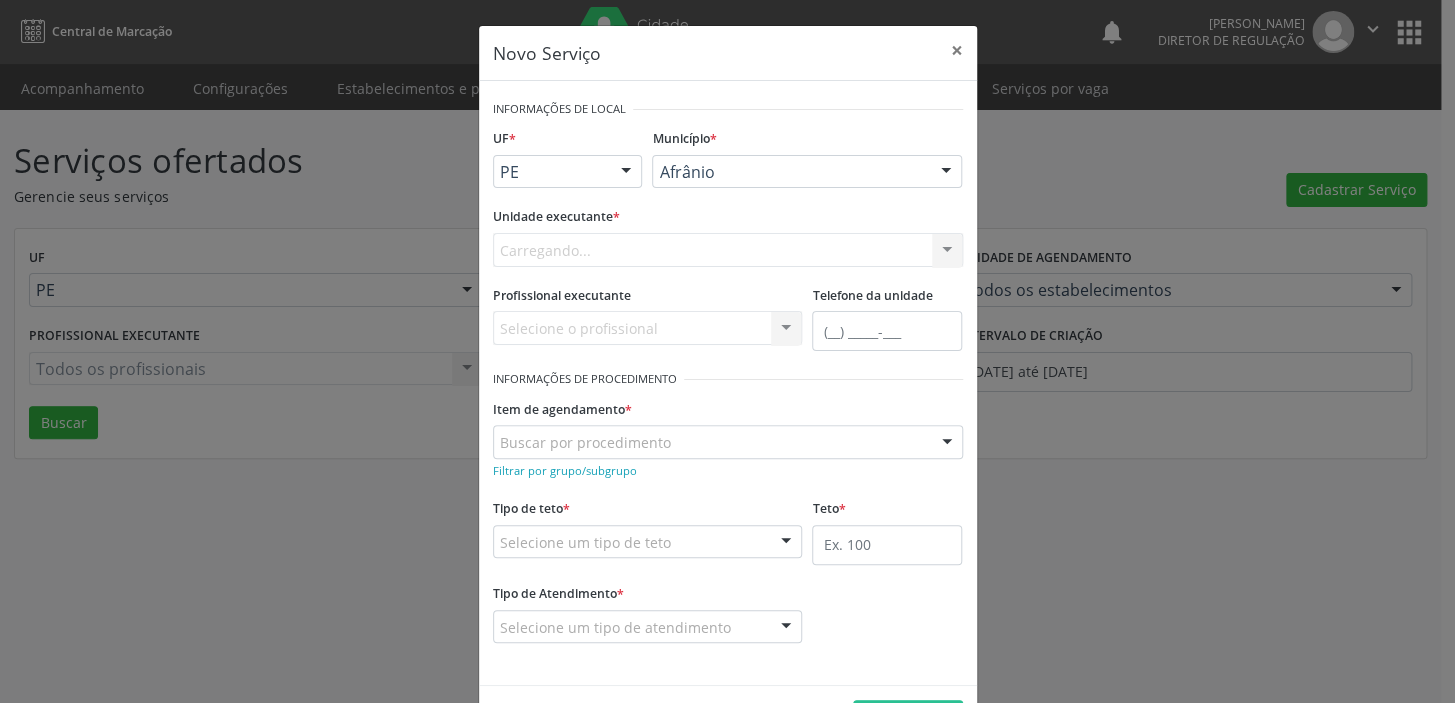 scroll, scrollTop: 0, scrollLeft: 0, axis: both 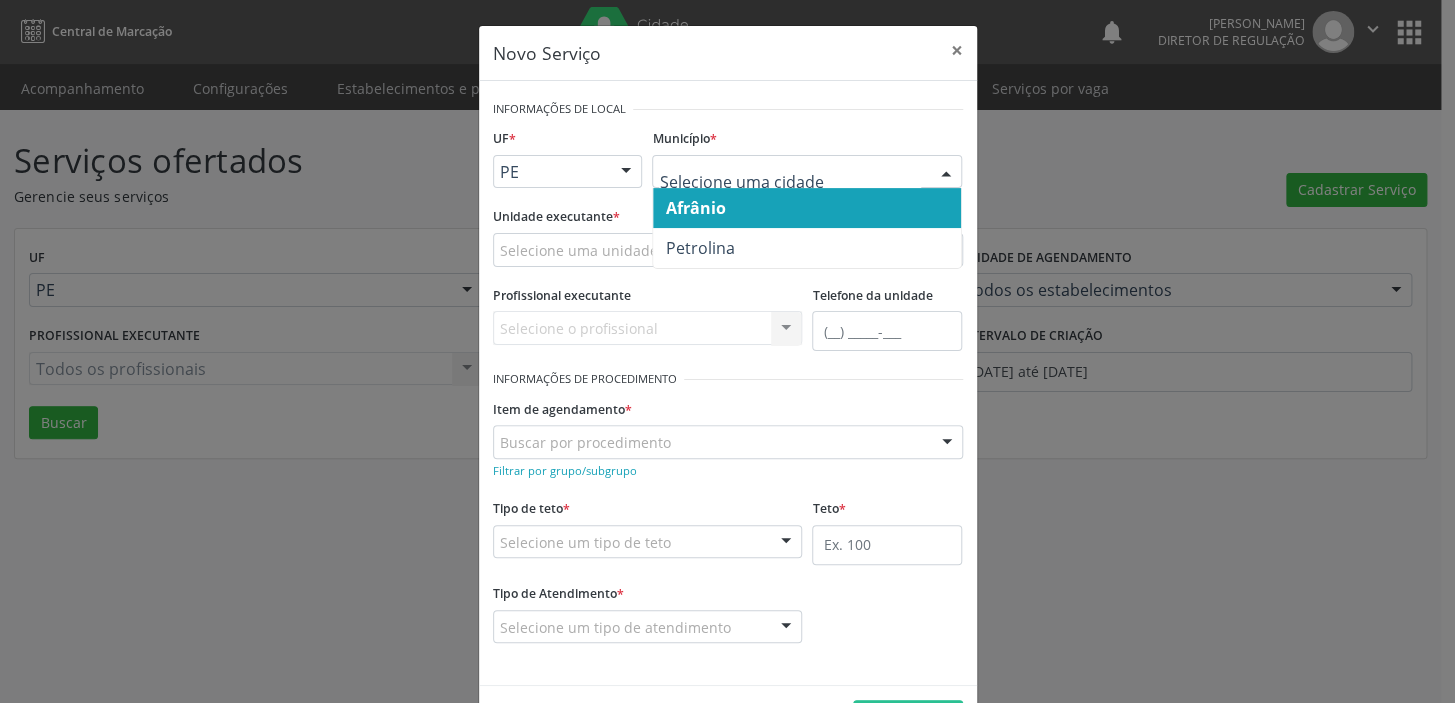 click on "Afrânio" at bounding box center [695, 208] 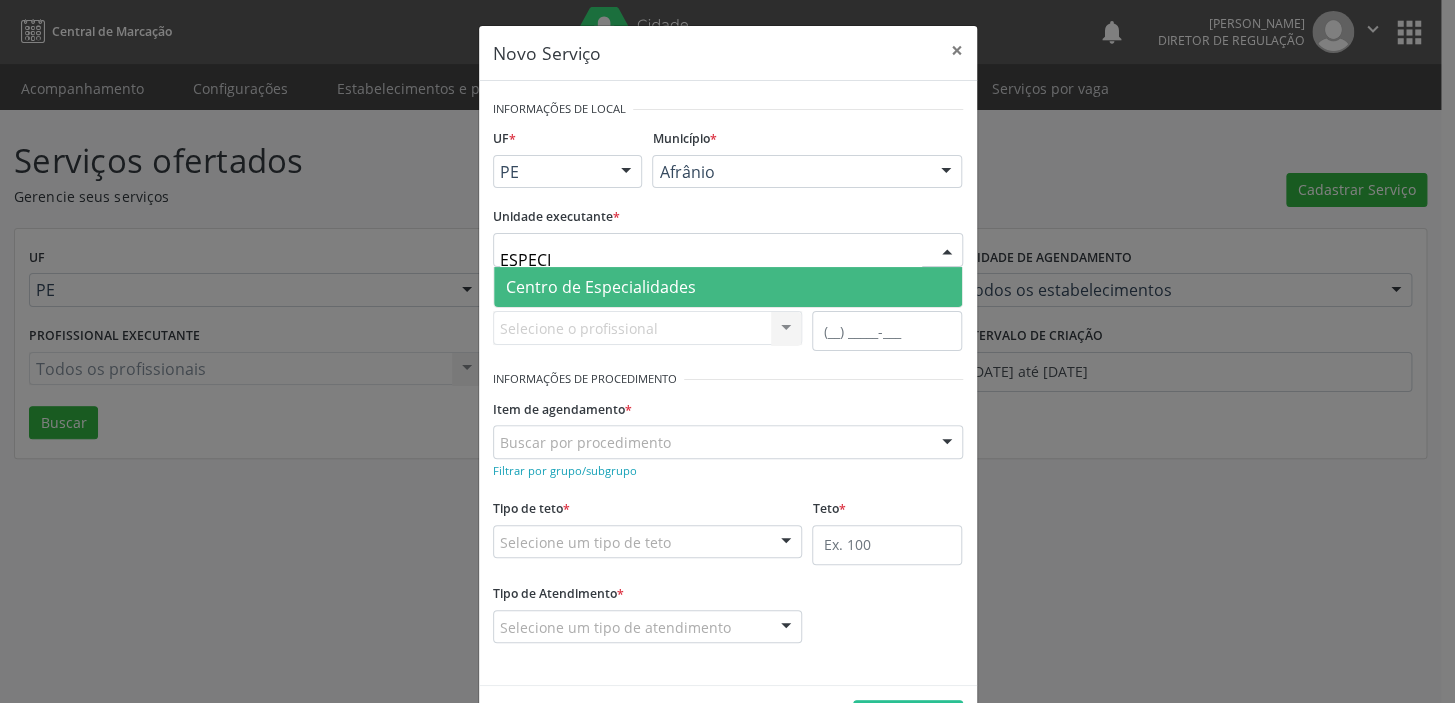 type on "ESPECIA" 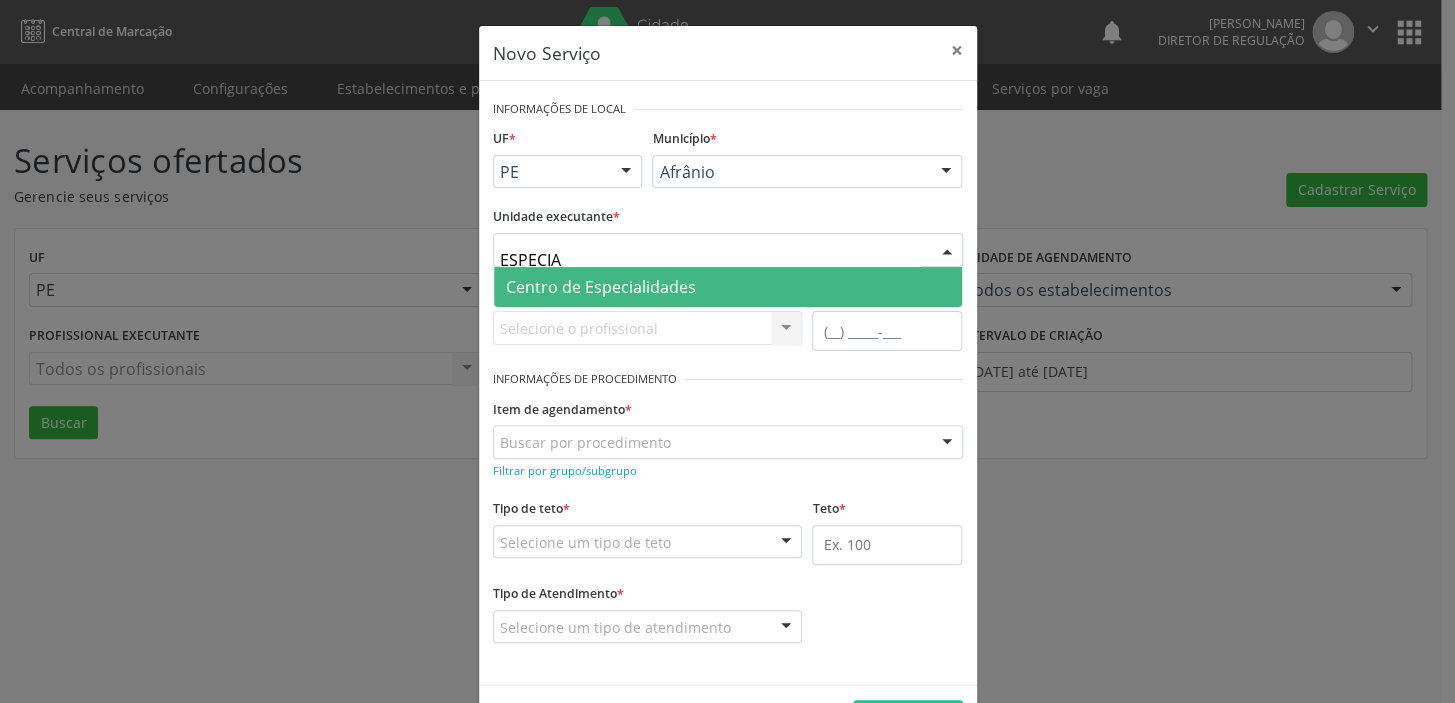 click on "Centro de Especialidades" at bounding box center [601, 287] 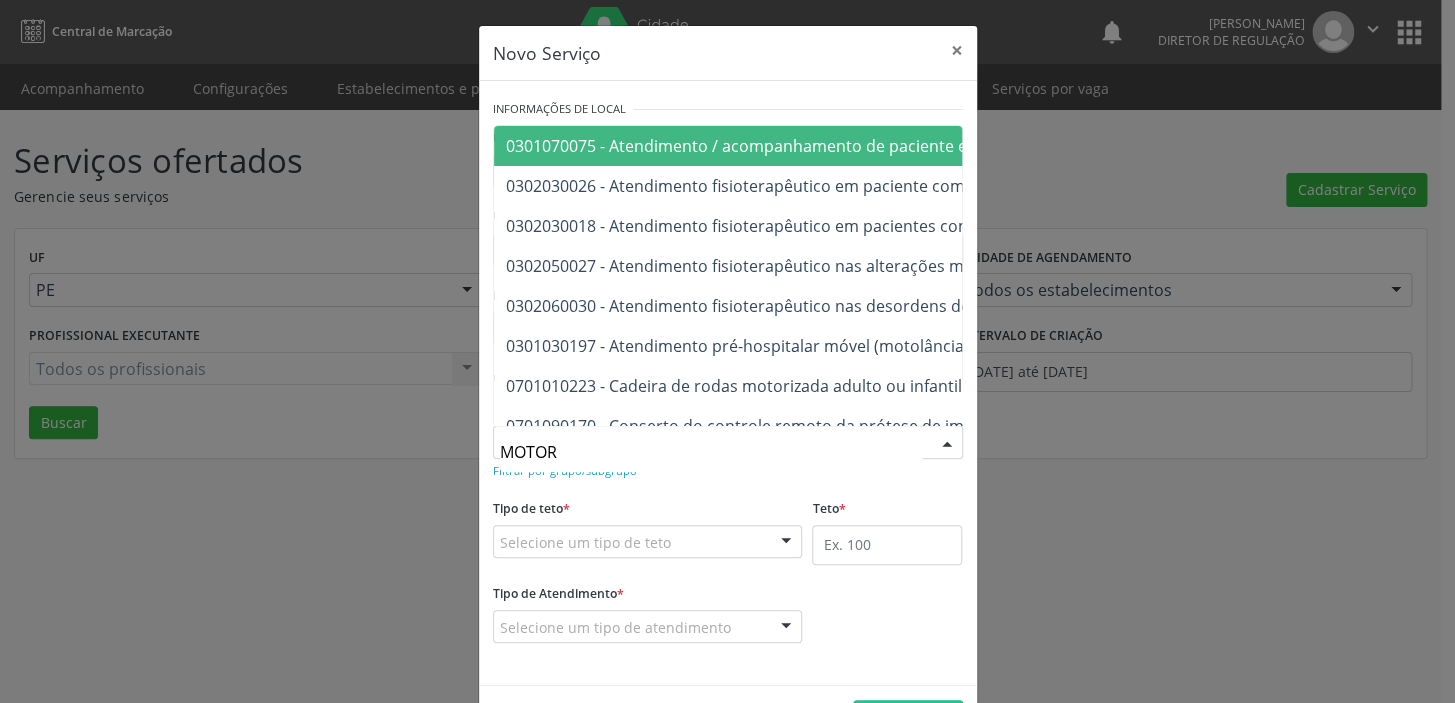 type on "MOTORA" 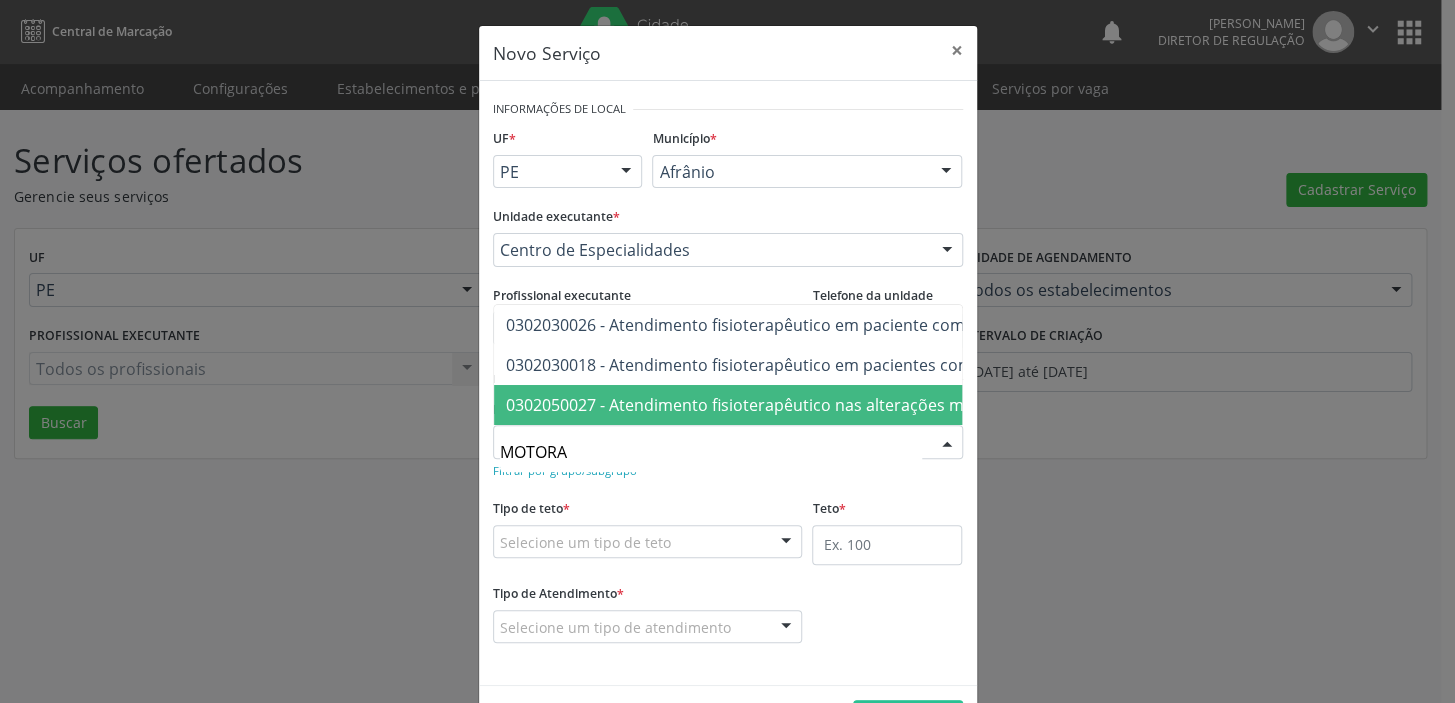 click on "0302050027 - Atendimento fisioterapêutico nas alterações motoras" at bounding box center [760, 405] 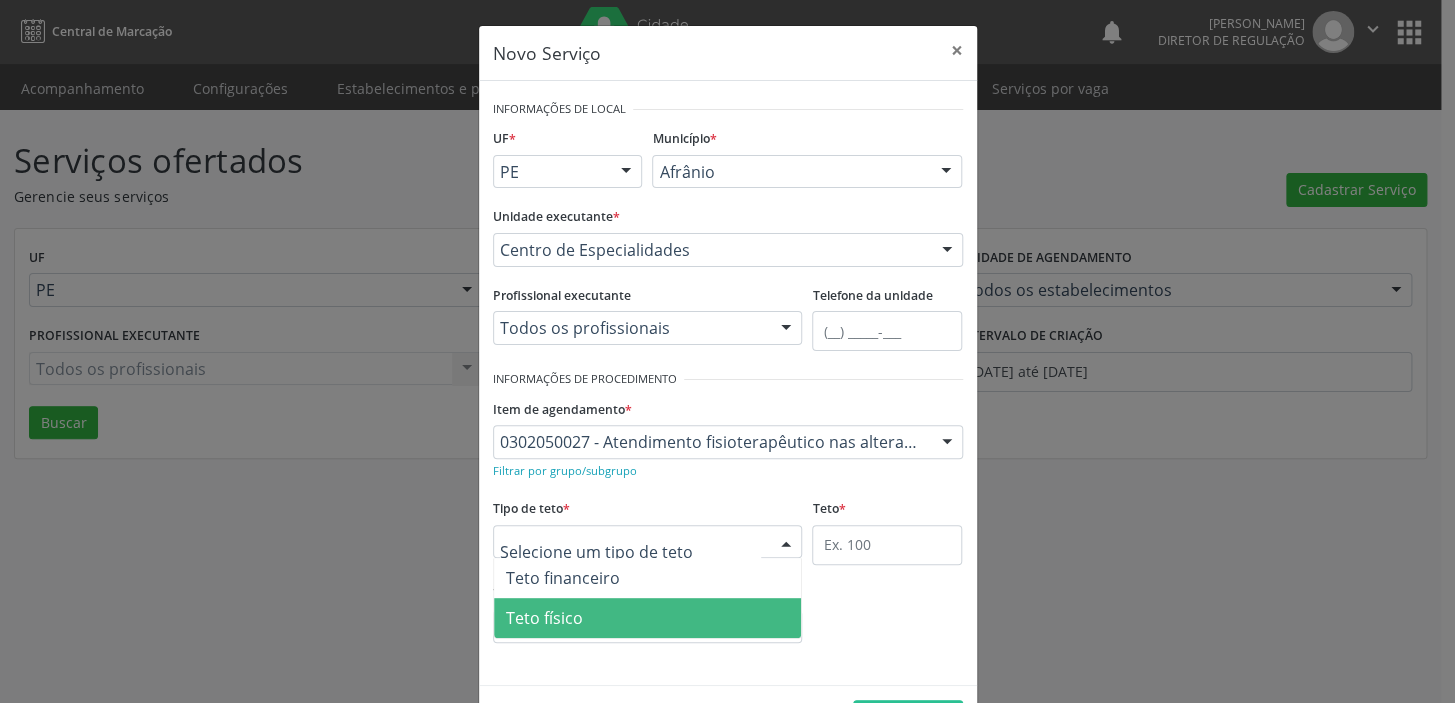 click on "Teto físico" at bounding box center [544, 618] 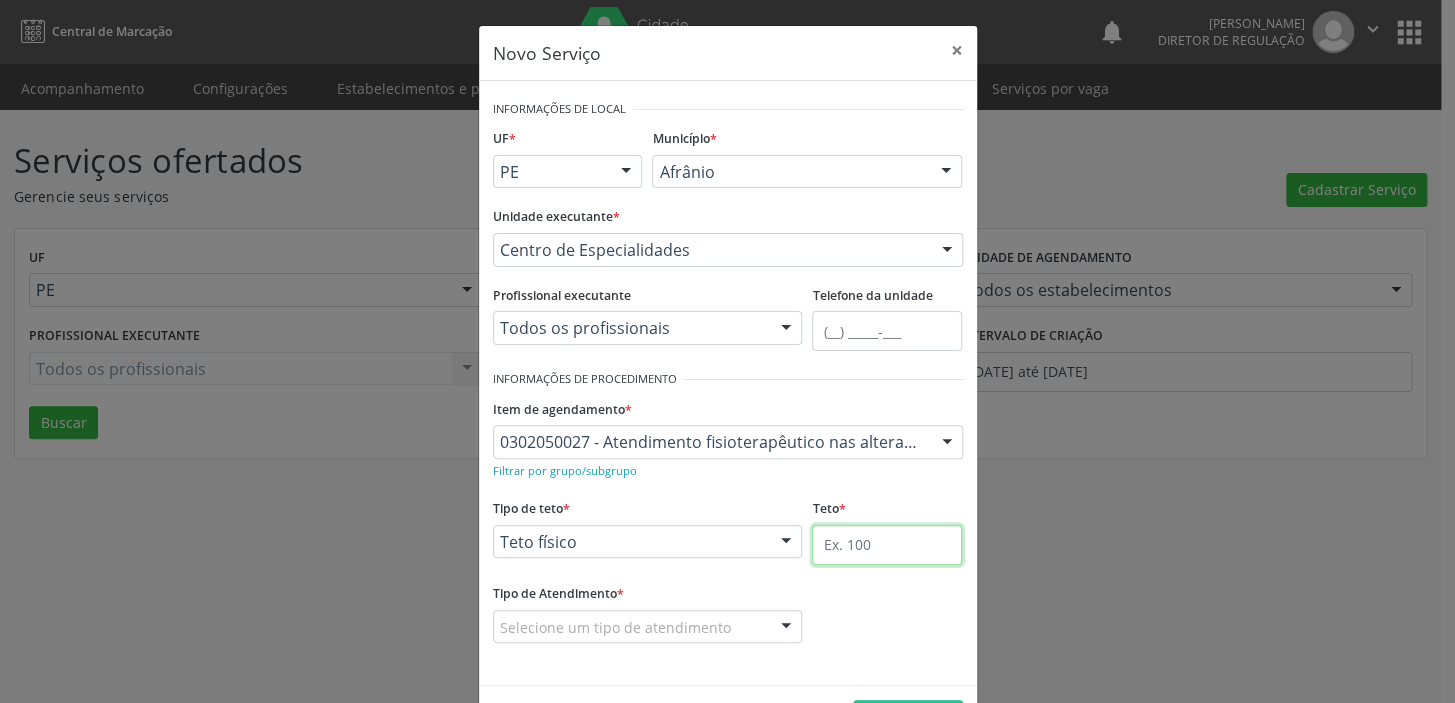 click at bounding box center [887, 545] 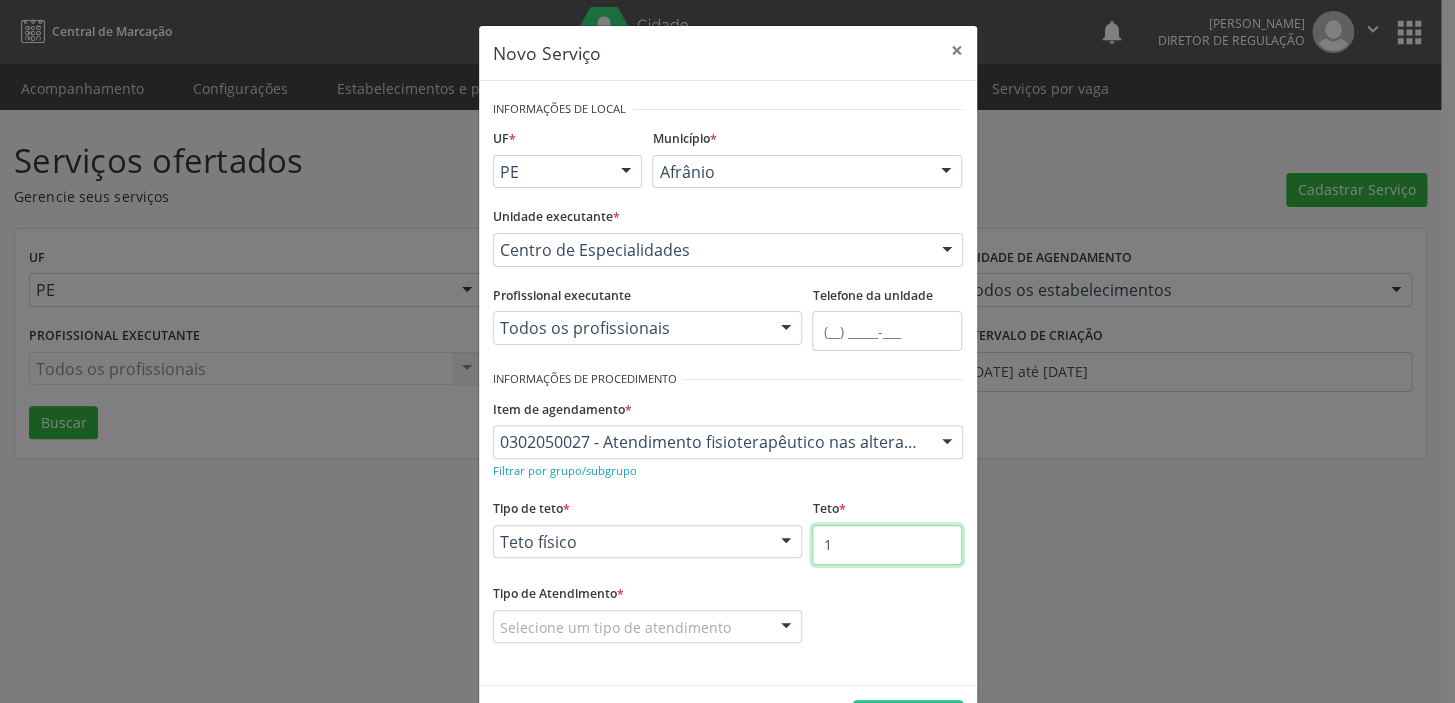 type on "1" 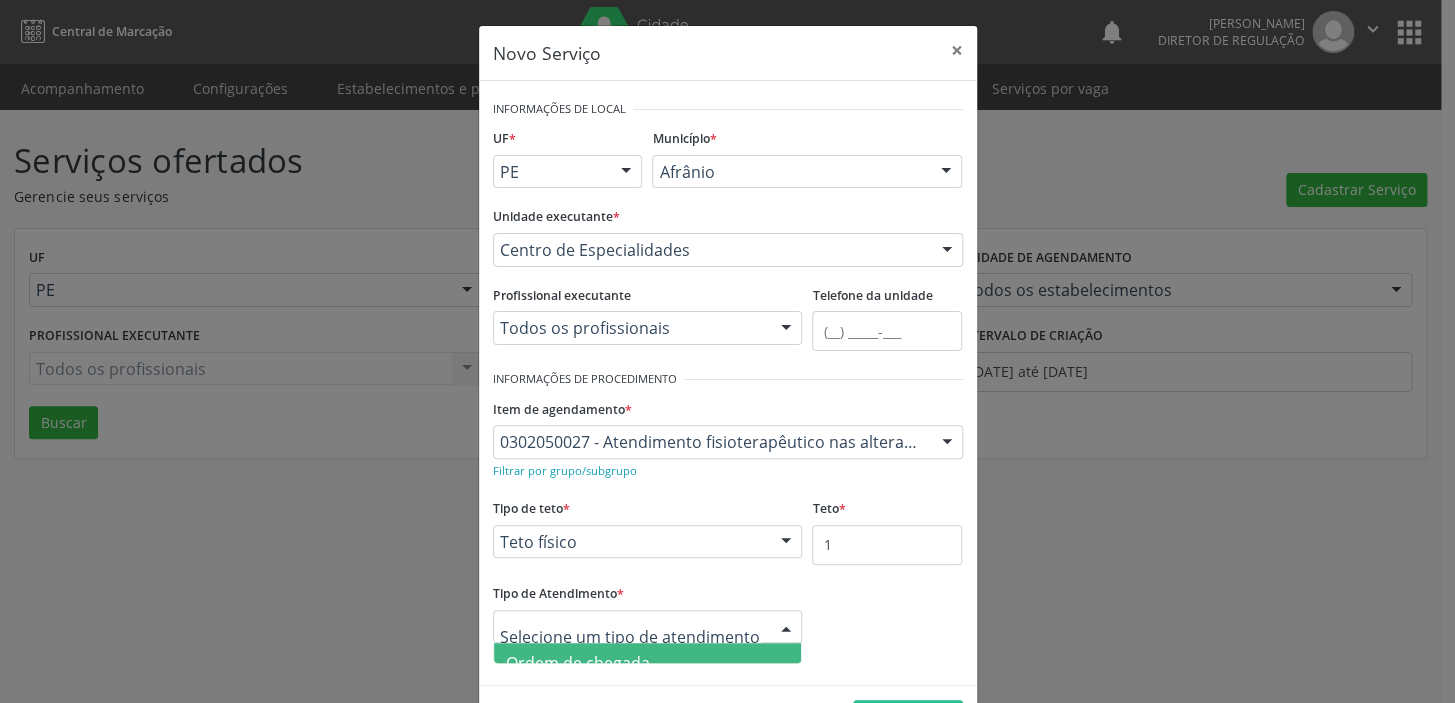 click on "Ordem de chegada" at bounding box center (578, 663) 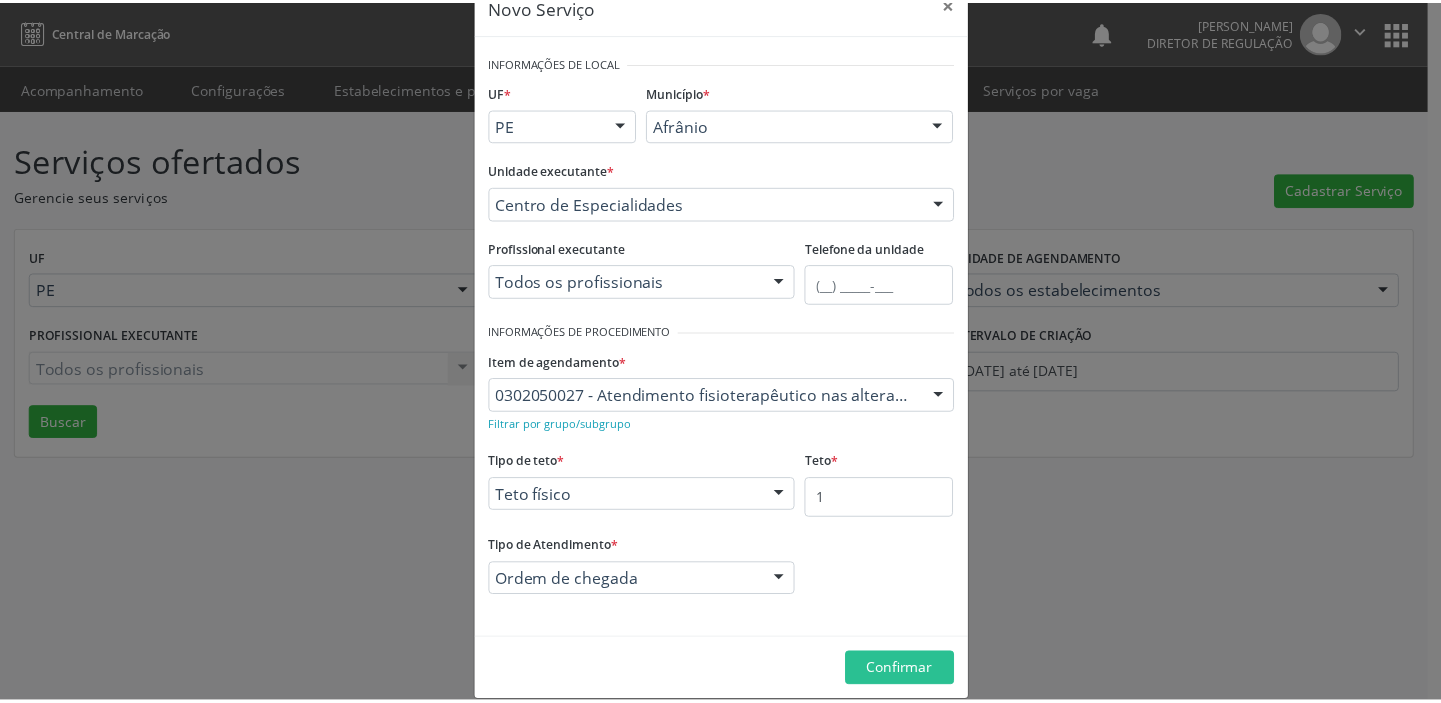 scroll, scrollTop: 69, scrollLeft: 0, axis: vertical 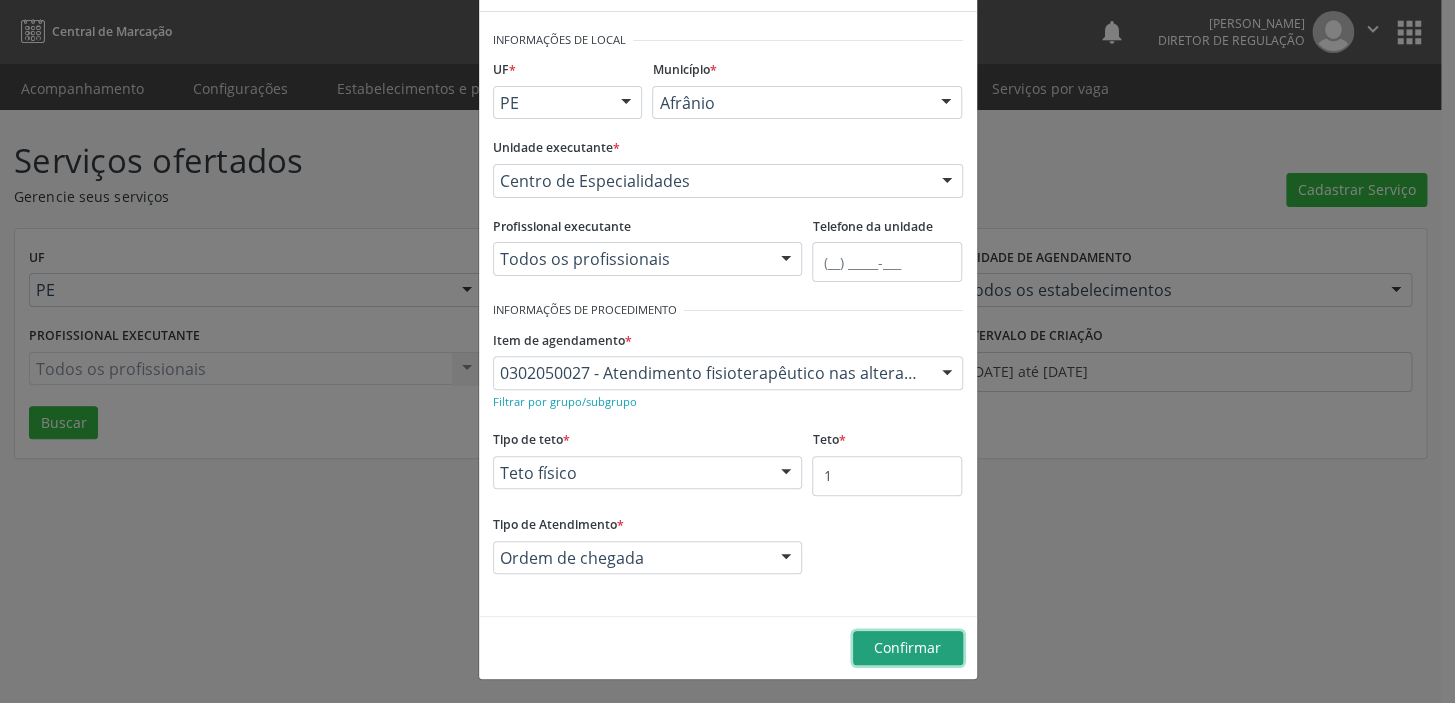 click on "Confirmar" at bounding box center (907, 647) 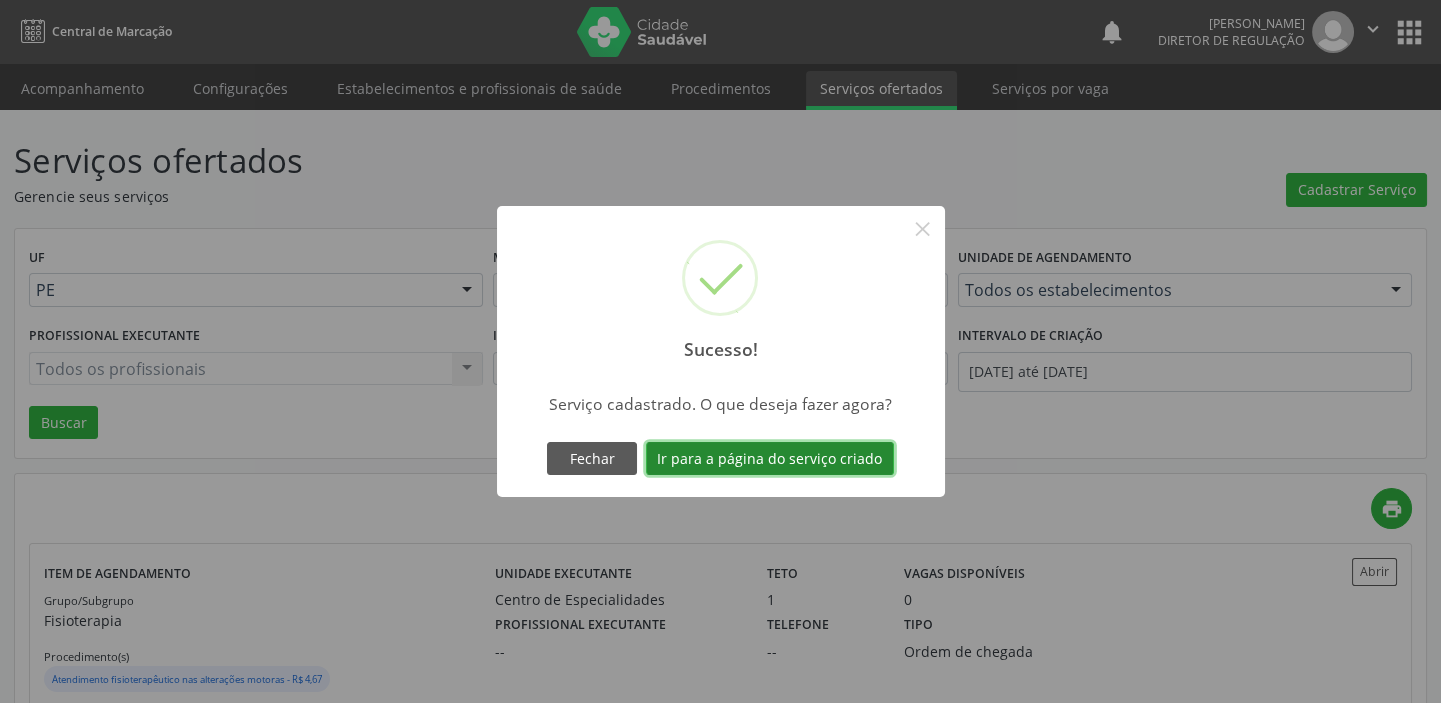 click on "Ir para a página do serviço criado" at bounding box center [770, 459] 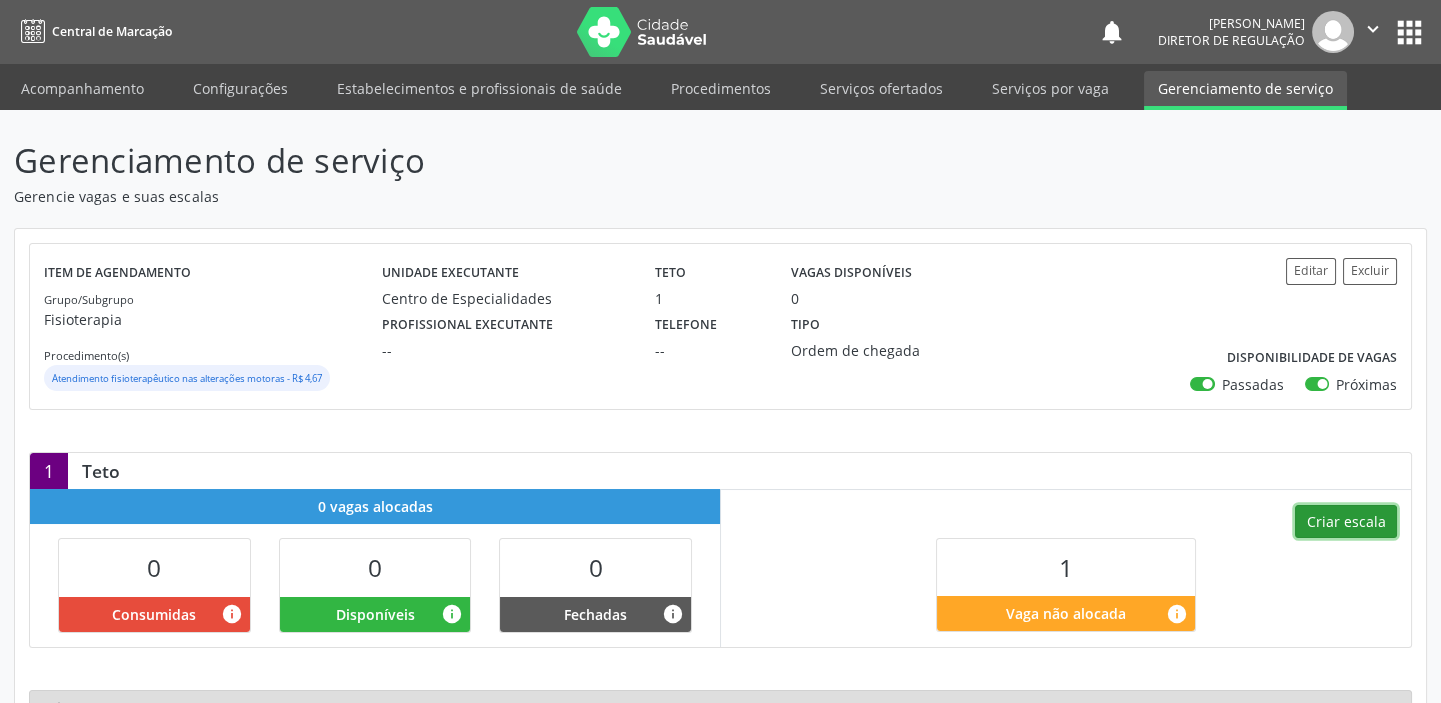 click on "Criar escala" at bounding box center (1346, 522) 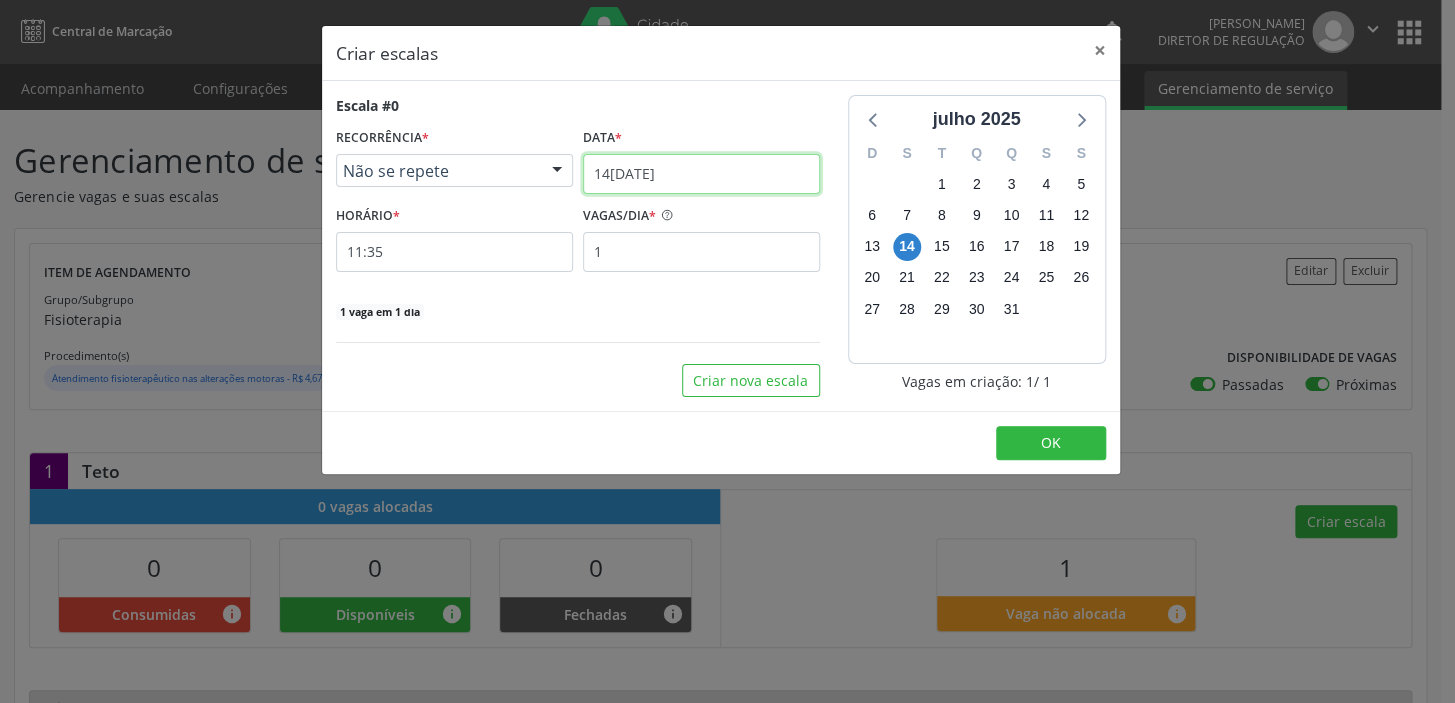 drag, startPoint x: 639, startPoint y: 178, endPoint x: 653, endPoint y: 211, distance: 35.846897 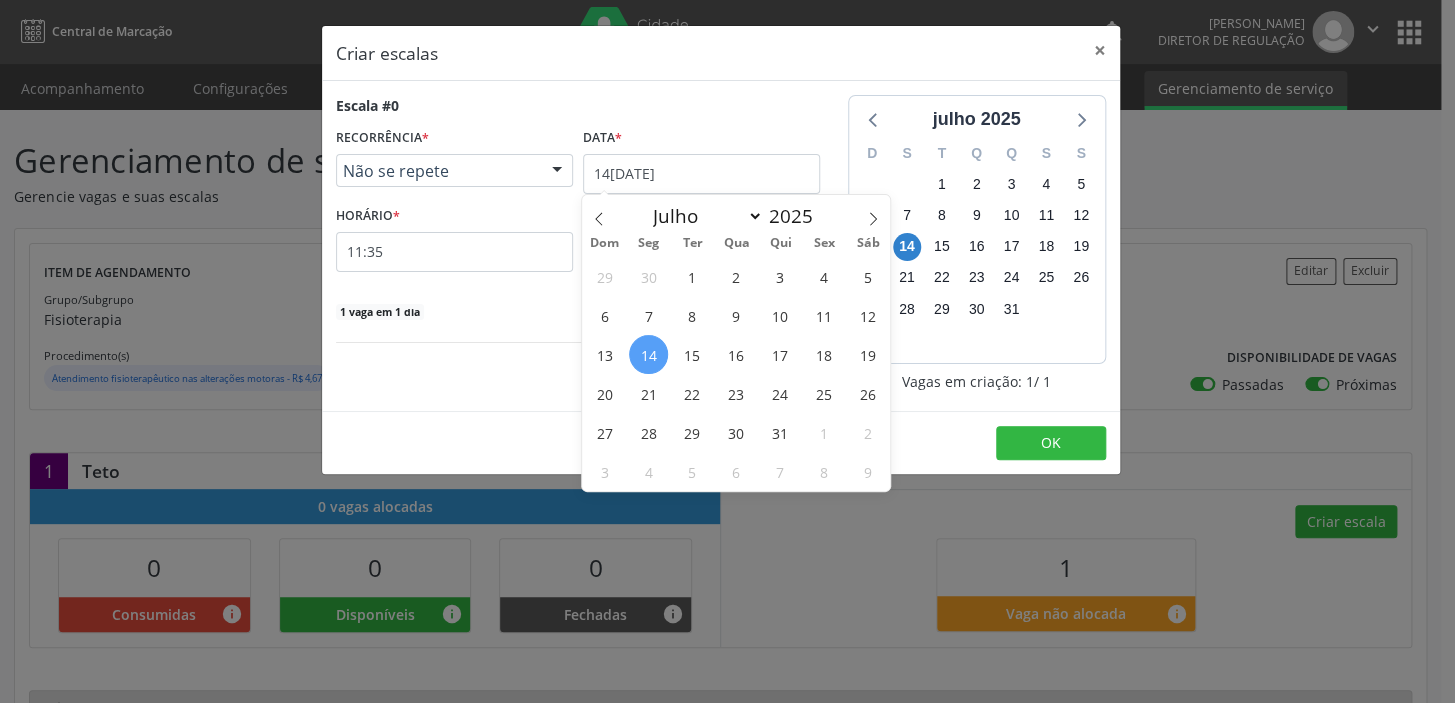 click on "16" at bounding box center (736, 354) 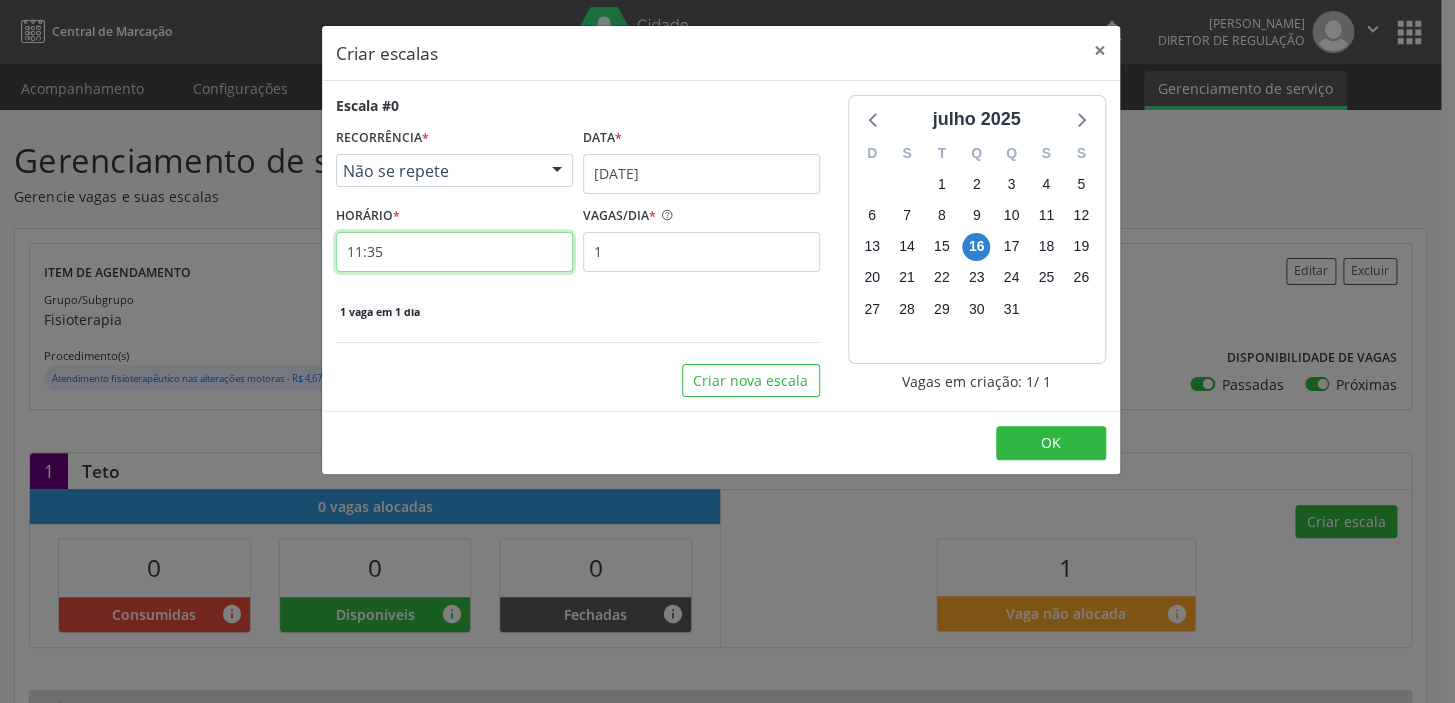 click on "11:35" at bounding box center [454, 252] 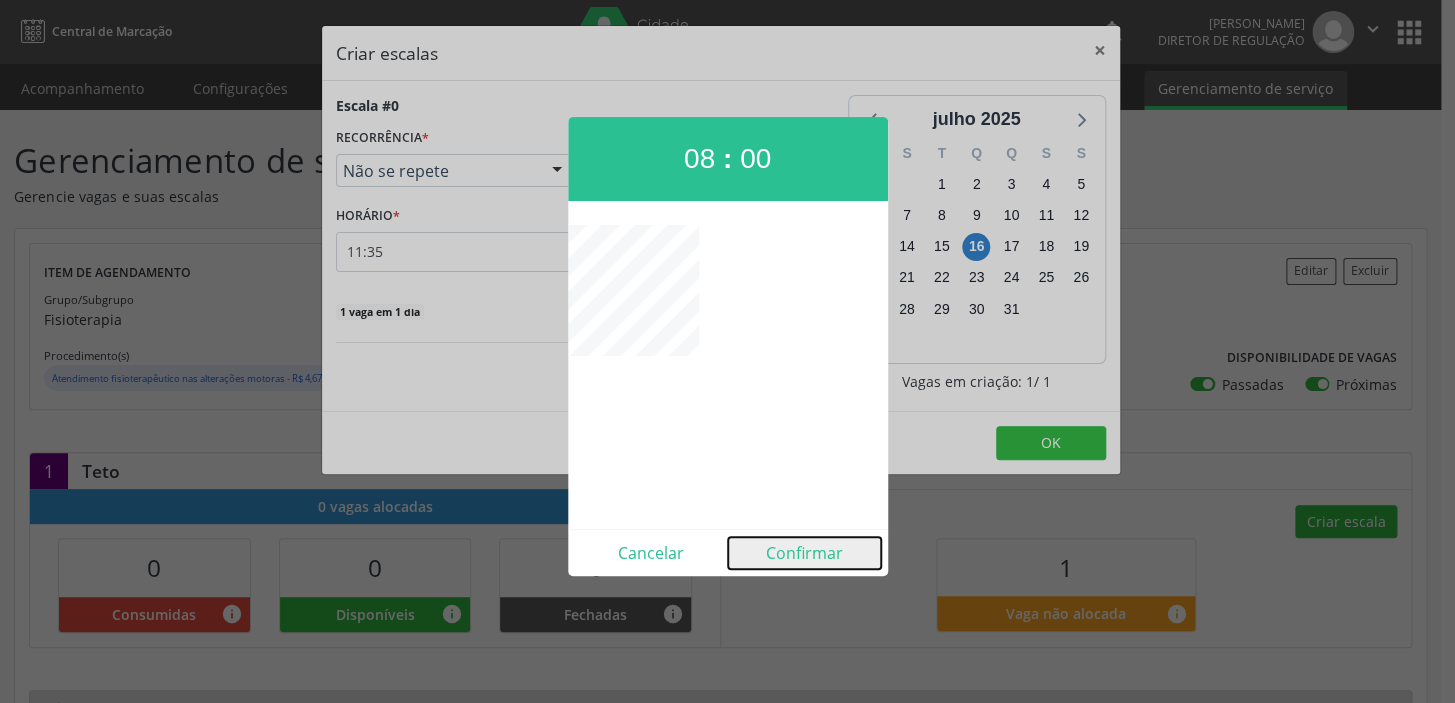 click on "Confirmar" at bounding box center (804, 553) 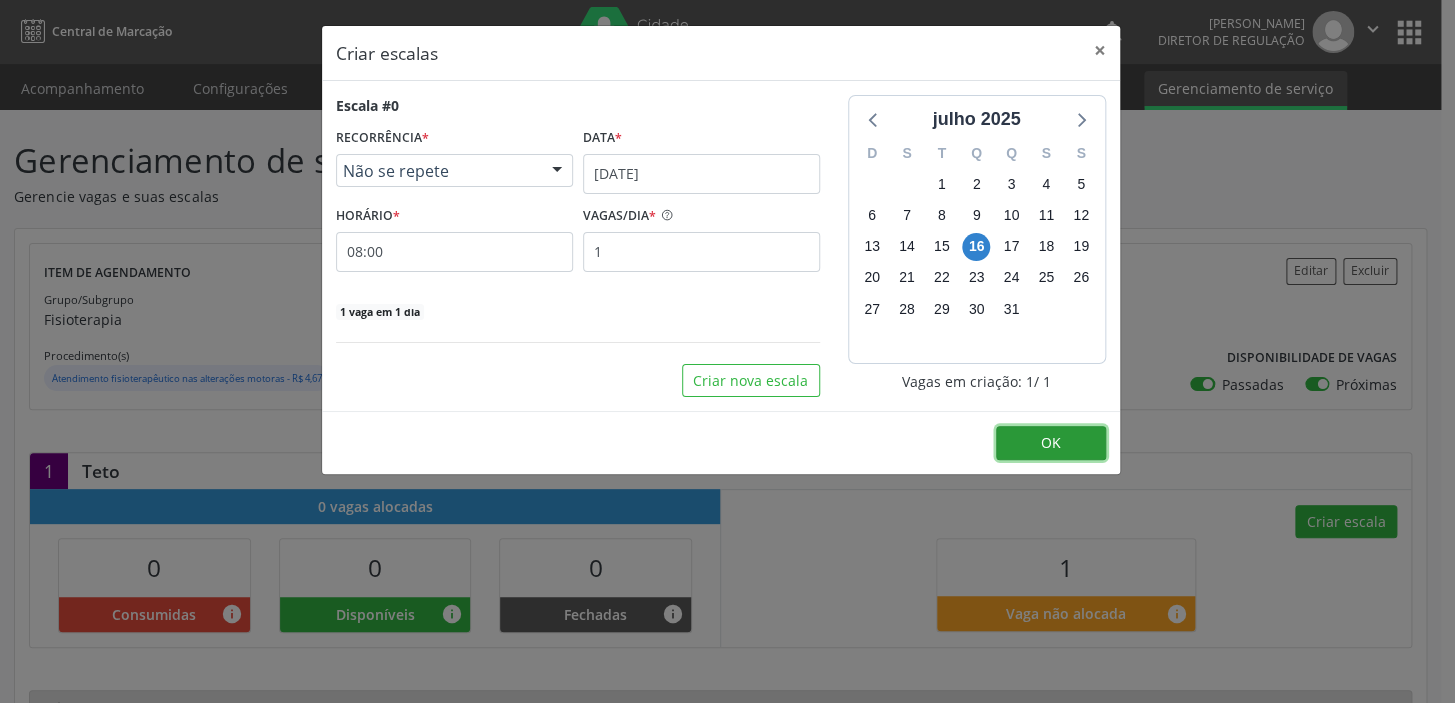 click on "OK" at bounding box center (1051, 442) 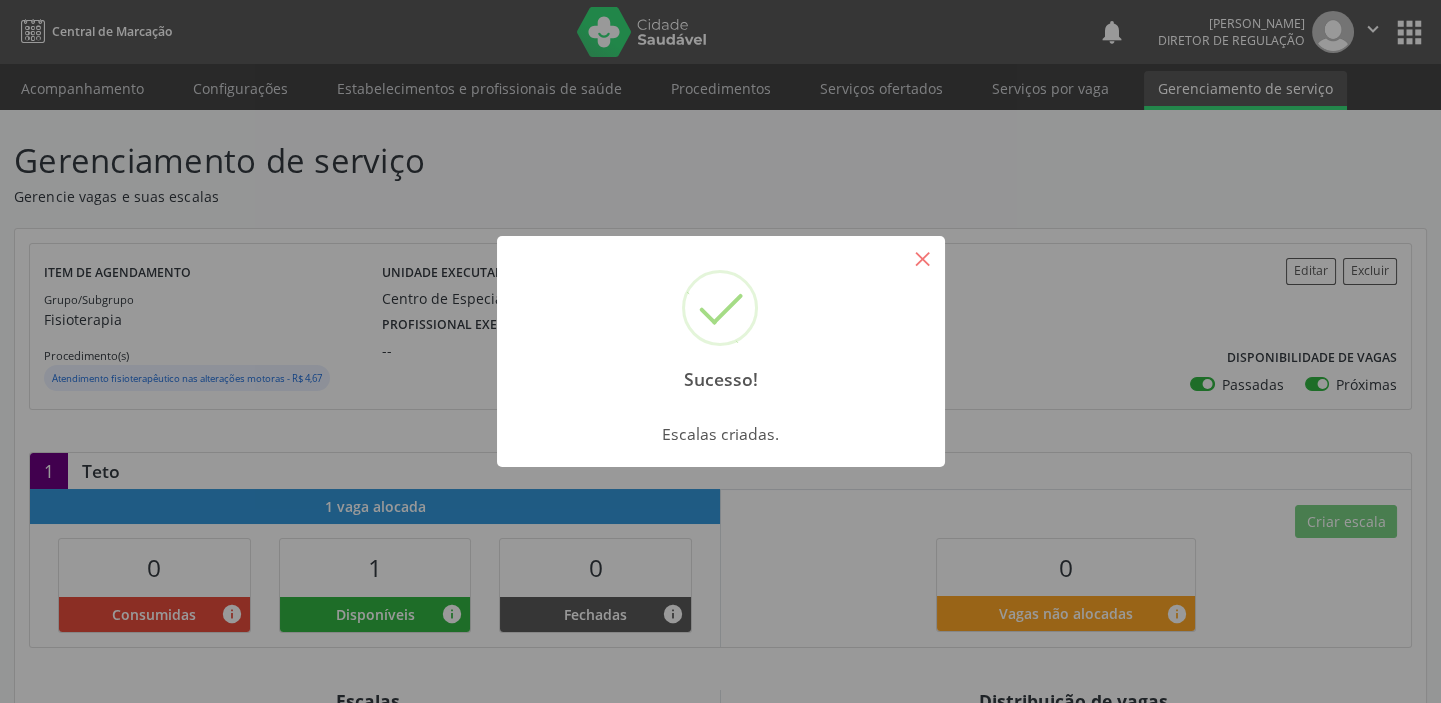 click on "×" at bounding box center [923, 258] 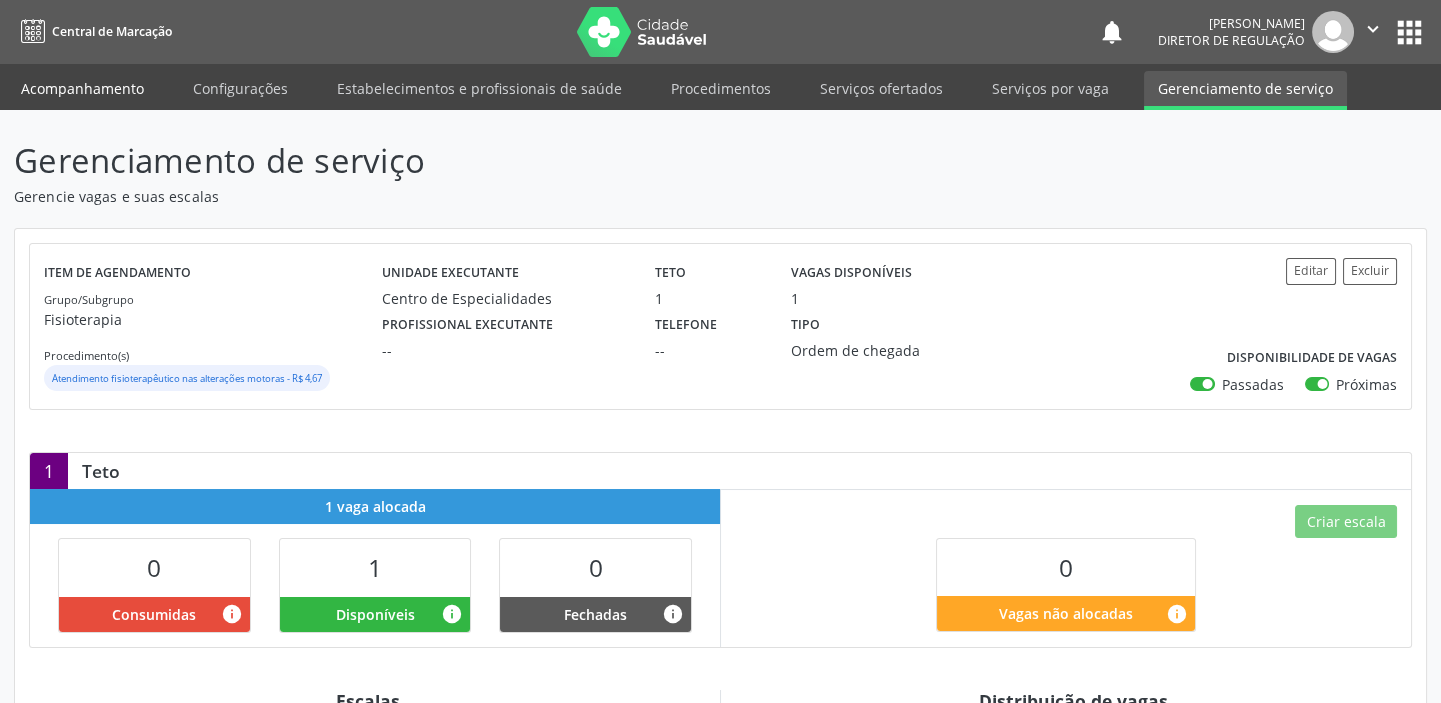 click on "Acompanhamento" at bounding box center [82, 88] 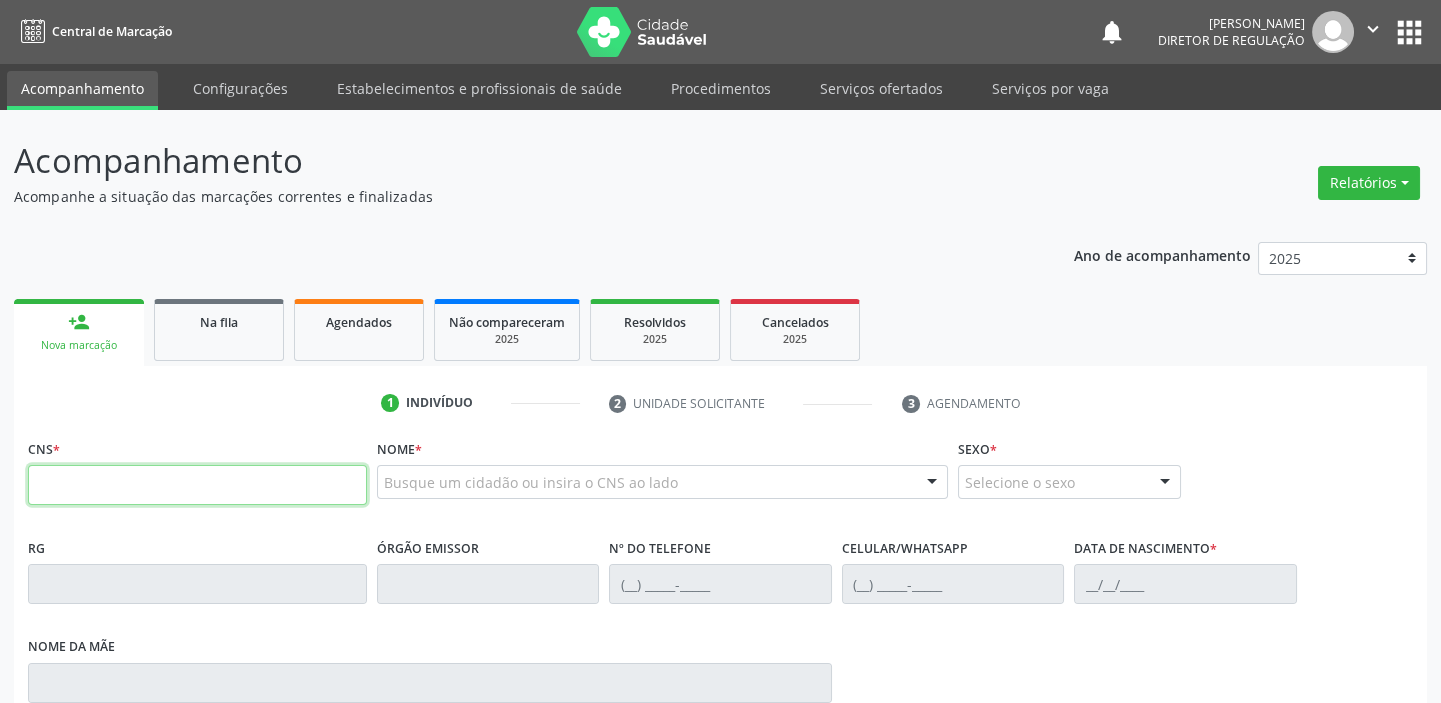 click at bounding box center (197, 485) 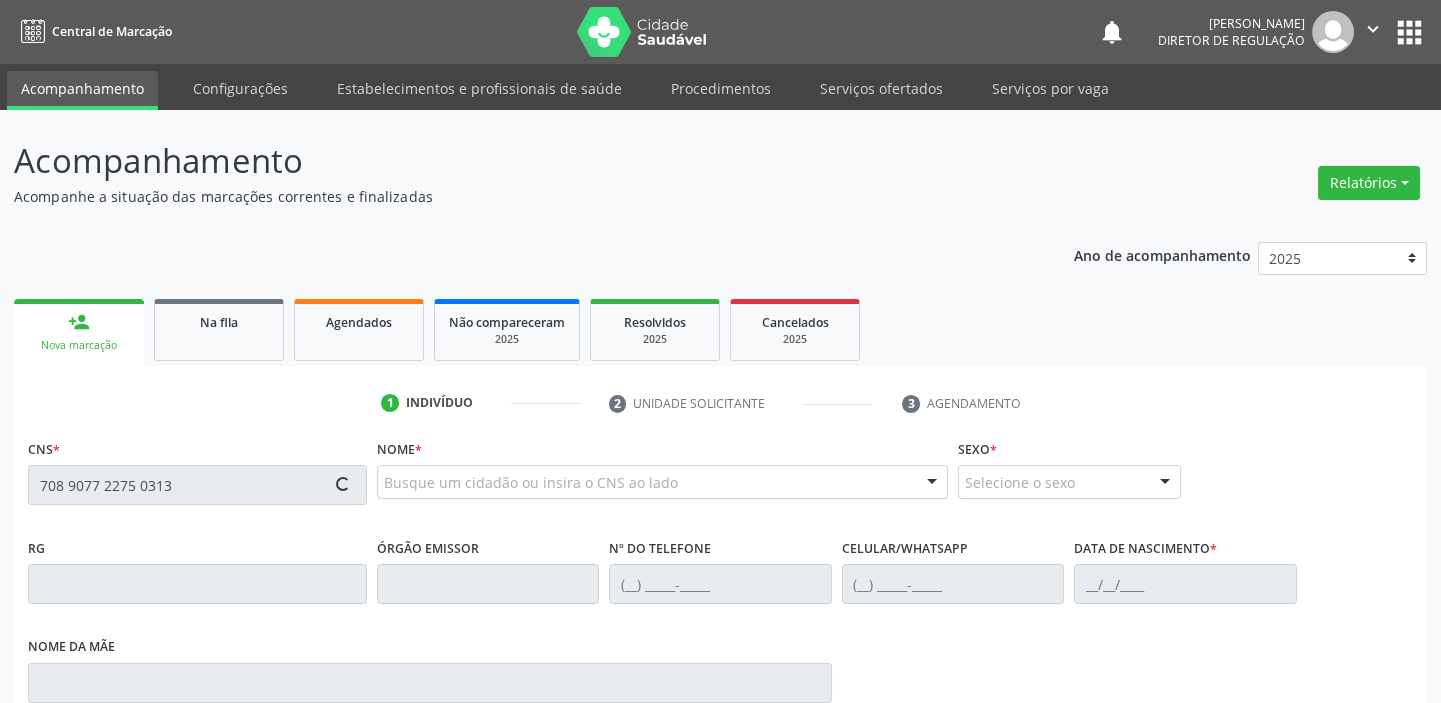 type on "708 9077 2275 0313" 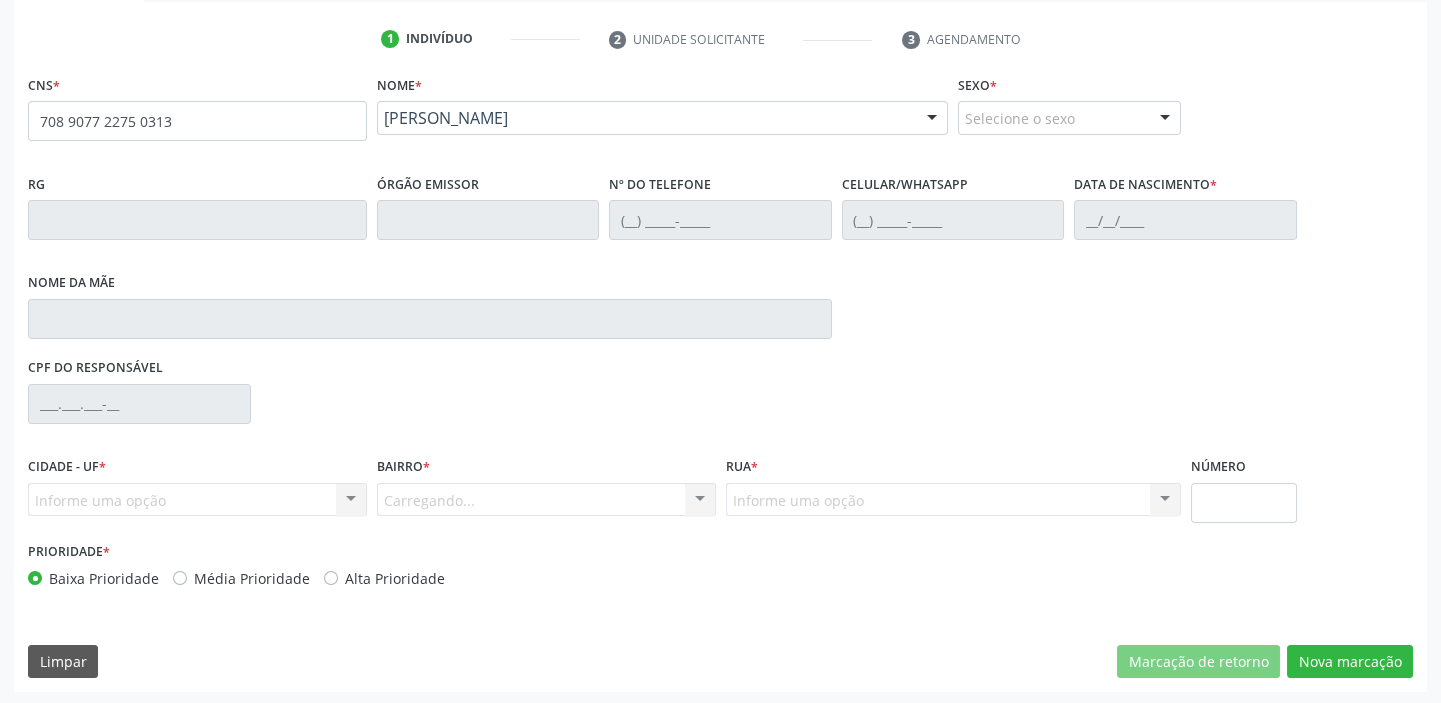 scroll, scrollTop: 366, scrollLeft: 0, axis: vertical 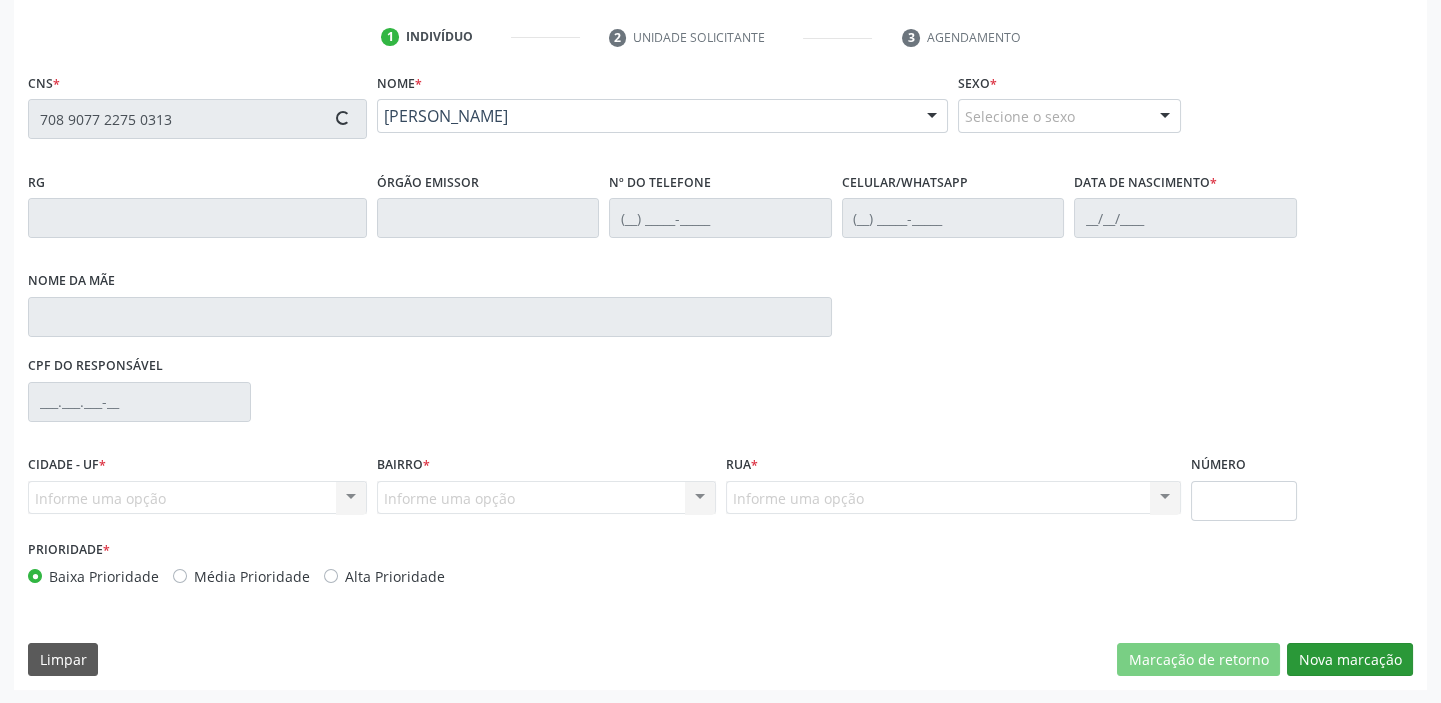 type on "31[DATE]" 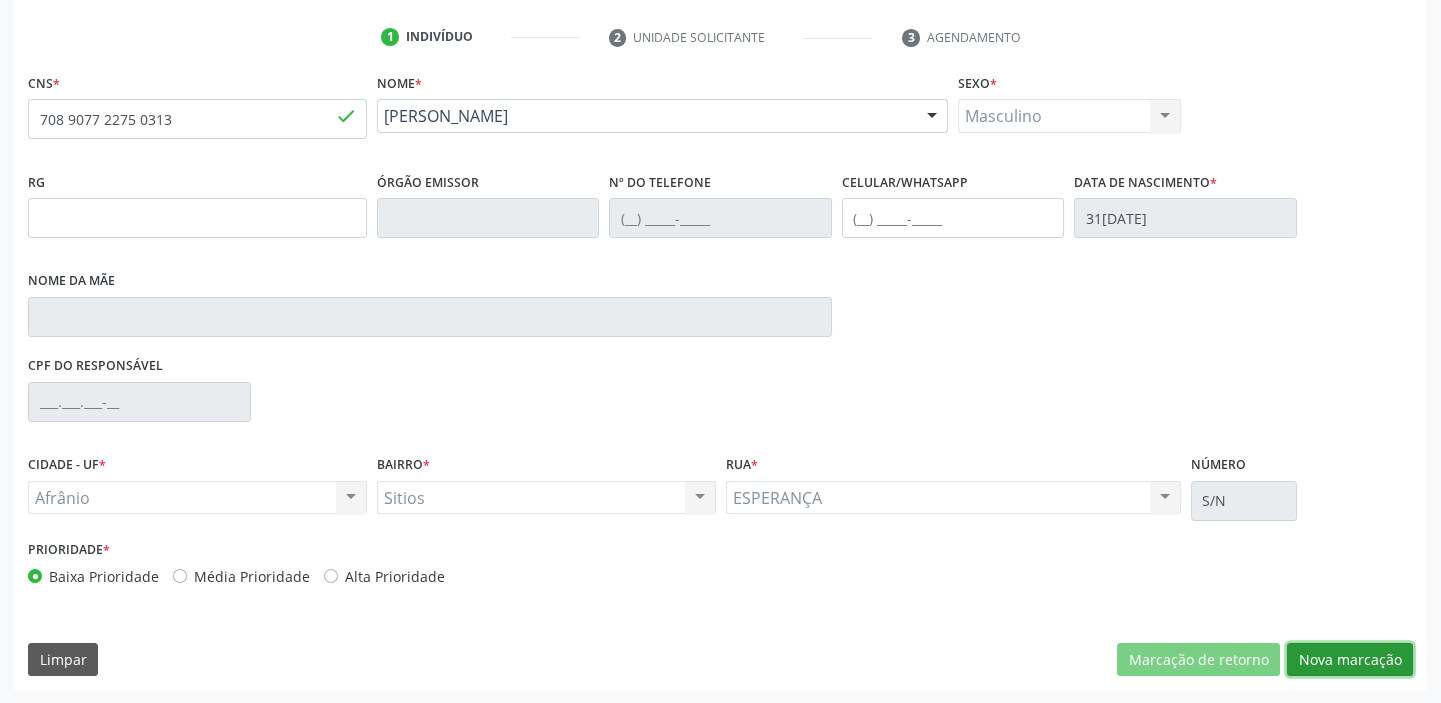 click on "Nova marcação" at bounding box center [1350, 660] 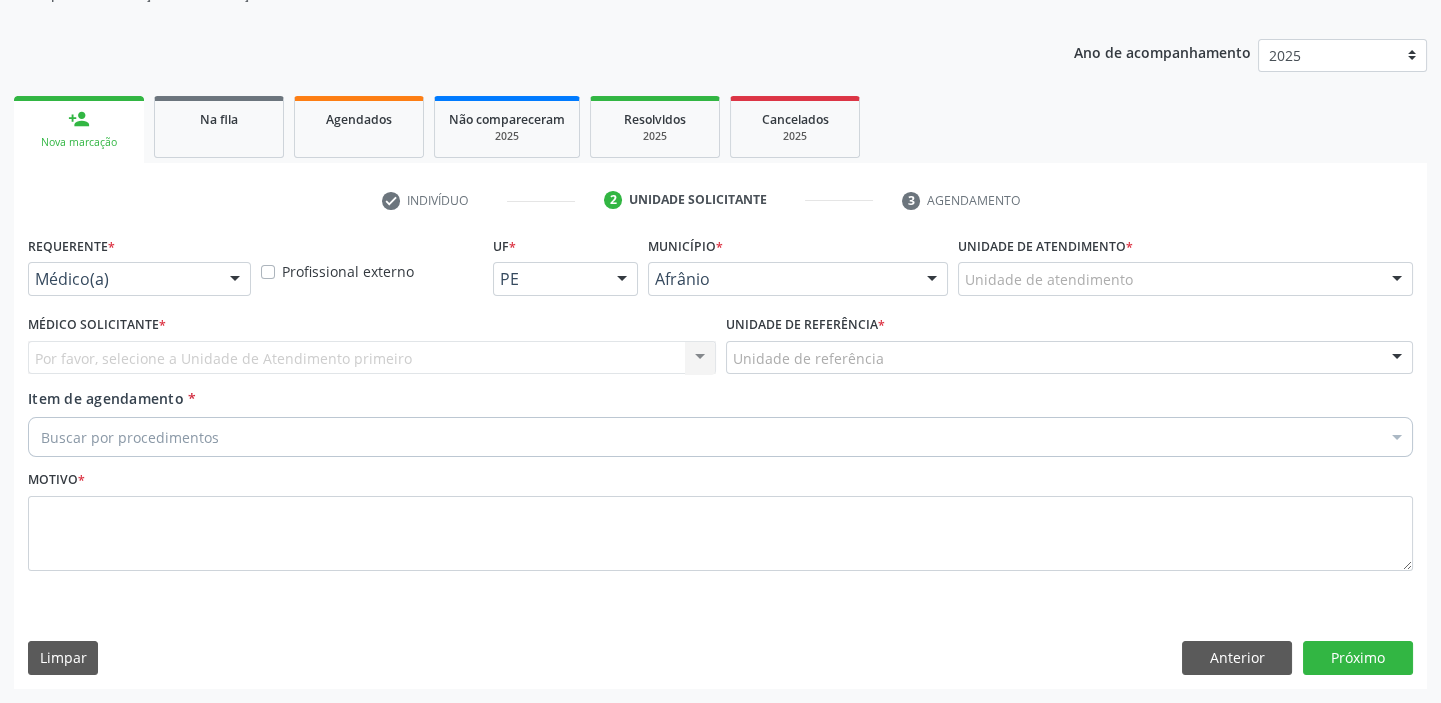 scroll, scrollTop: 201, scrollLeft: 0, axis: vertical 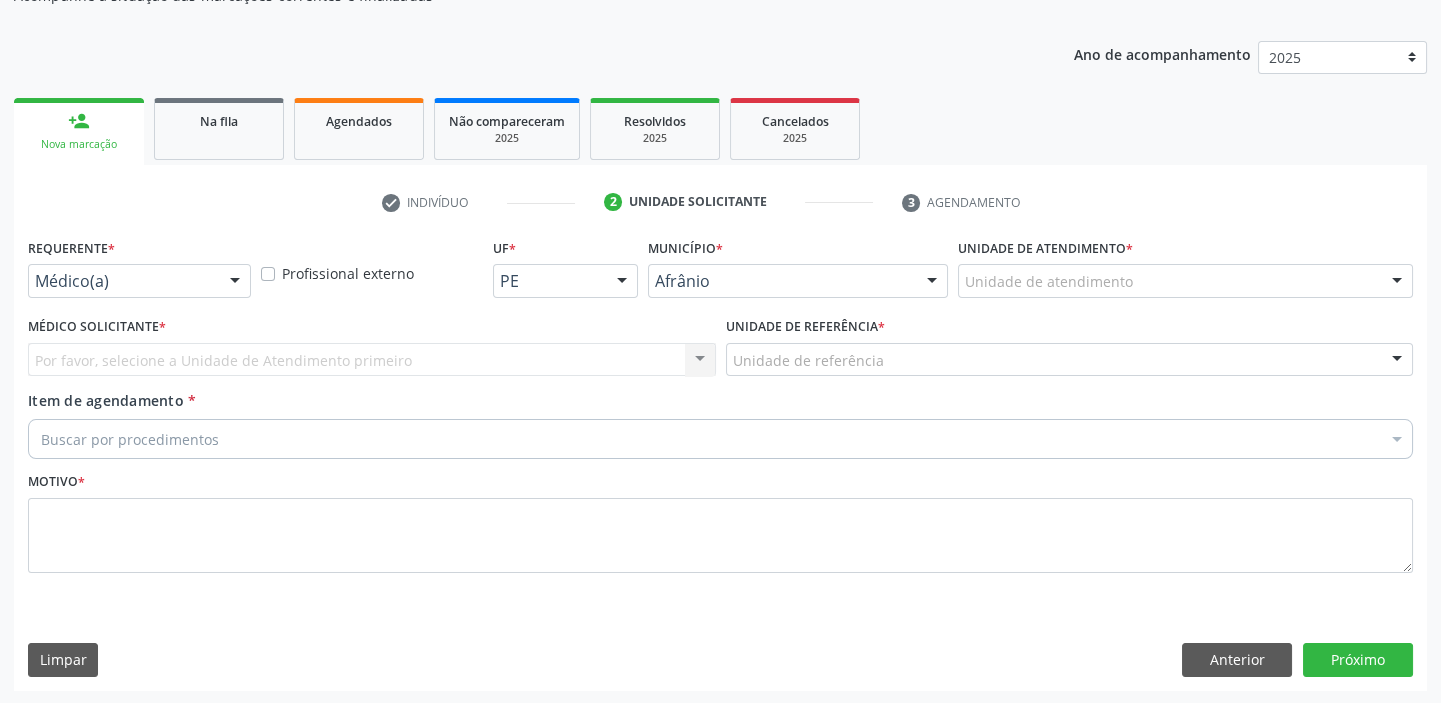 click on "Unidade de atendimento" at bounding box center [1185, 281] 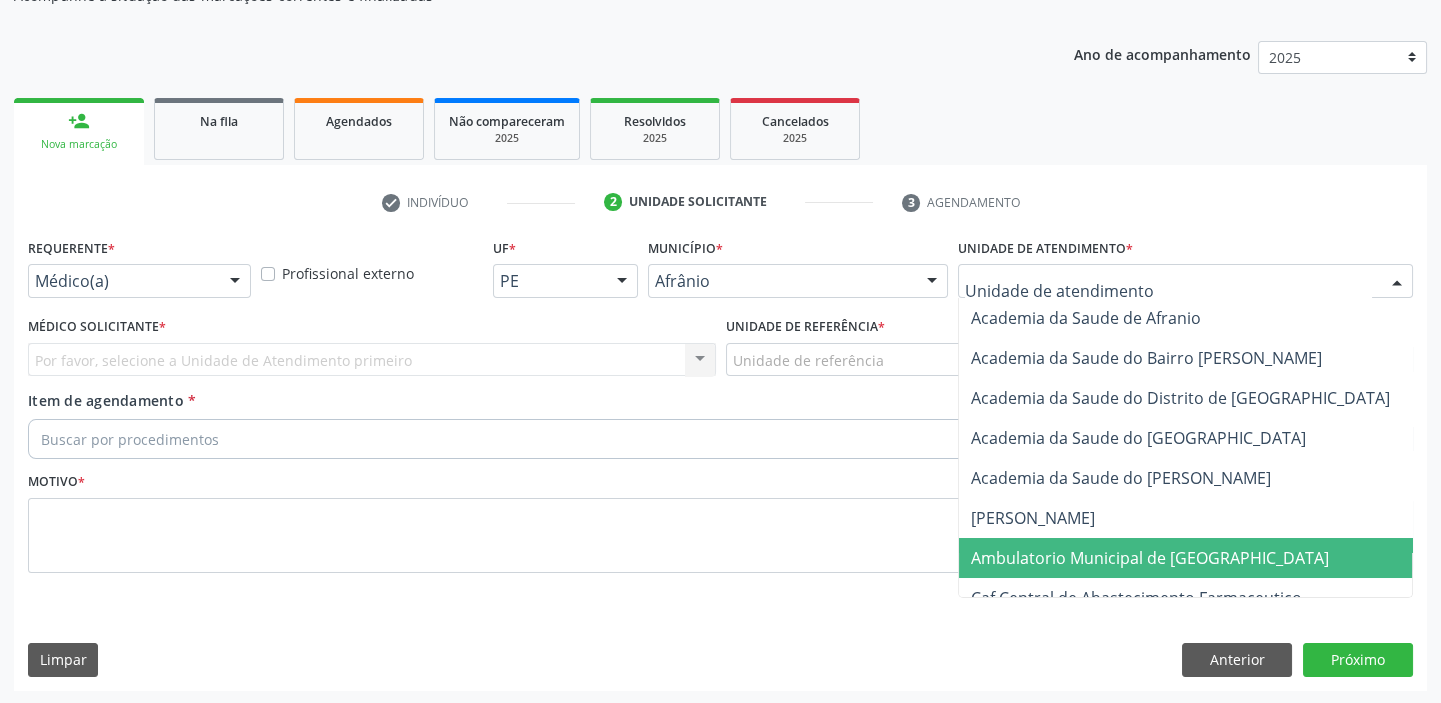 click on "Ambulatorio Municipal de [GEOGRAPHIC_DATA]" at bounding box center (1150, 558) 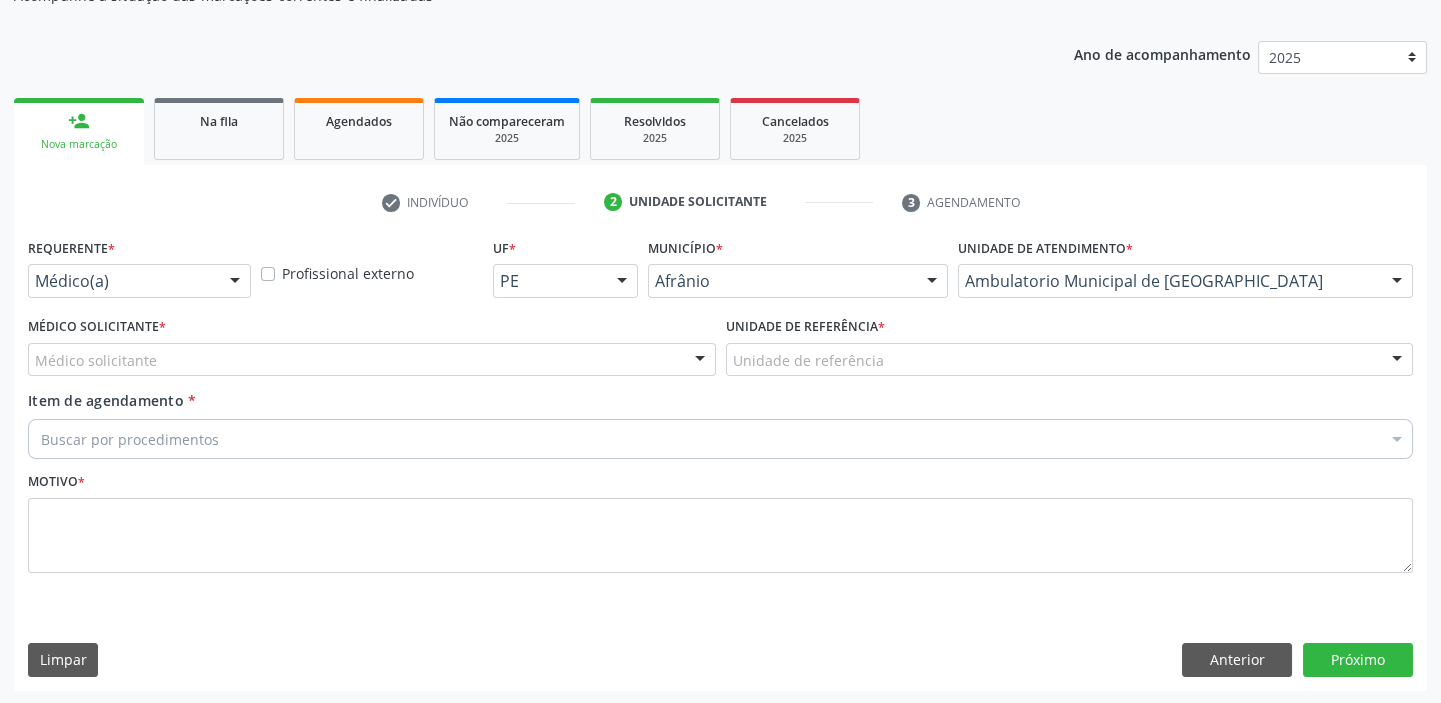 click on "Unidade de referência" at bounding box center (1070, 360) 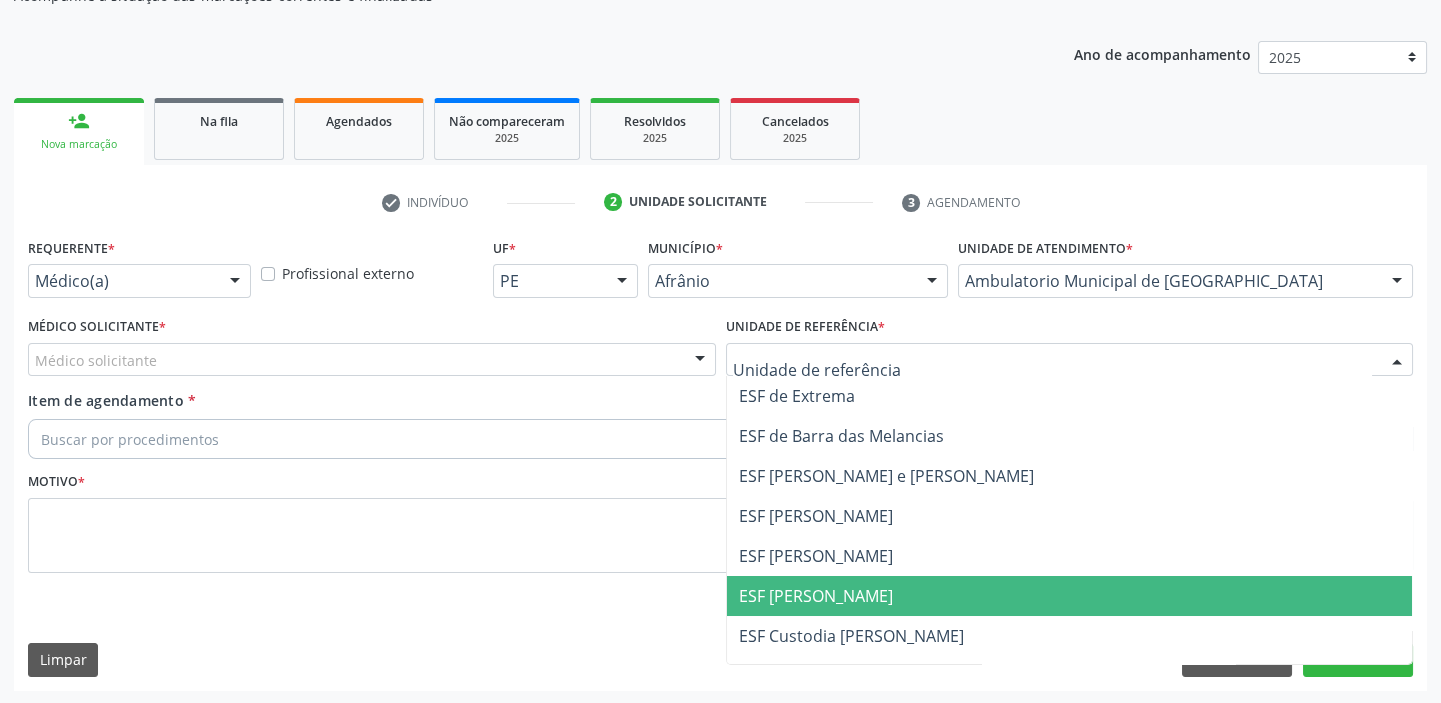 click on "ESF [PERSON_NAME]" at bounding box center [816, 596] 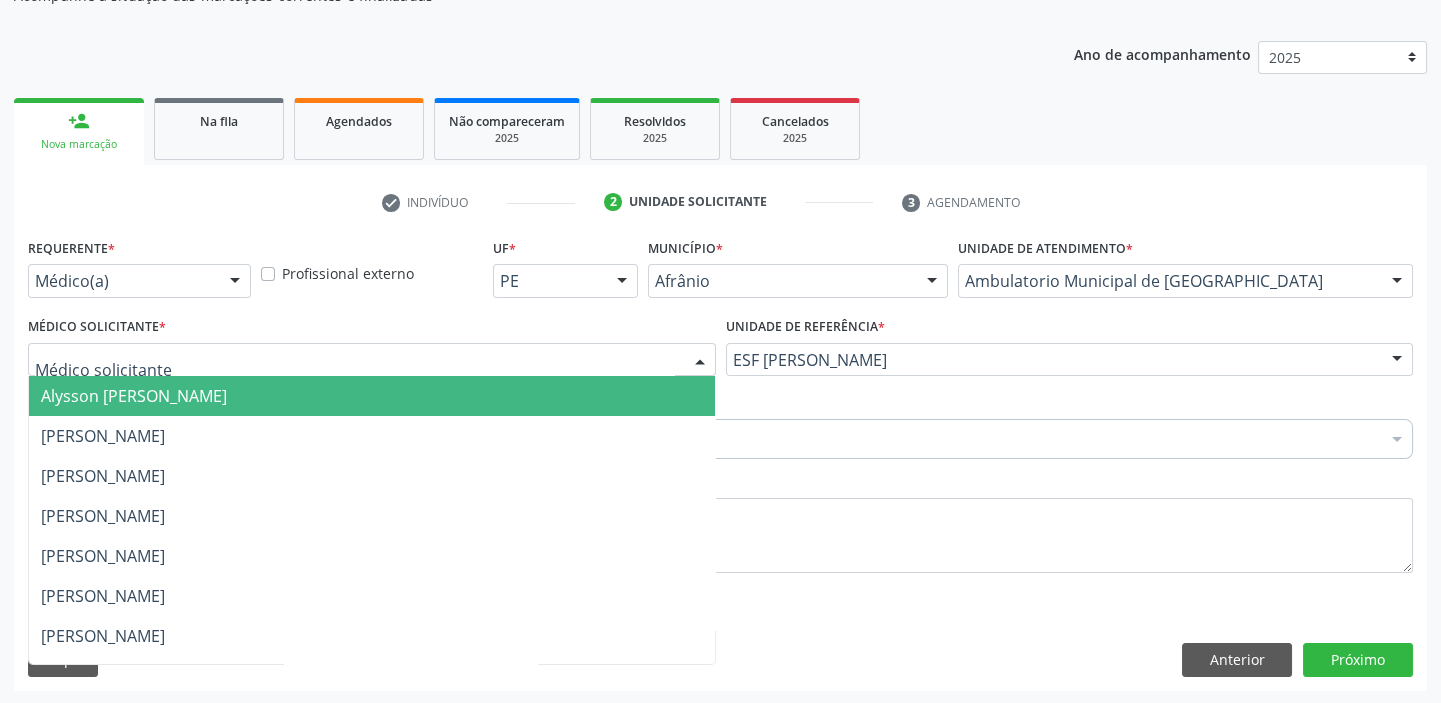 drag, startPoint x: 90, startPoint y: 363, endPoint x: 92, endPoint y: 400, distance: 37.054016 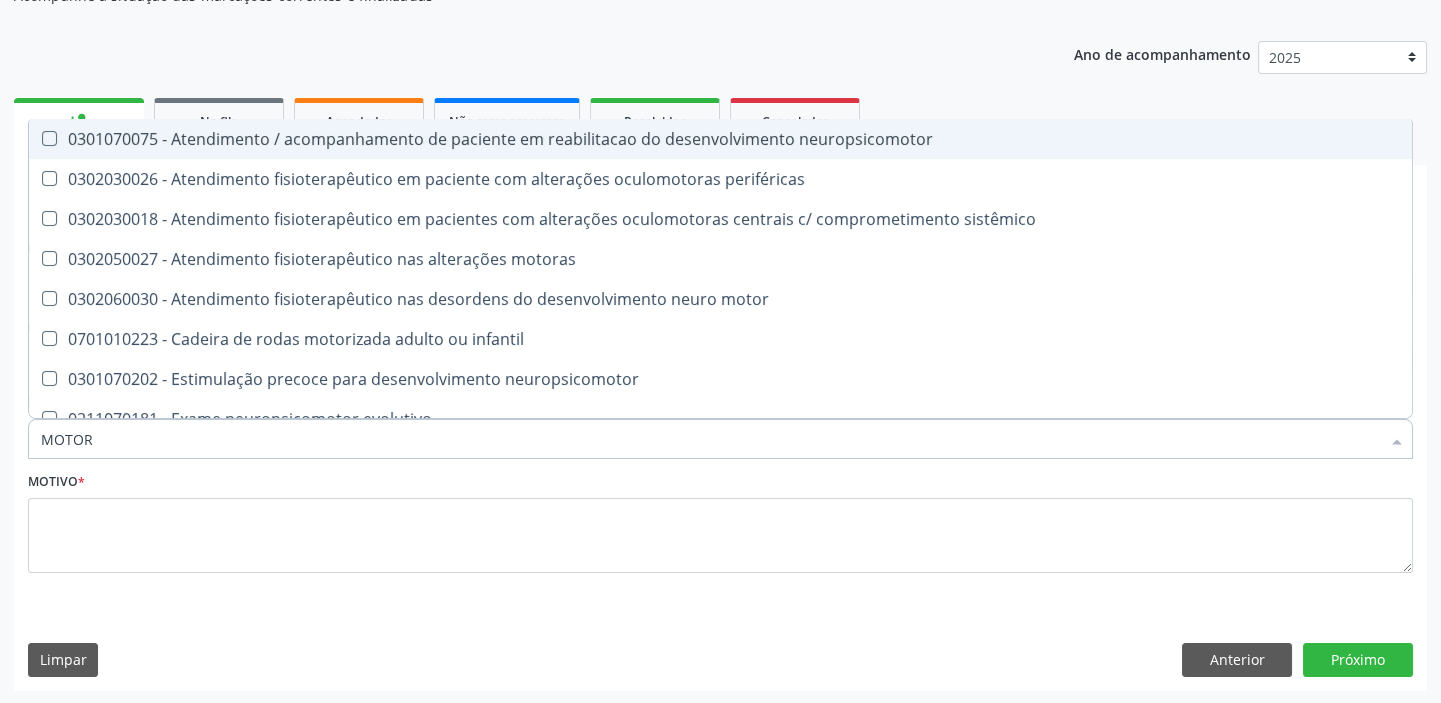 type on "MOTORA" 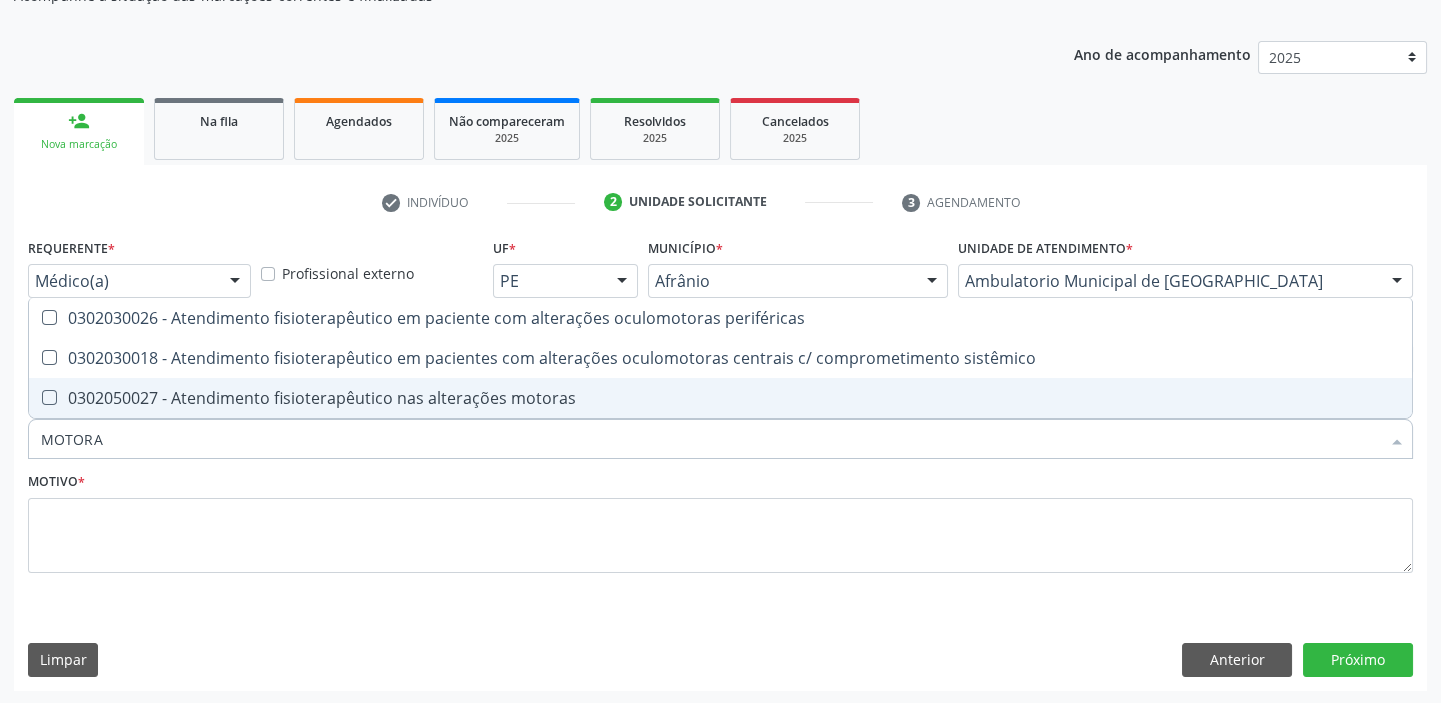 click on "0302050027 - Atendimento fisioterapêutico nas alterações motoras" at bounding box center [720, 398] 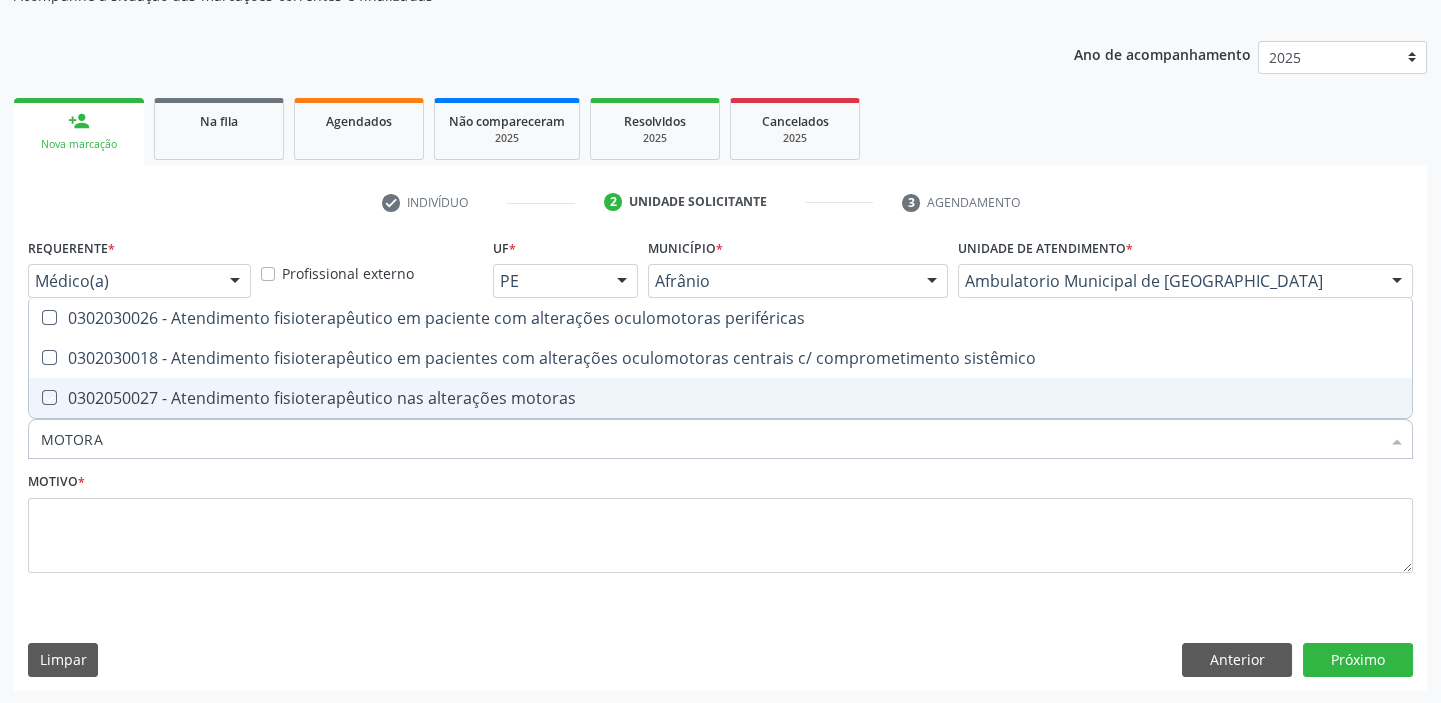 checkbox on "true" 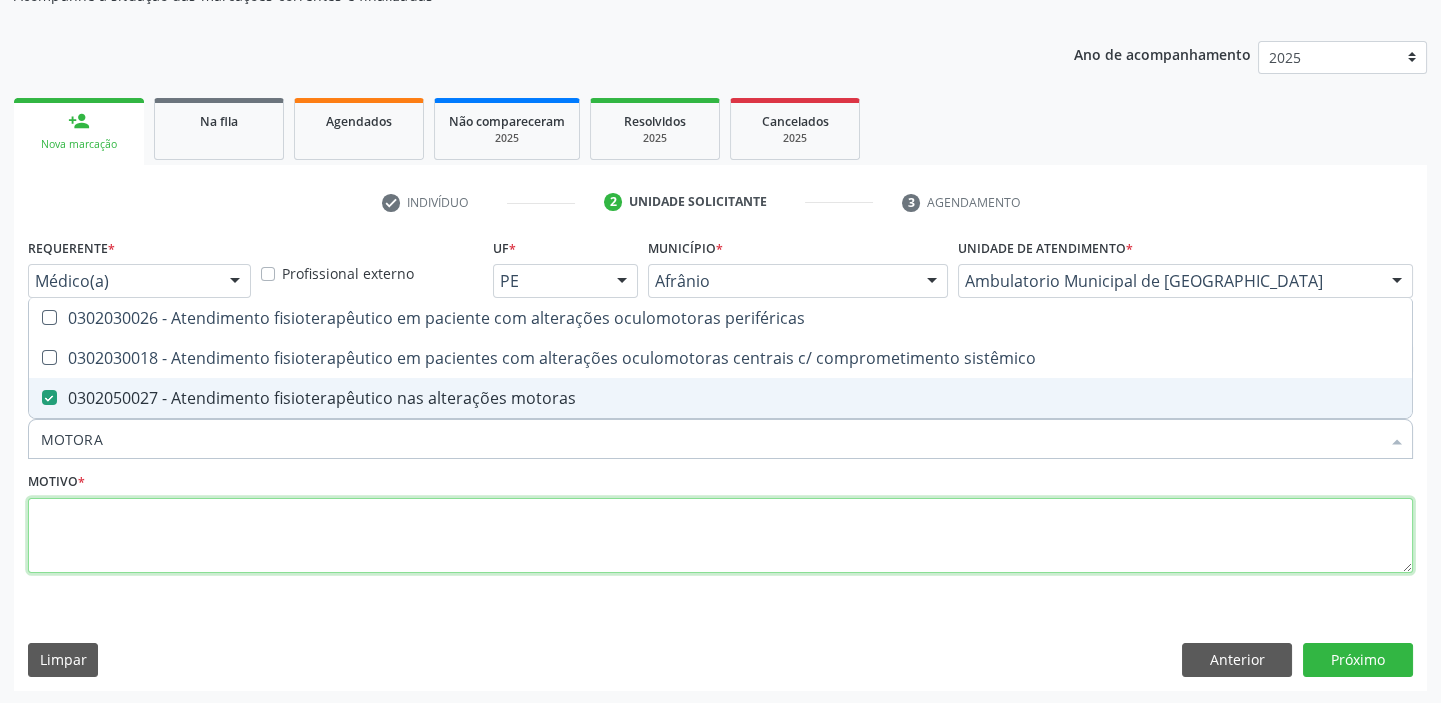 drag, startPoint x: 109, startPoint y: 530, endPoint x: 121, endPoint y: 530, distance: 12 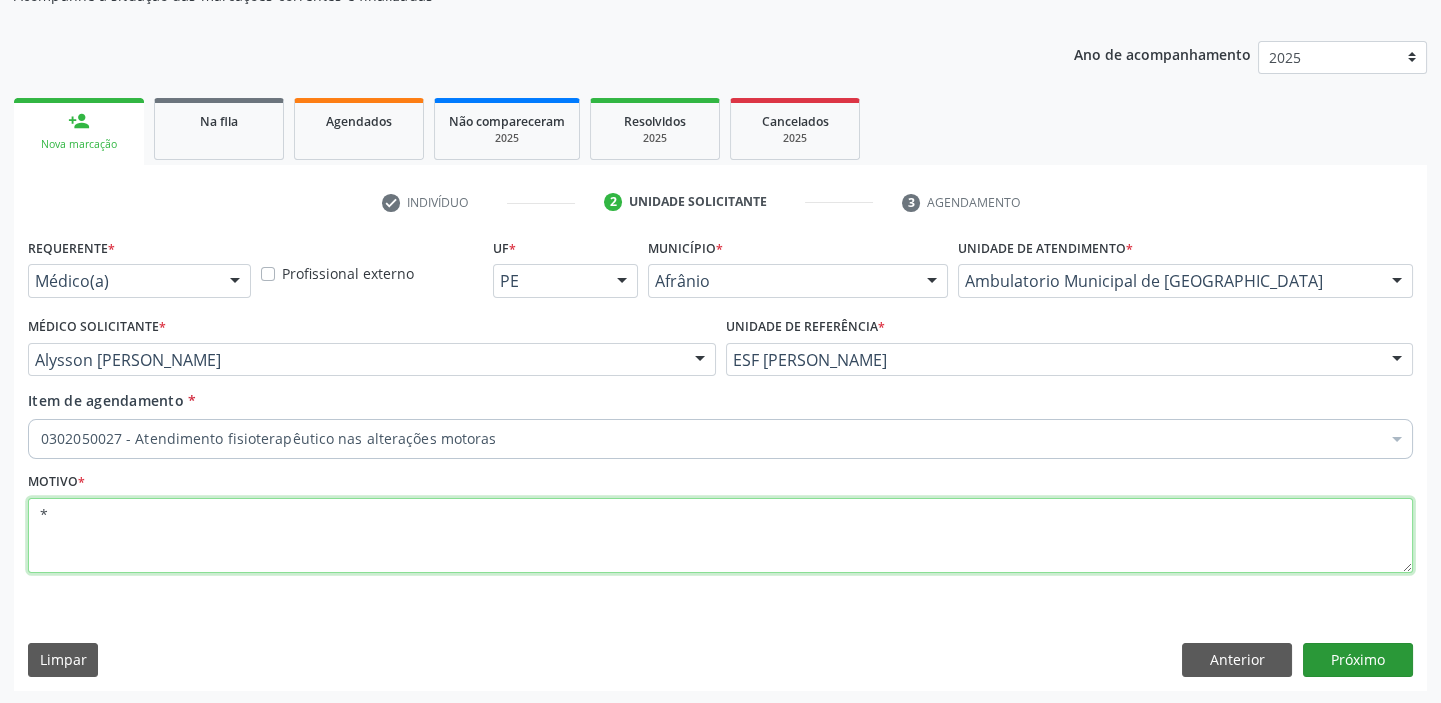 type on "*" 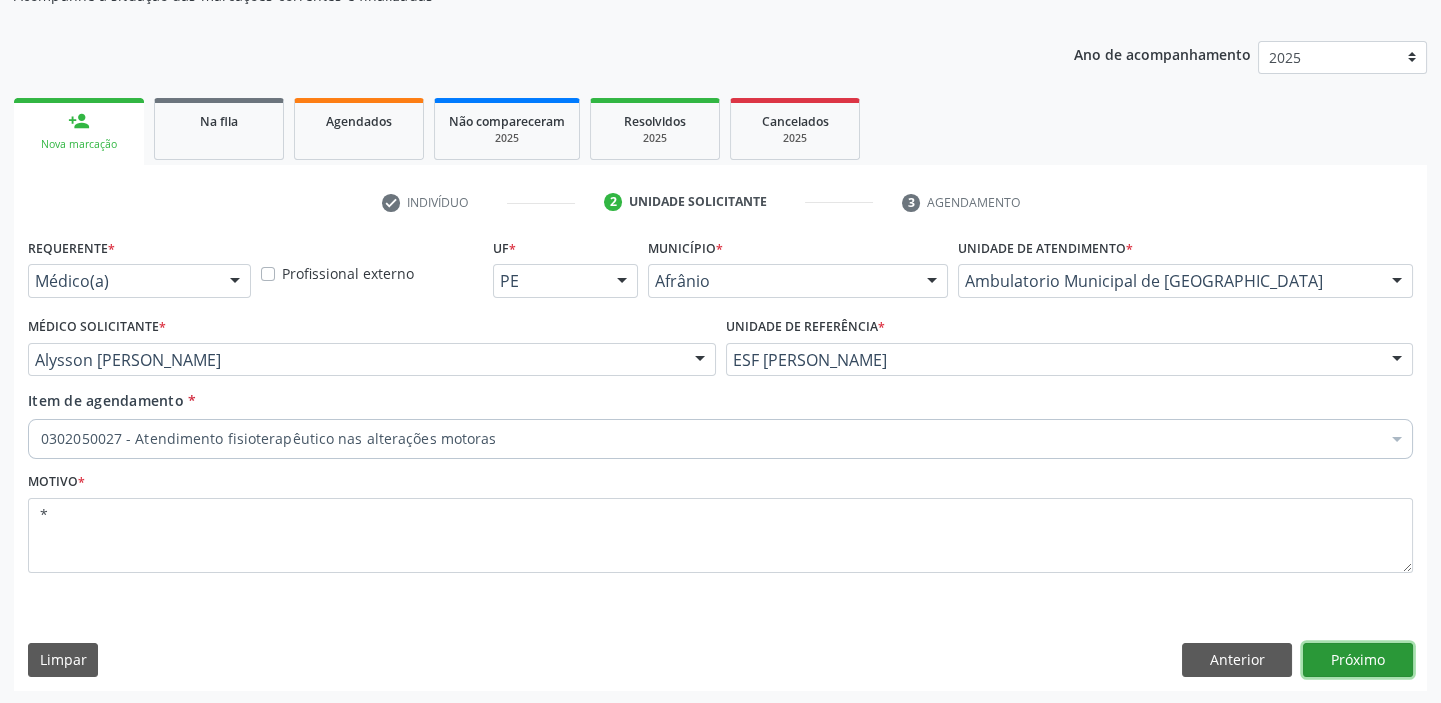 click on "Próximo" at bounding box center [1358, 660] 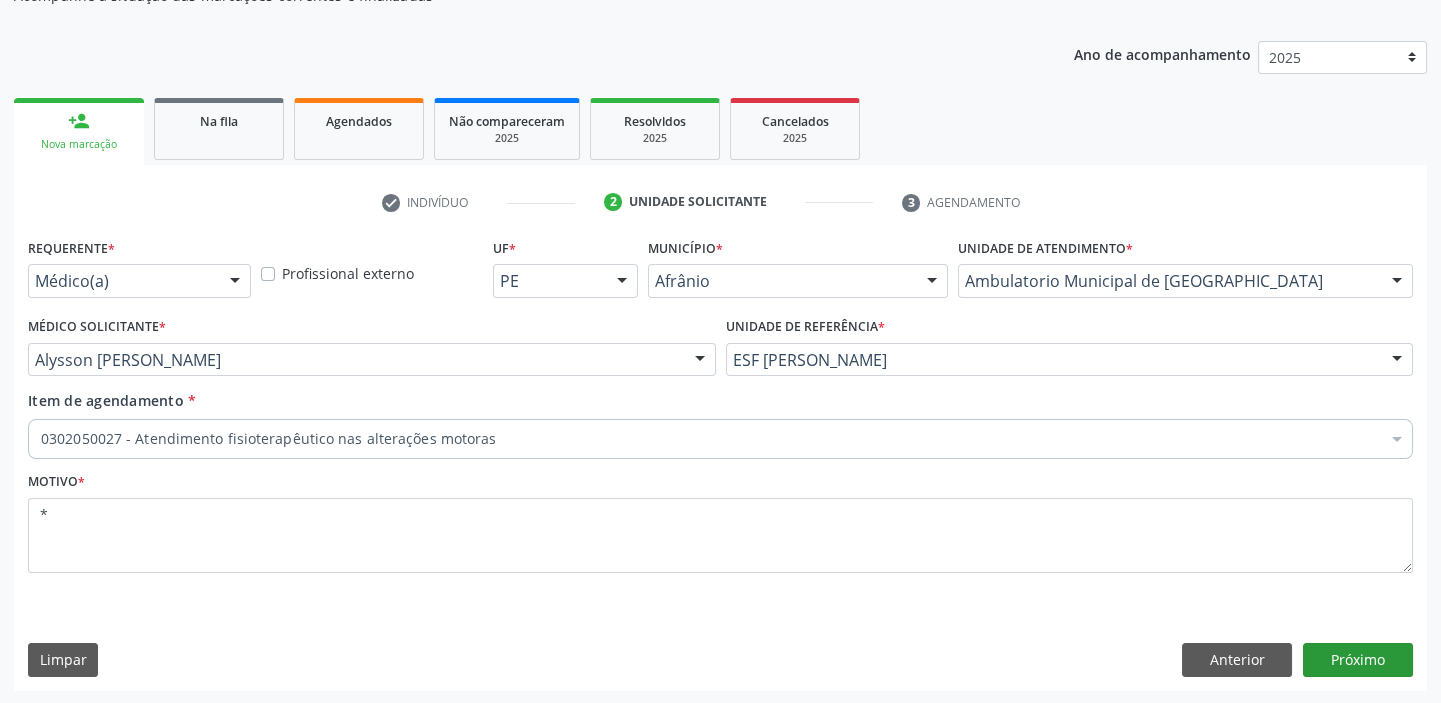 scroll, scrollTop: 166, scrollLeft: 0, axis: vertical 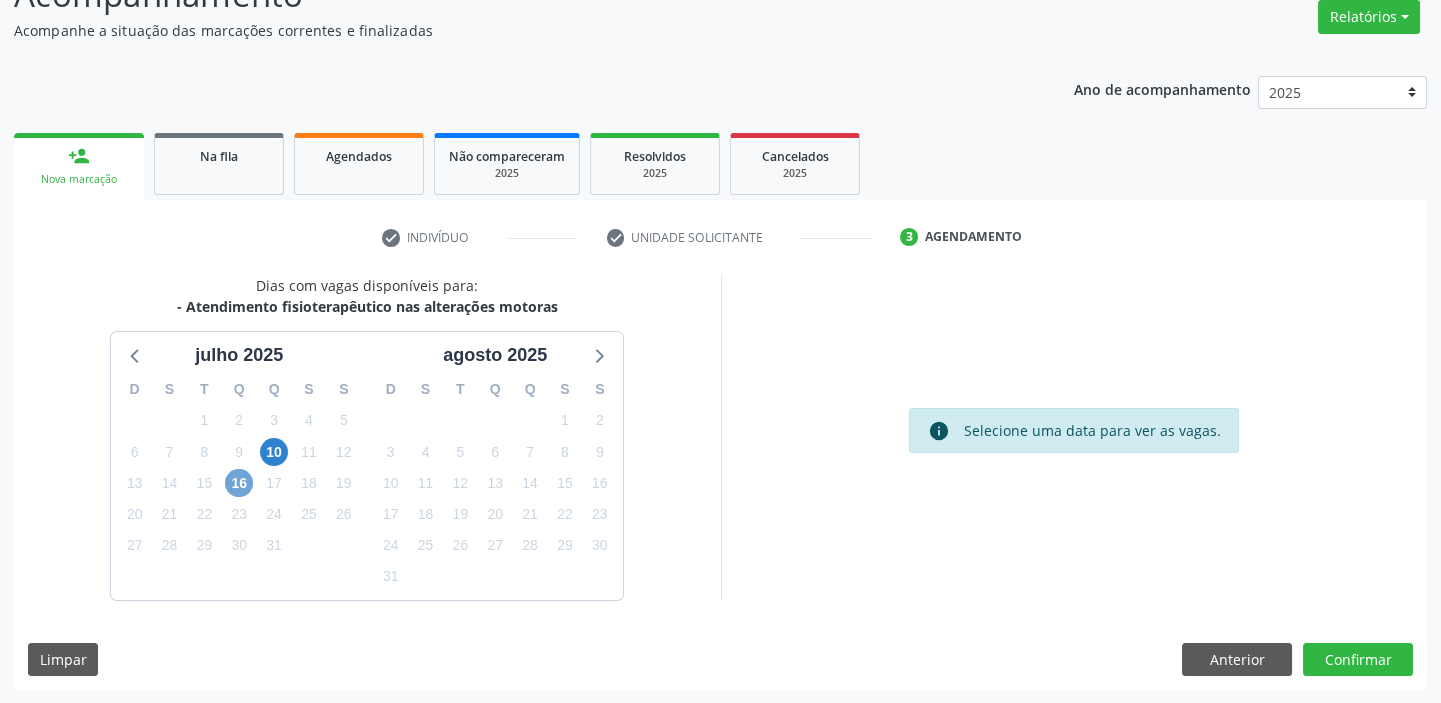 click on "16" at bounding box center [239, 483] 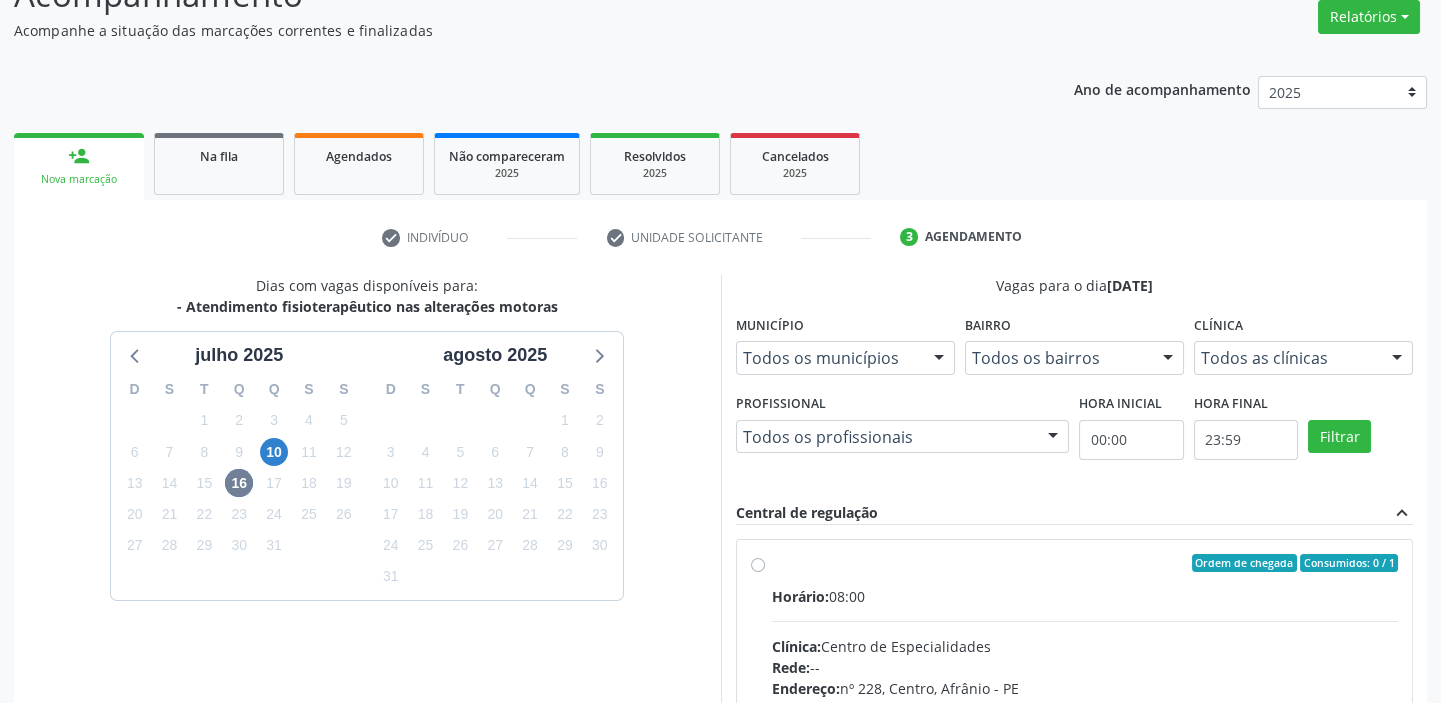 click on "Horário:   08:00
Clínica:  Centro de Especialidades
Rede:
--
Endereço:   [STREET_ADDRESS]
Telefone:   --
Profissional:
--
Informações adicionais sobre o atendimento
Idade de atendimento:
Sem restrição
Gênero(s) atendido(s):
Sem restrição
Informações adicionais:
--" at bounding box center (1085, 723) 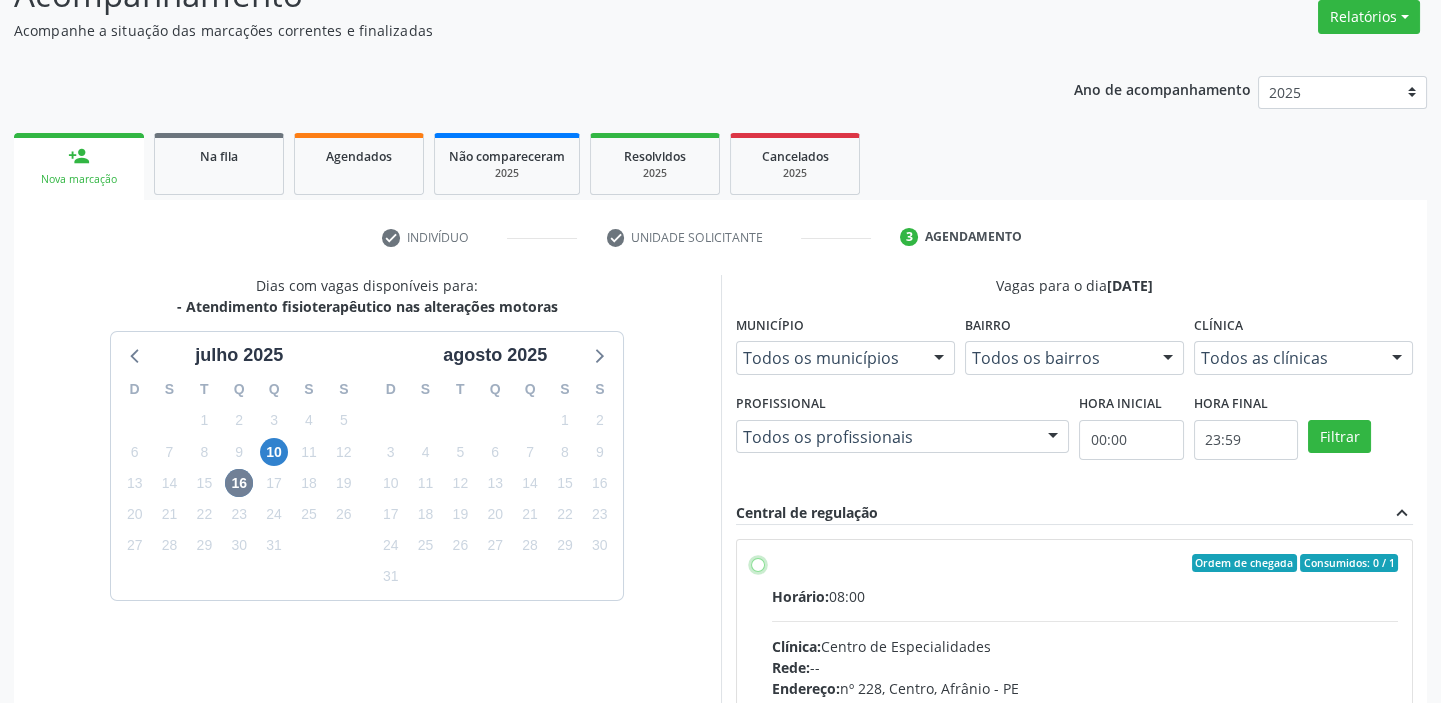 click on "Ordem de chegada
Consumidos: 0 / 1
Horário:   08:00
Clínica:  Centro de Especialidades
Rede:
--
Endereço:   [STREET_ADDRESS]
Telefone:   --
Profissional:
--
Informações adicionais sobre o atendimento
Idade de atendimento:
Sem restrição
Gênero(s) atendido(s):
Sem restrição
Informações adicionais:
--" at bounding box center [758, 563] 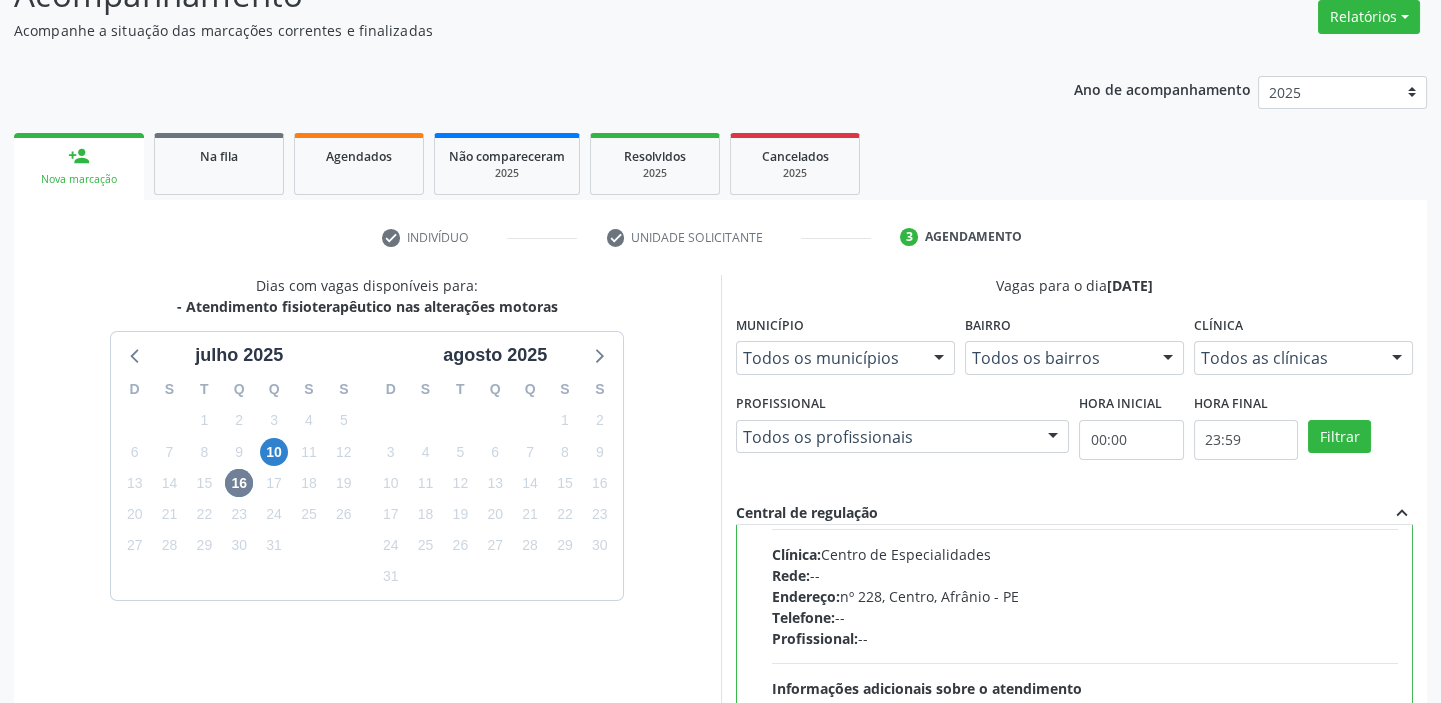 scroll, scrollTop: 99, scrollLeft: 0, axis: vertical 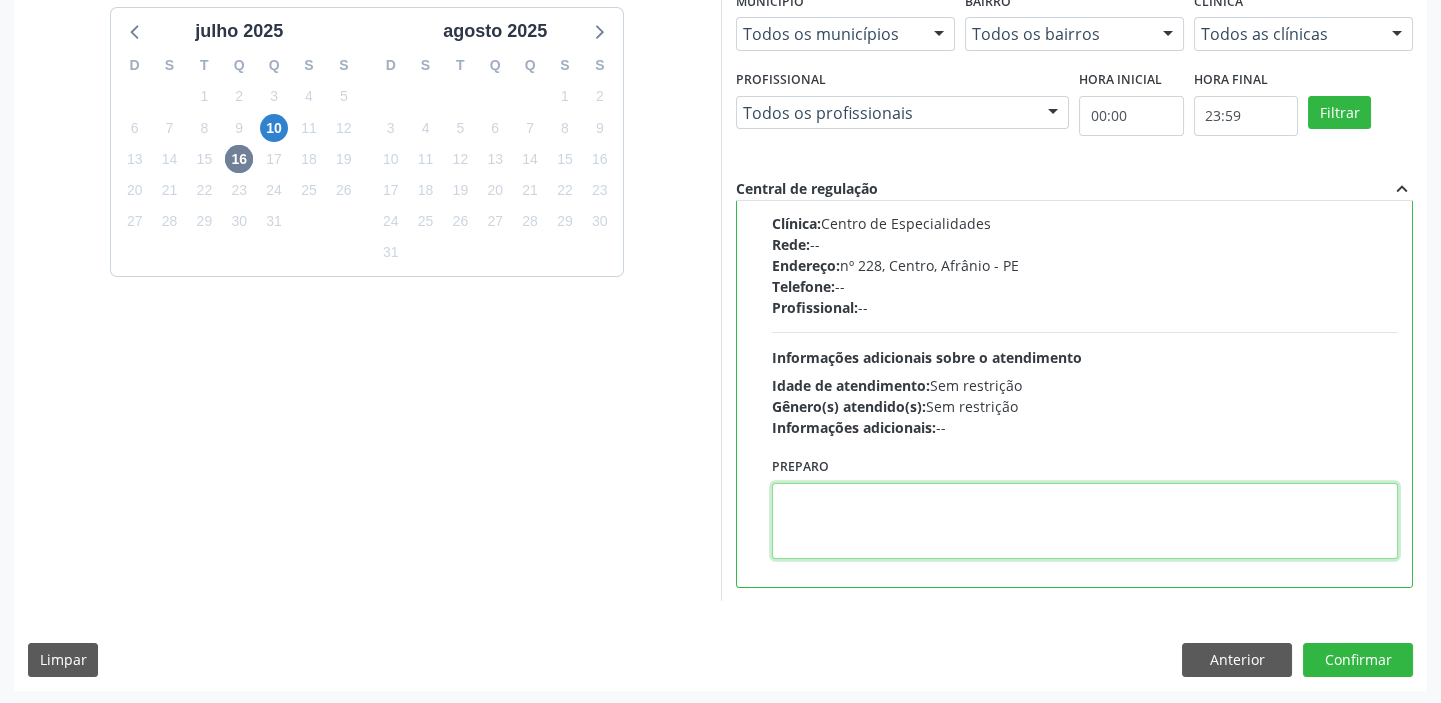 click at bounding box center [1085, 521] 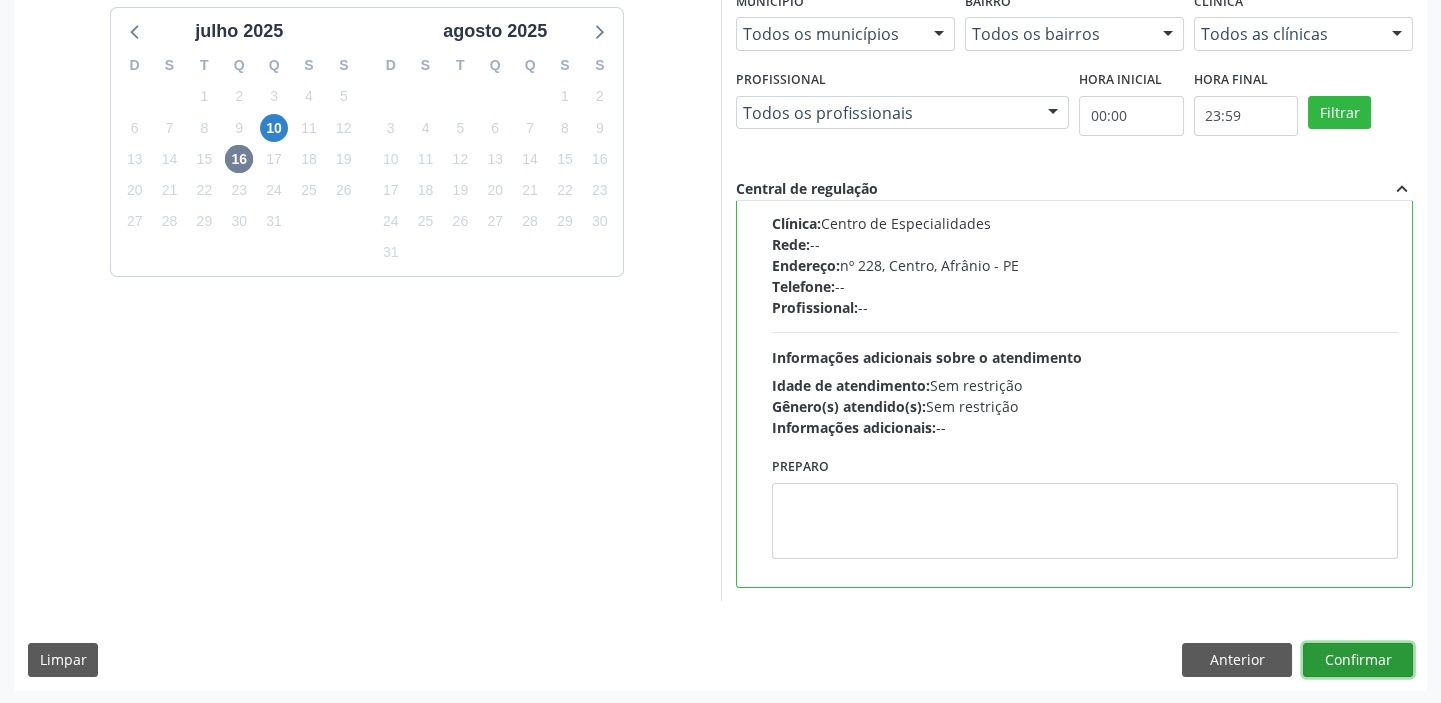 click on "Confirmar" at bounding box center (1358, 660) 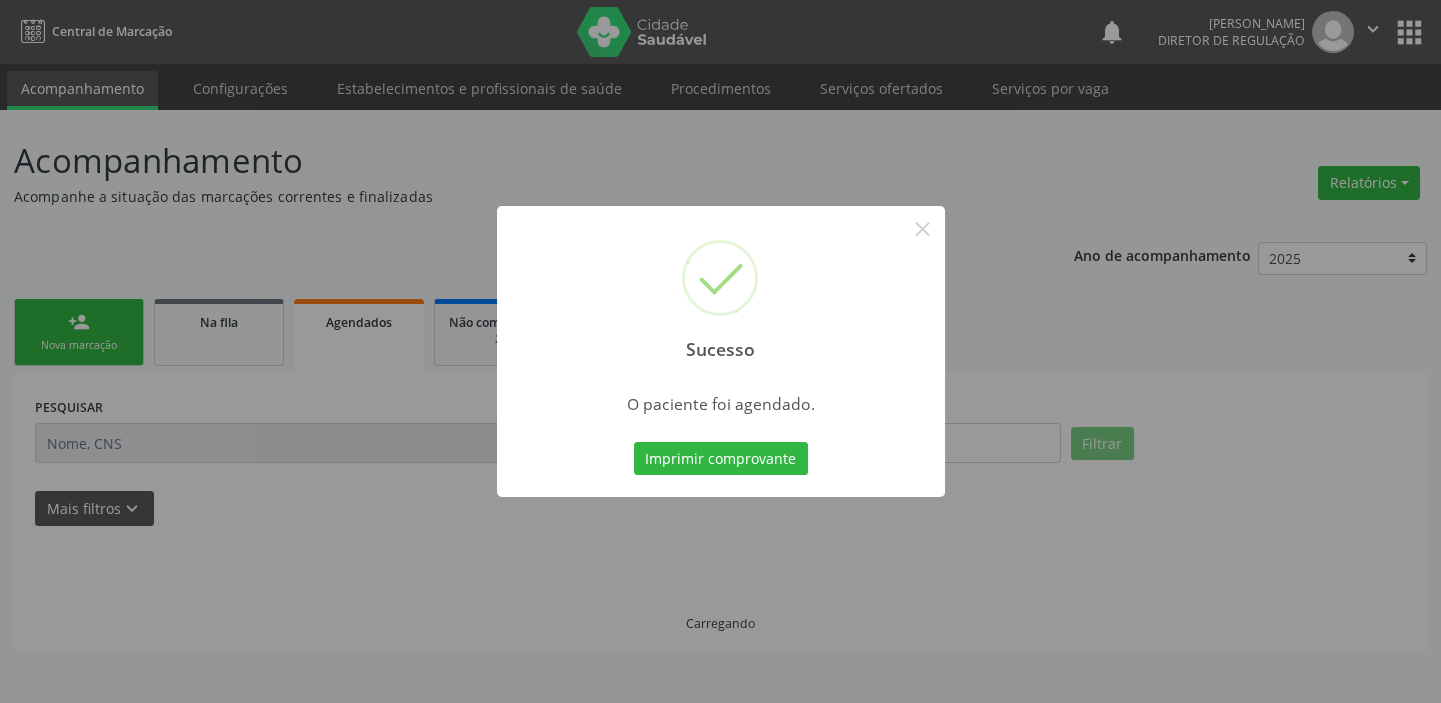 scroll, scrollTop: 0, scrollLeft: 0, axis: both 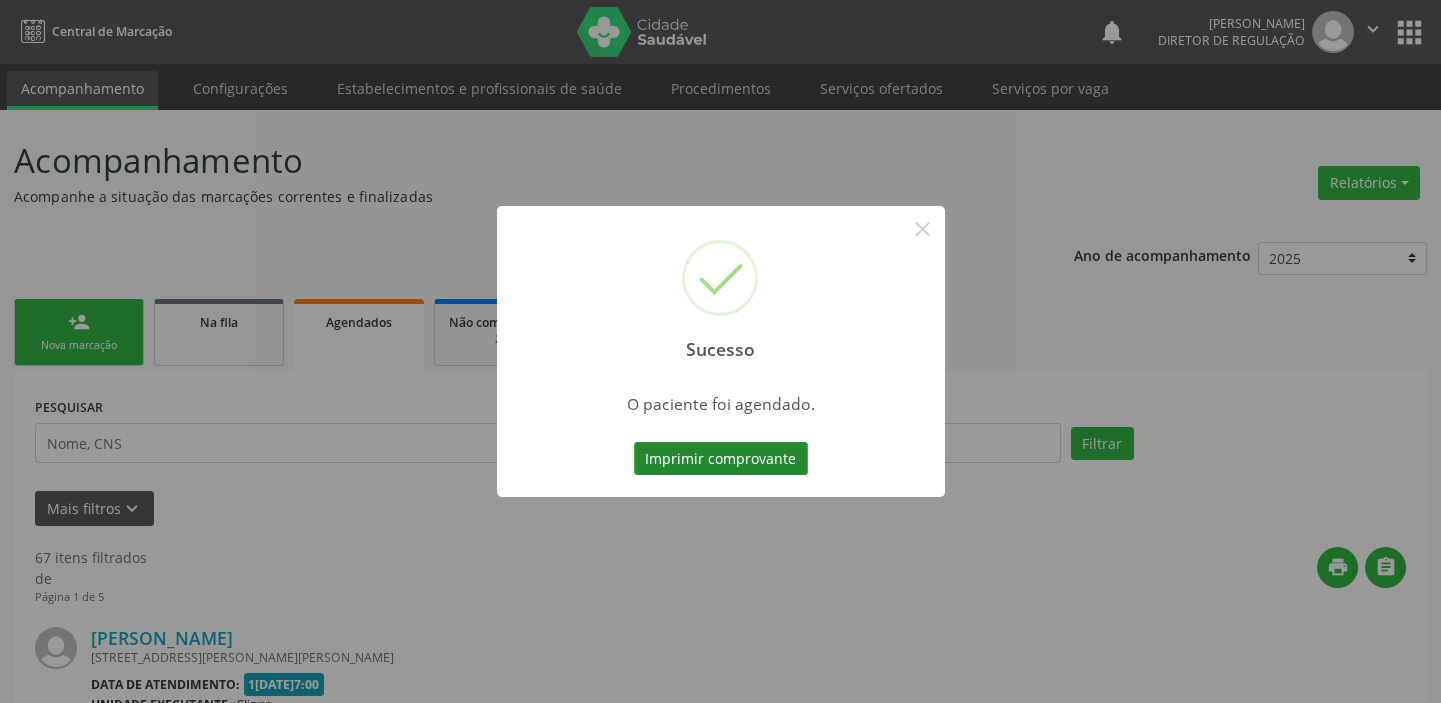 click on "Imprimir comprovante" at bounding box center (721, 459) 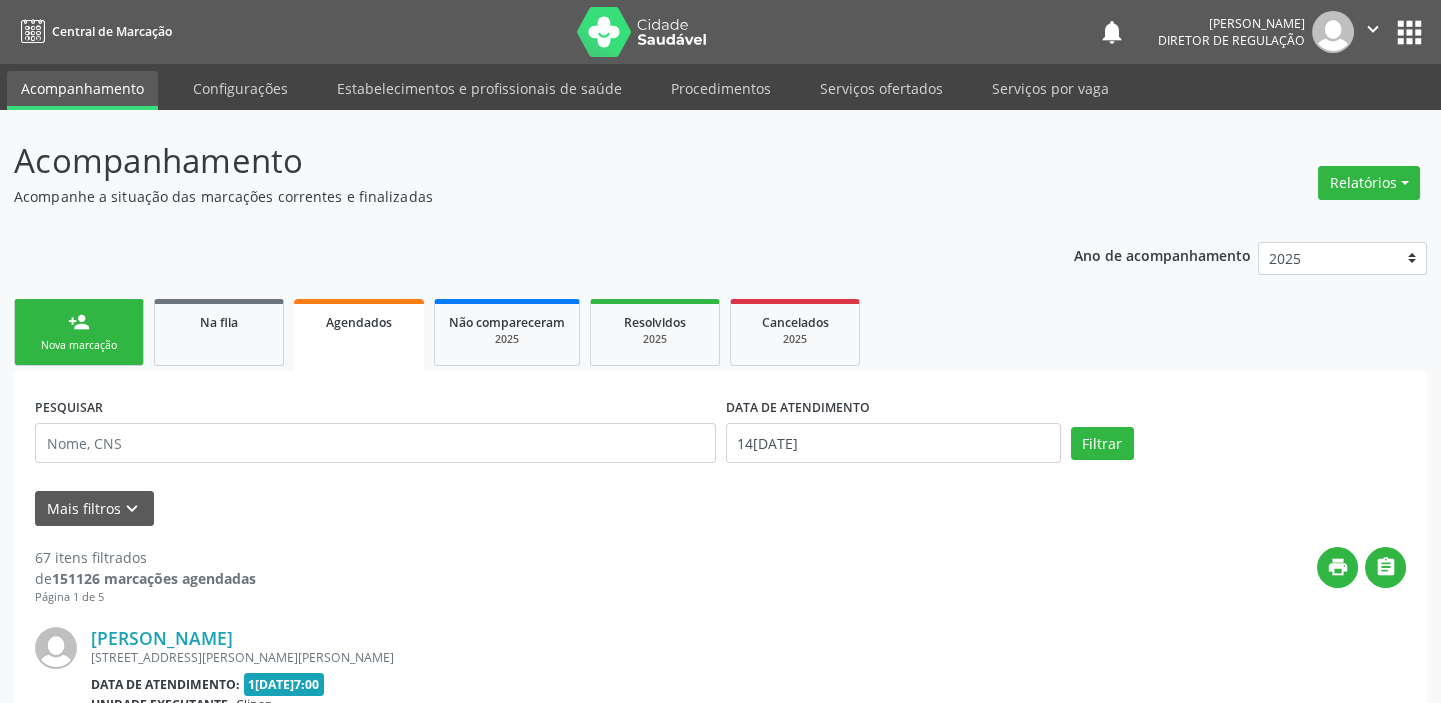 click on "person_add
Nova marcação" at bounding box center [79, 332] 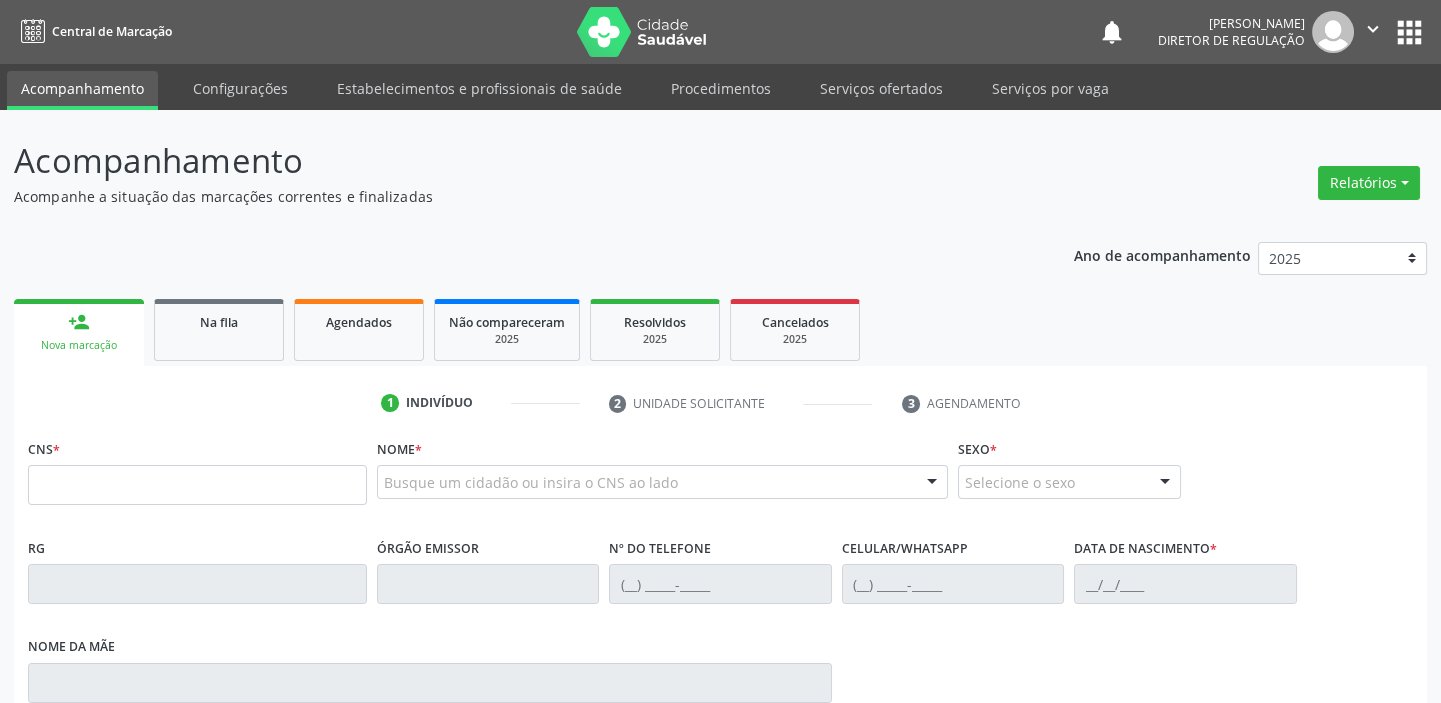 click on "person_add
Nova marcação" at bounding box center (79, 332) 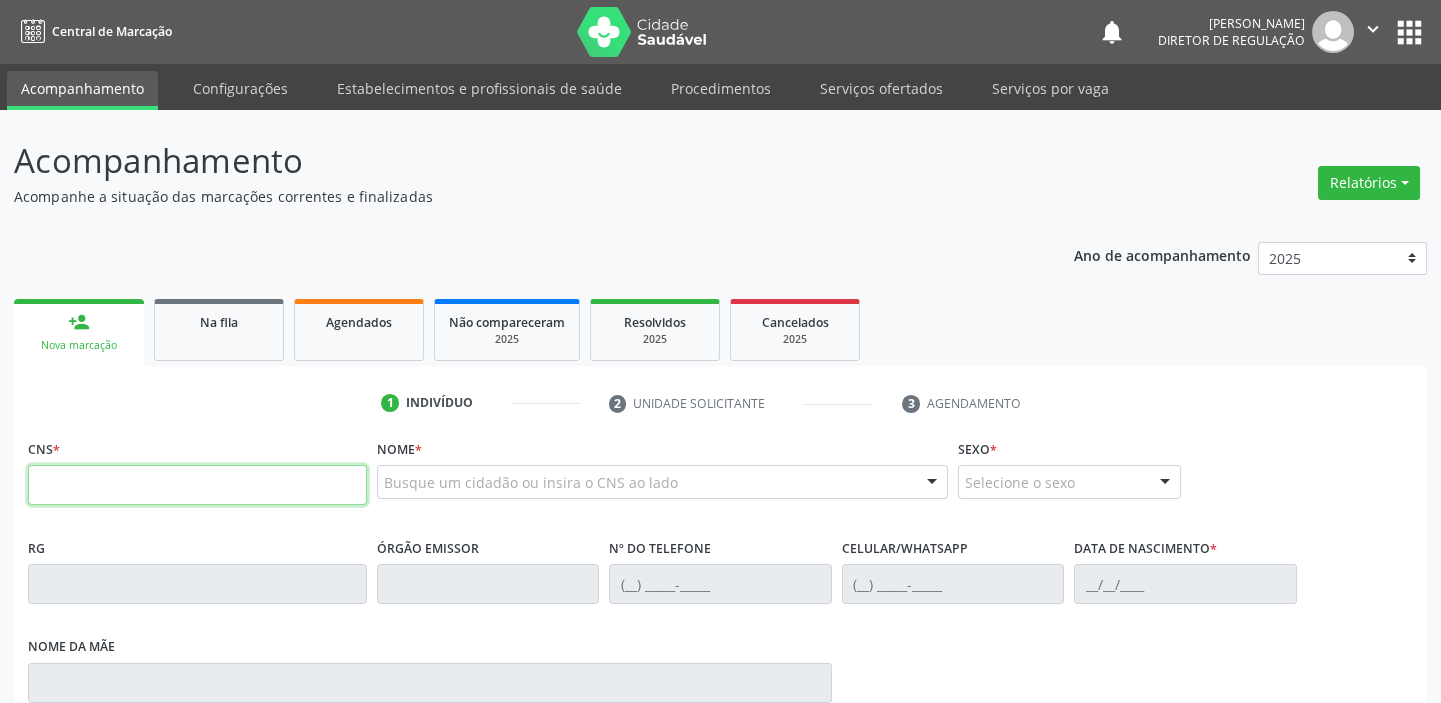 click at bounding box center (197, 485) 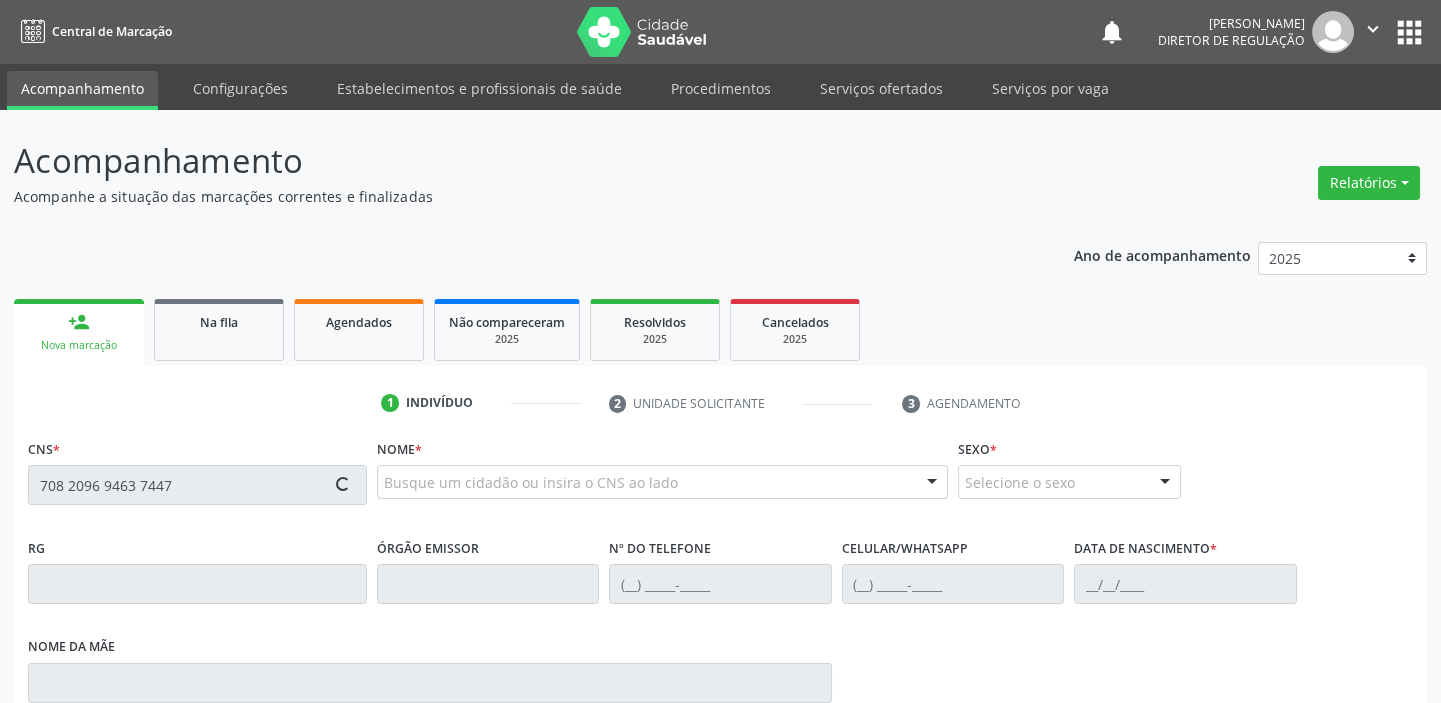 type on "708 2096 9463 7447" 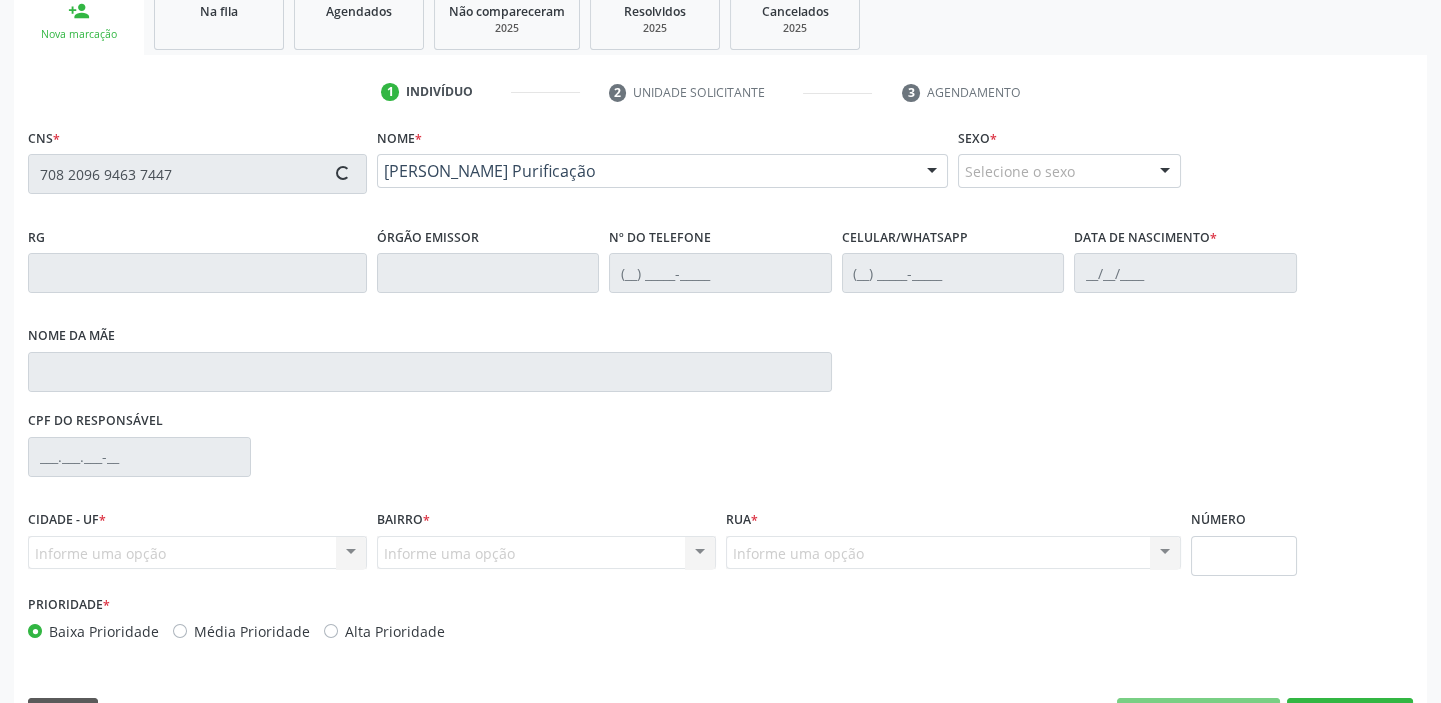 scroll, scrollTop: 366, scrollLeft: 0, axis: vertical 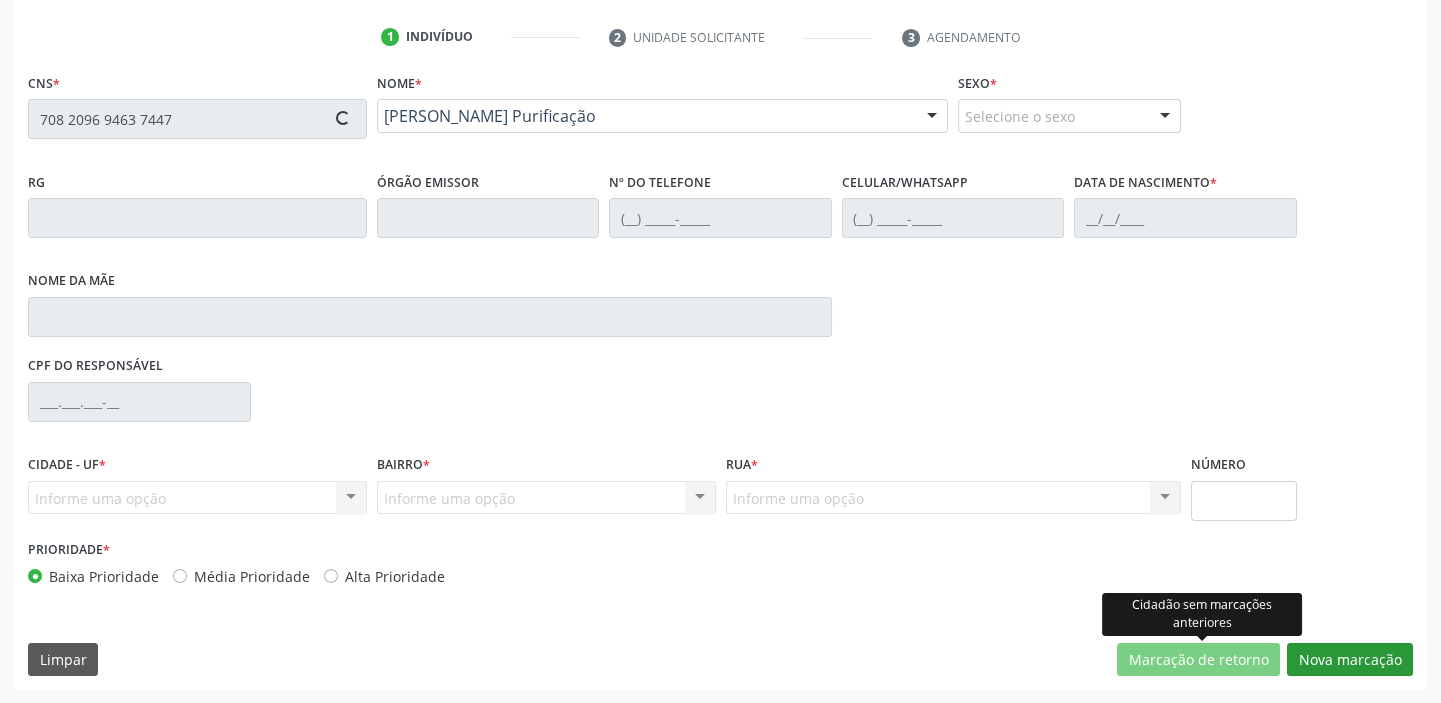 type on "[PHONE_NUMBER]" 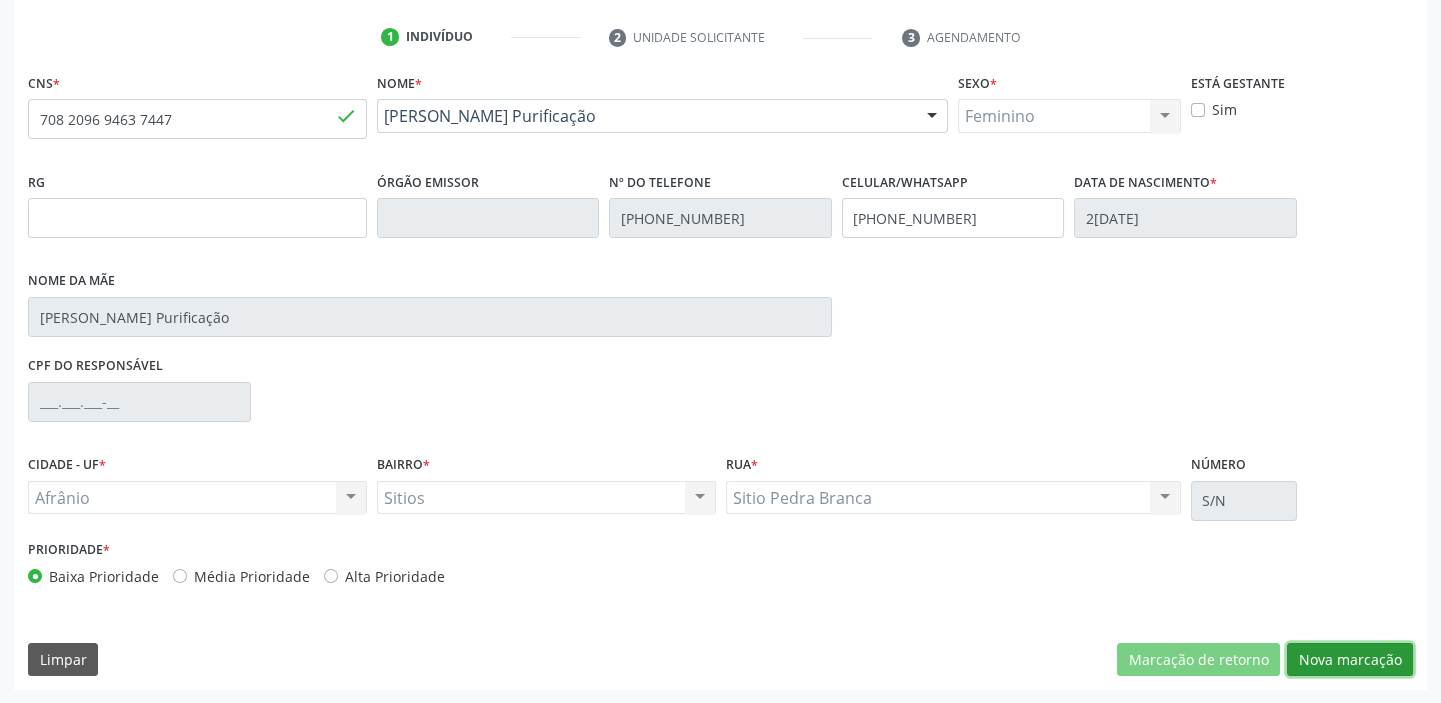 click on "Nova marcação" at bounding box center [1350, 660] 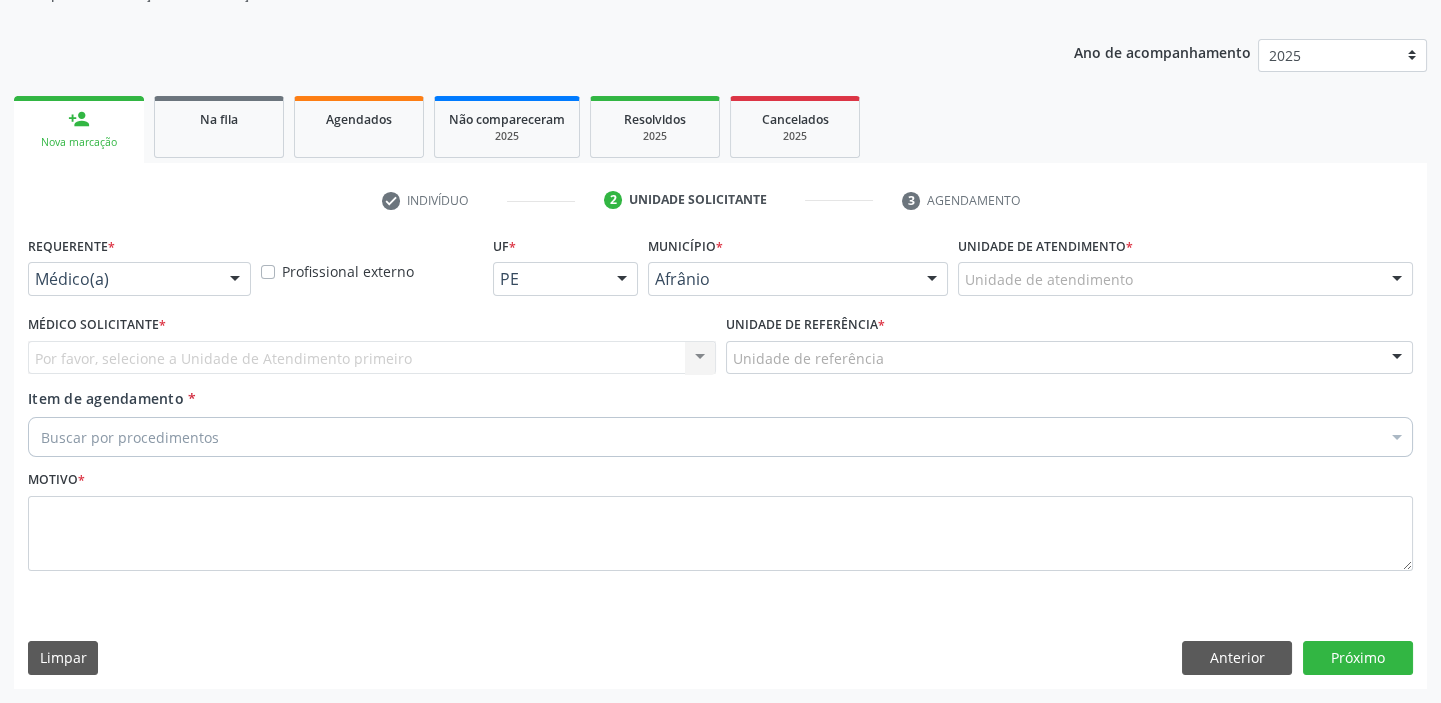 scroll, scrollTop: 201, scrollLeft: 0, axis: vertical 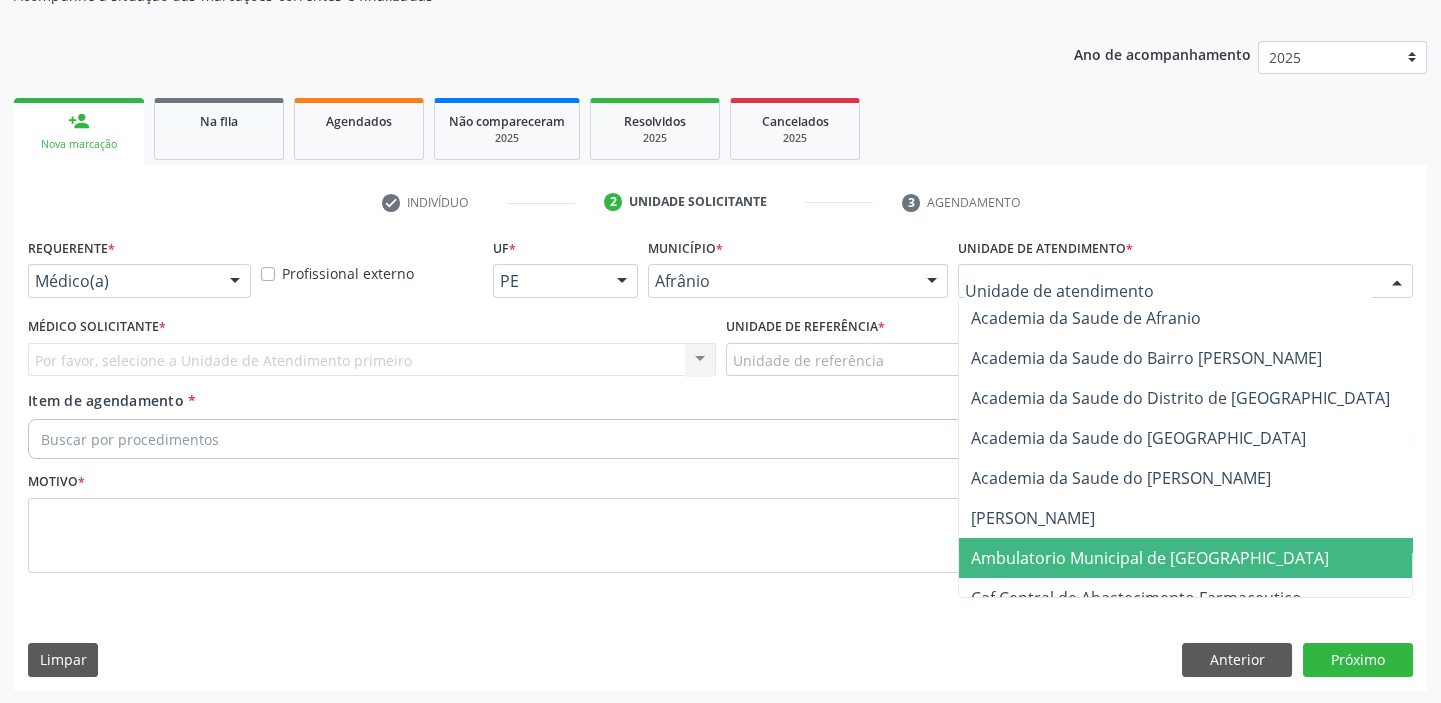 click on "Ambulatorio Municipal de [GEOGRAPHIC_DATA]" at bounding box center (1150, 558) 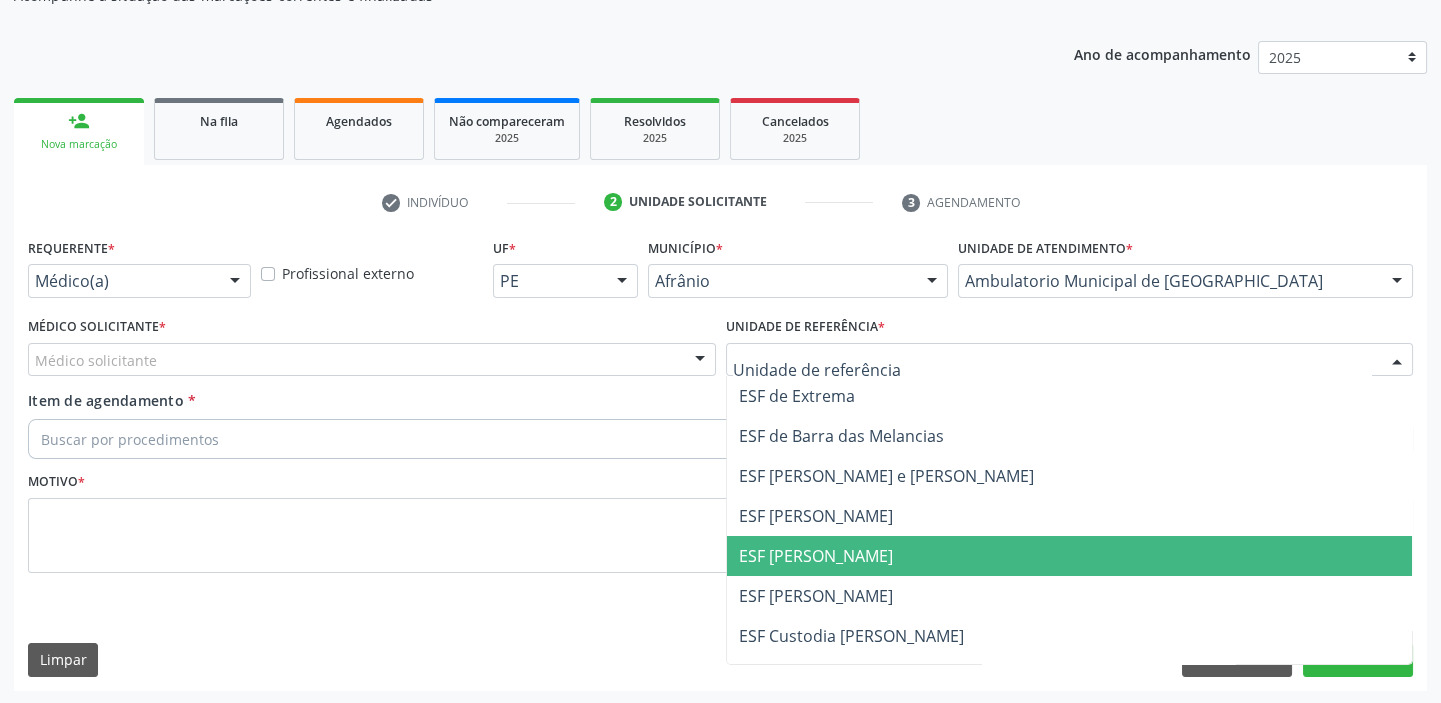 click on "ESF [PERSON_NAME]" at bounding box center [1070, 556] 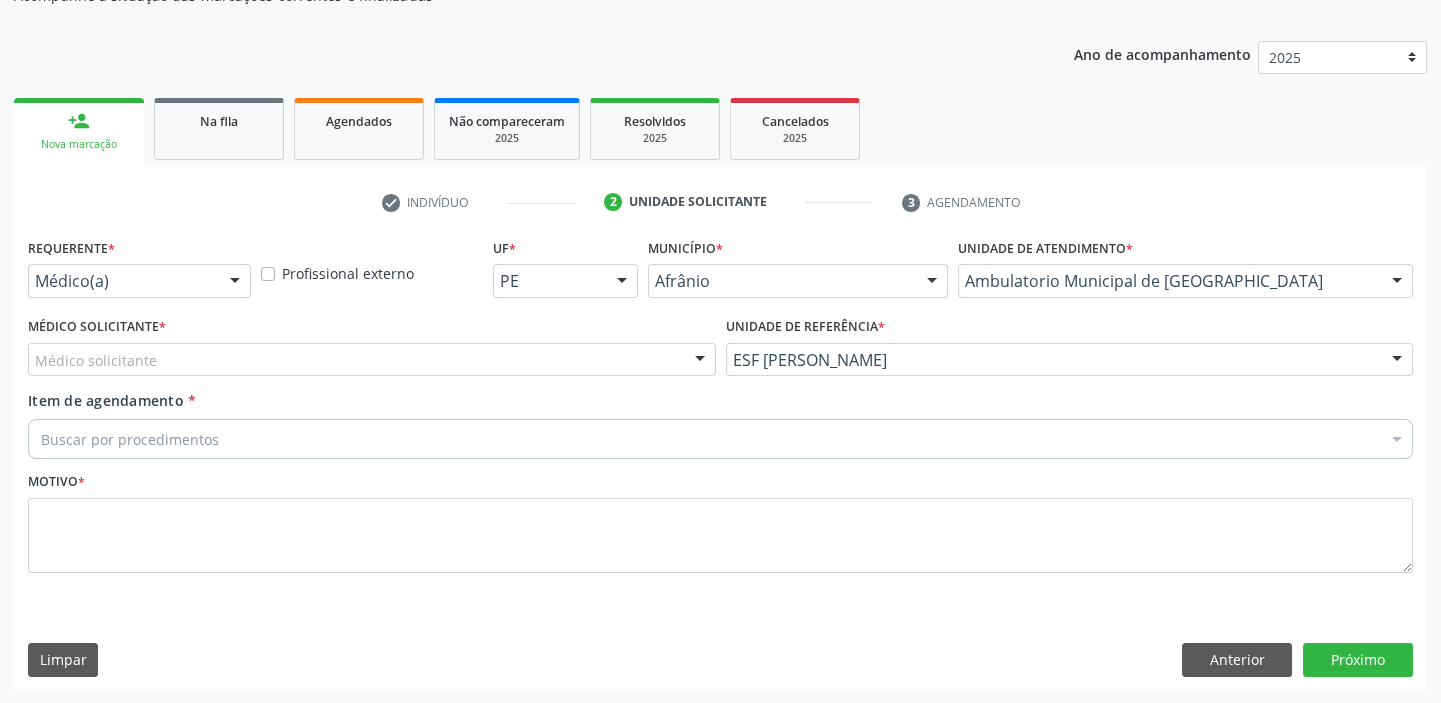 click on "Médico Solicitante
*
Médico solicitante
[PERSON_NAME]   [PERSON_NAME]   [PERSON_NAME] Reis   [PERSON_NAME]   [PERSON_NAME] de [PERSON_NAME]   [PERSON_NAME]   [PERSON_NAME] [PERSON_NAME]   [PERSON_NAME] [PERSON_NAME] [PERSON_NAME] de Sa   Shamara [PERSON_NAME] [PERSON_NAME] resultado encontrado para: "   "
Não há nenhuma opção para ser exibida." at bounding box center [372, 351] 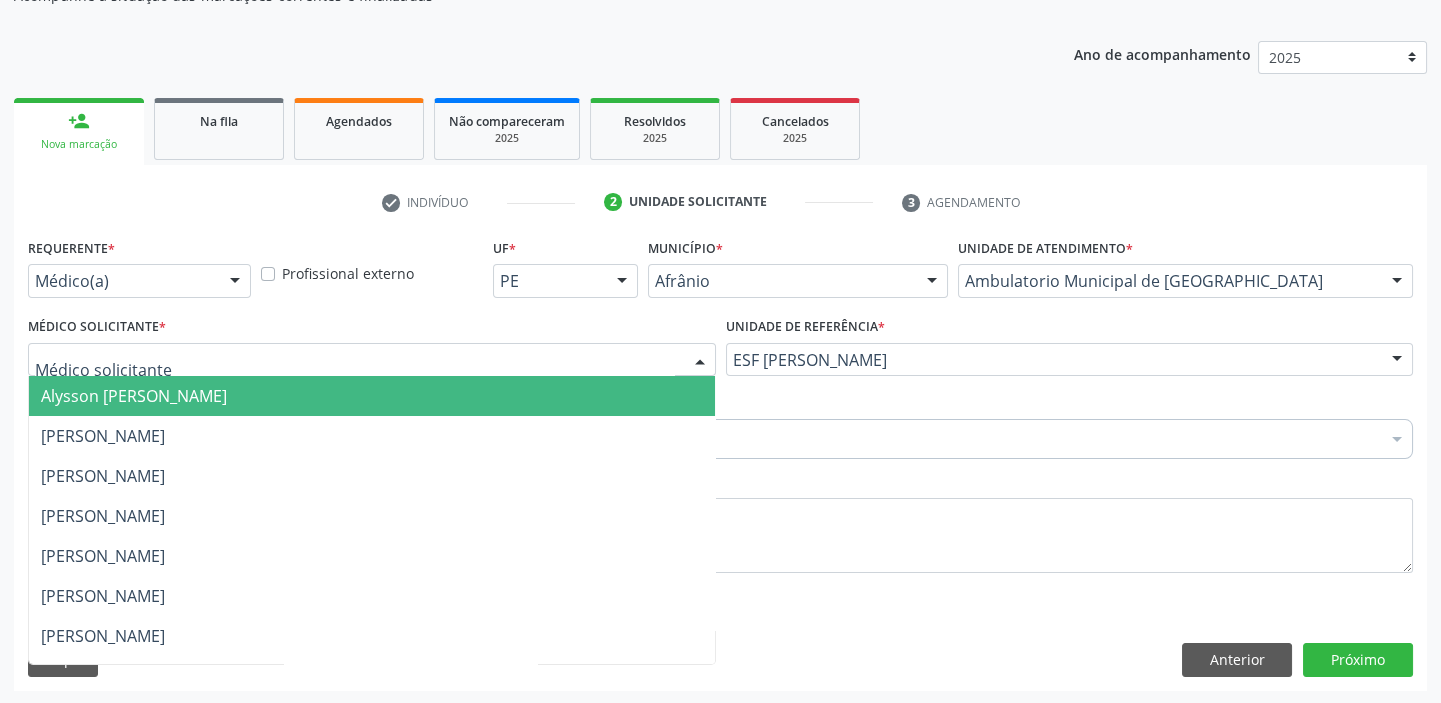 click on "Alysson [PERSON_NAME]" at bounding box center (372, 396) 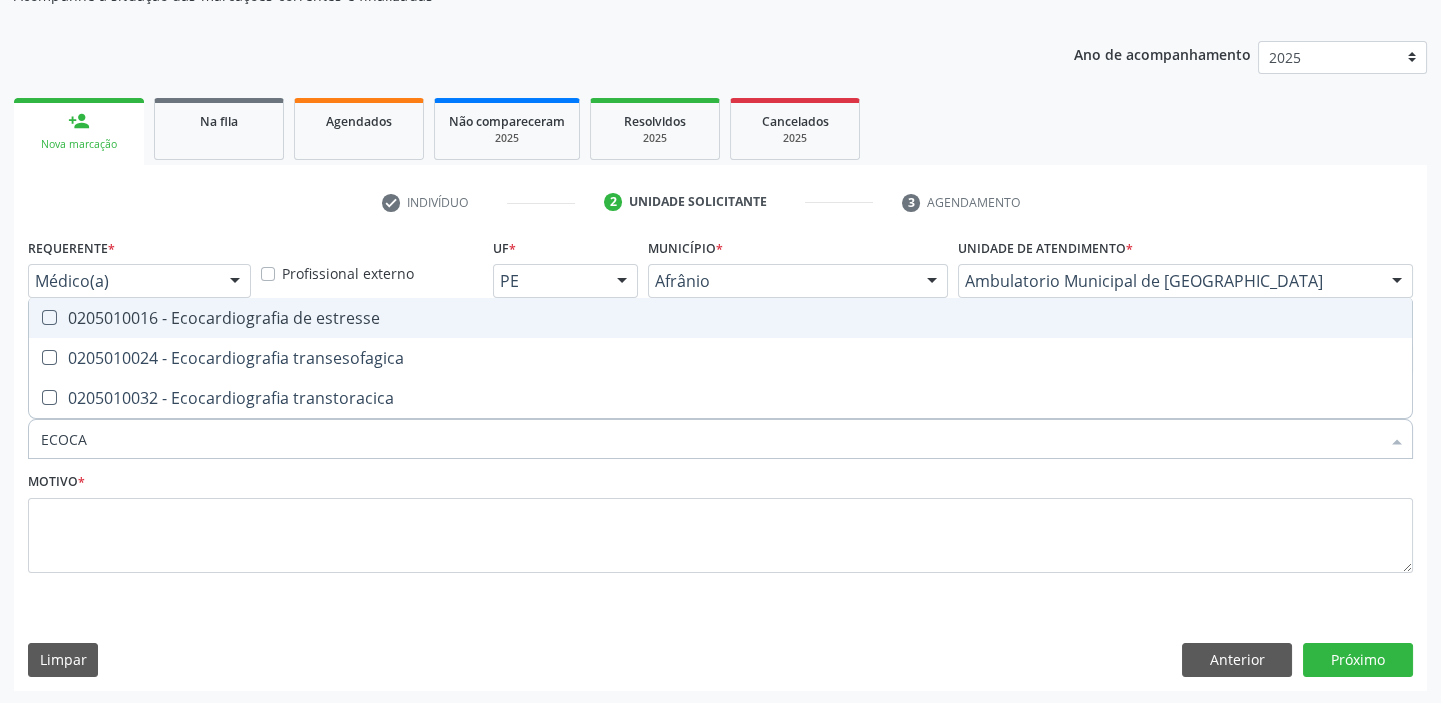 type on "ECOCAR" 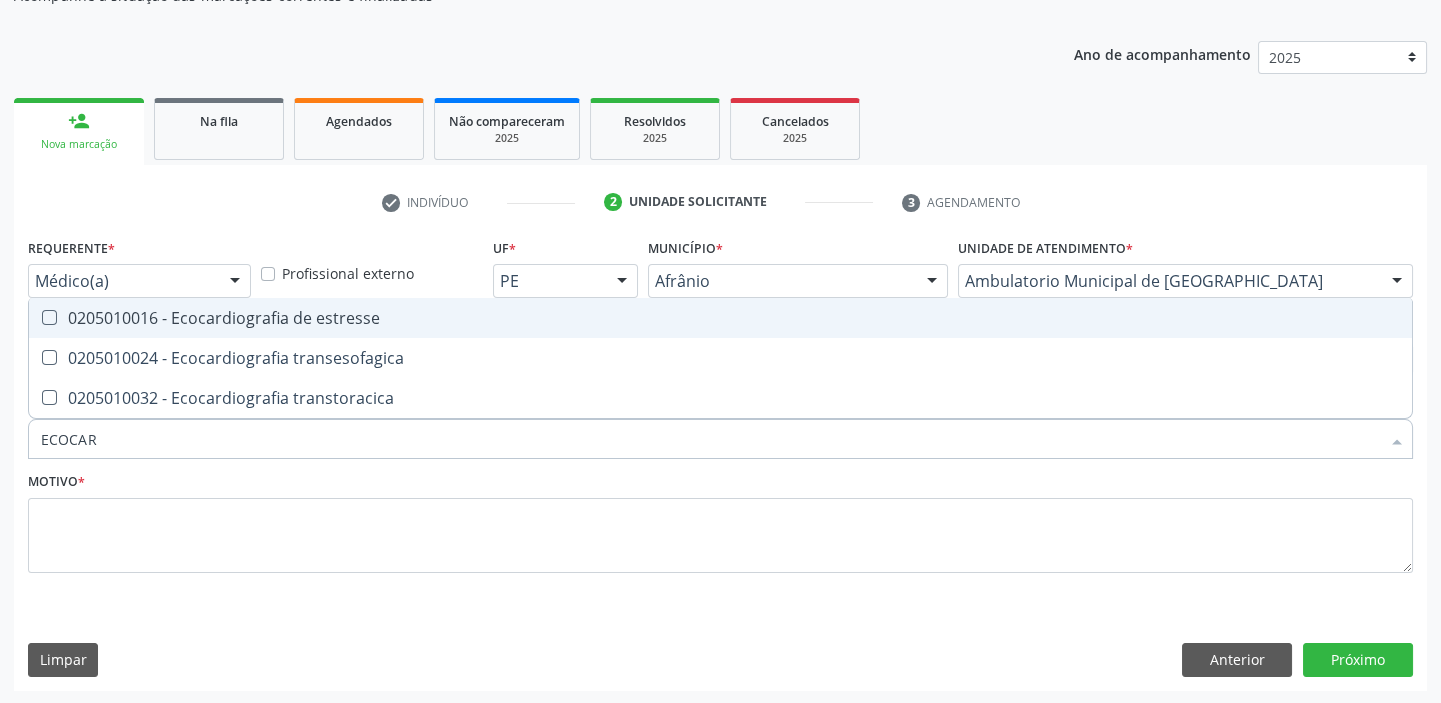 drag, startPoint x: 111, startPoint y: 434, endPoint x: 2, endPoint y: 449, distance: 110.02727 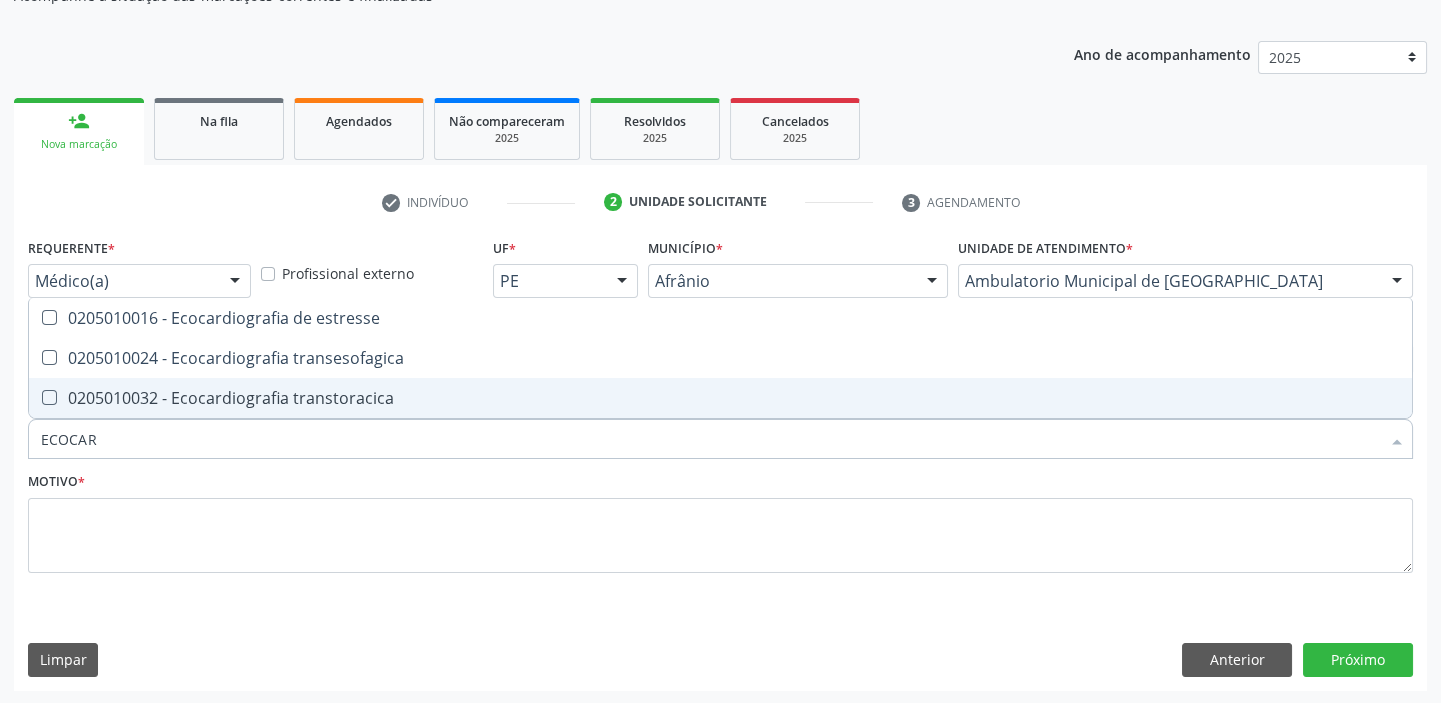 click on "0205010032 - Ecocardiografia transtoracica" at bounding box center [720, 398] 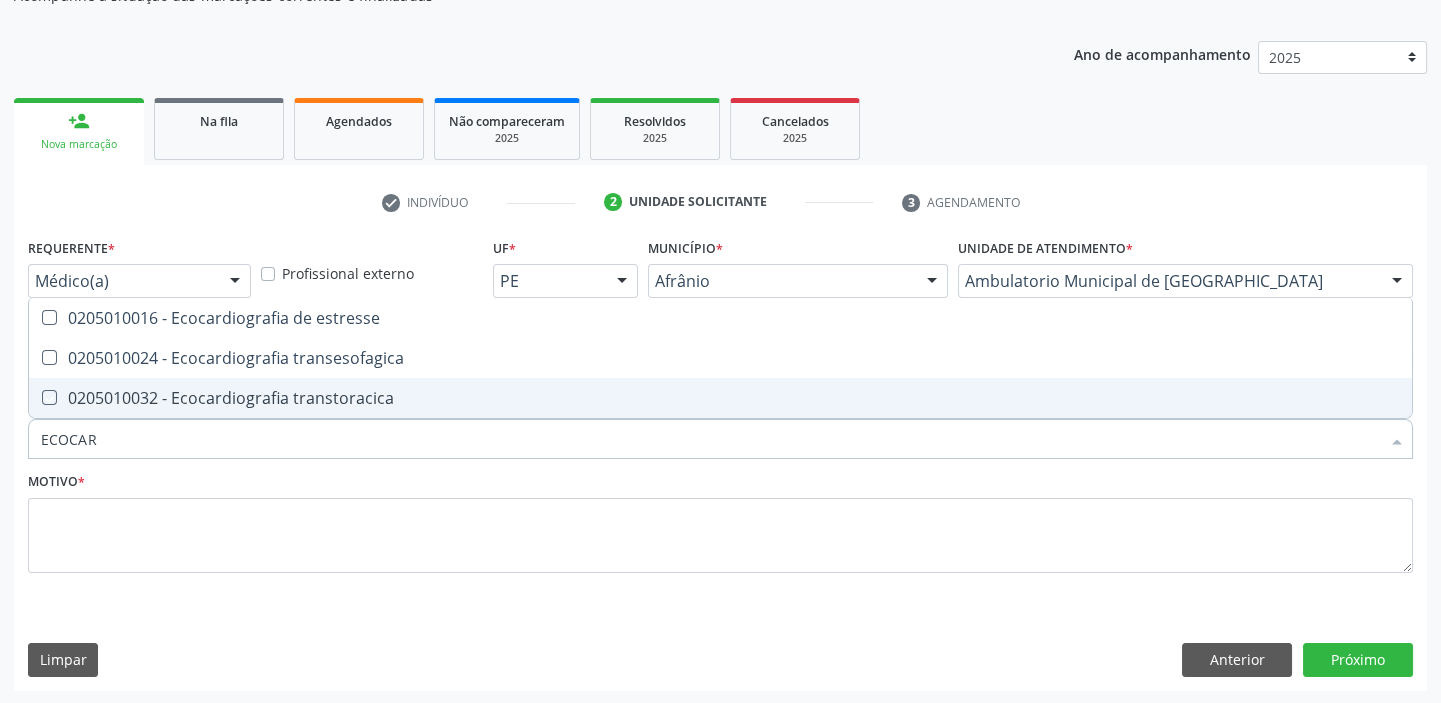 checkbox on "true" 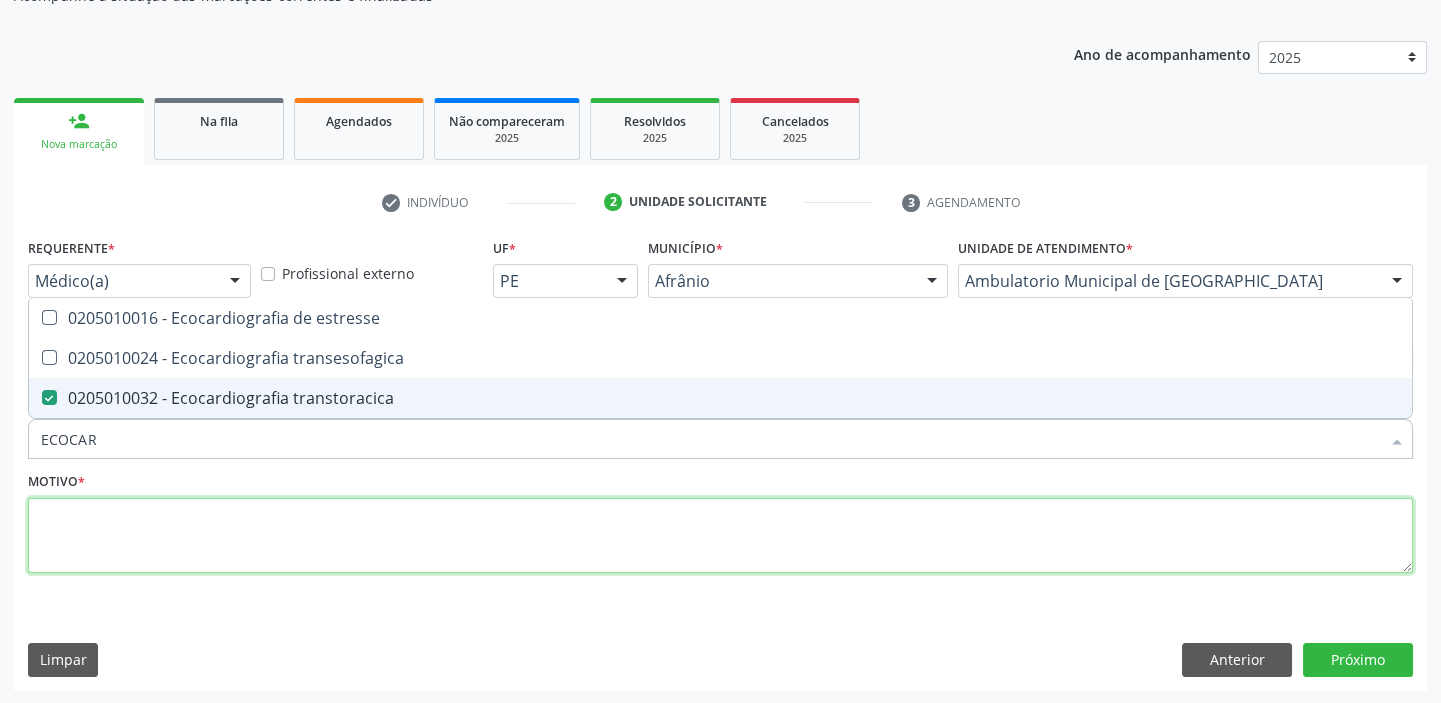 click at bounding box center [720, 536] 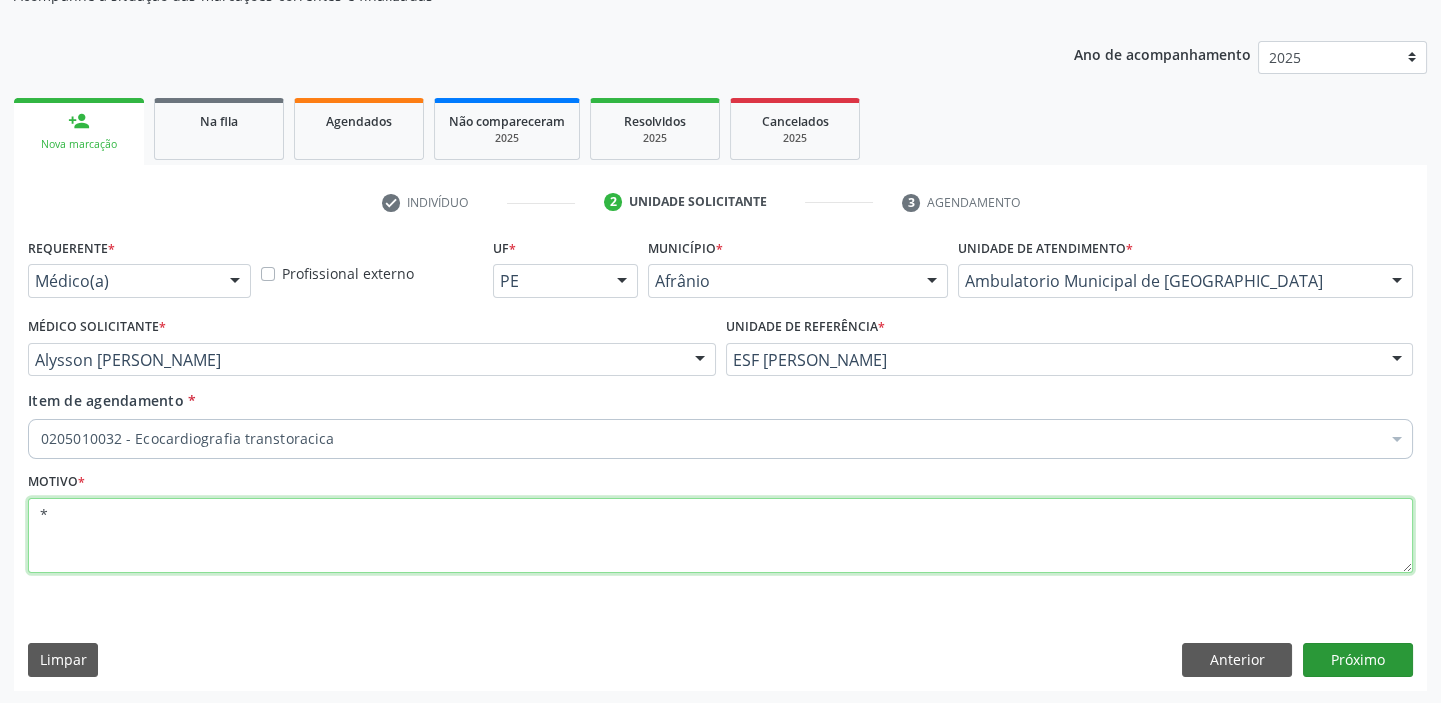 type on "*" 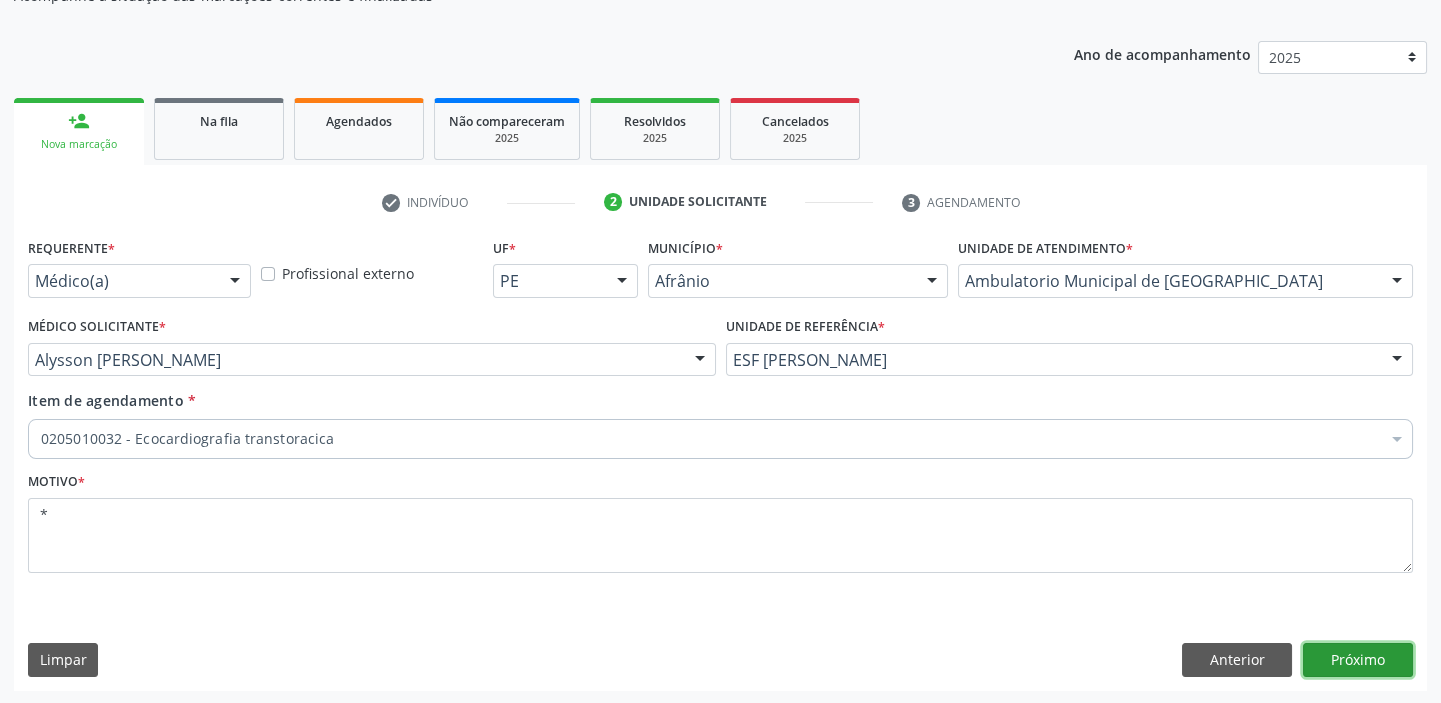 click on "Próximo" at bounding box center (1358, 660) 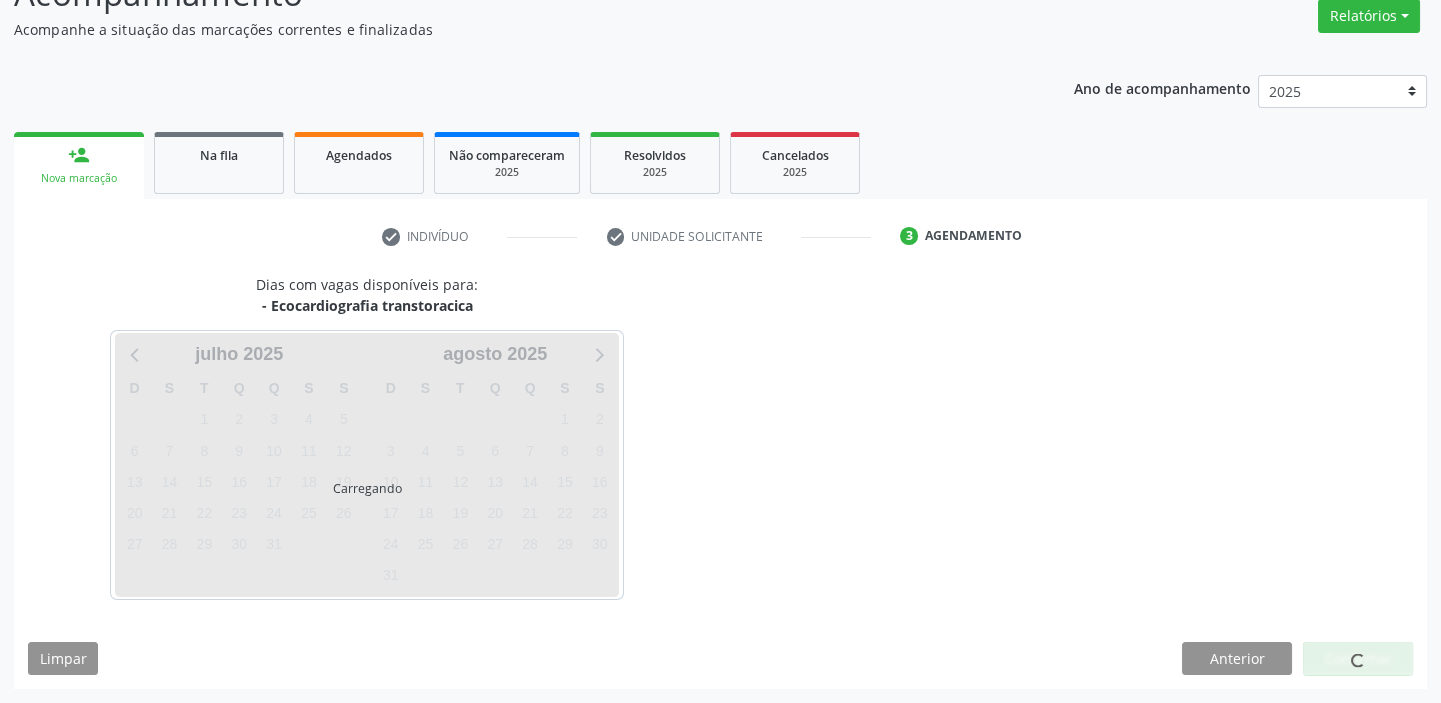 scroll, scrollTop: 166, scrollLeft: 0, axis: vertical 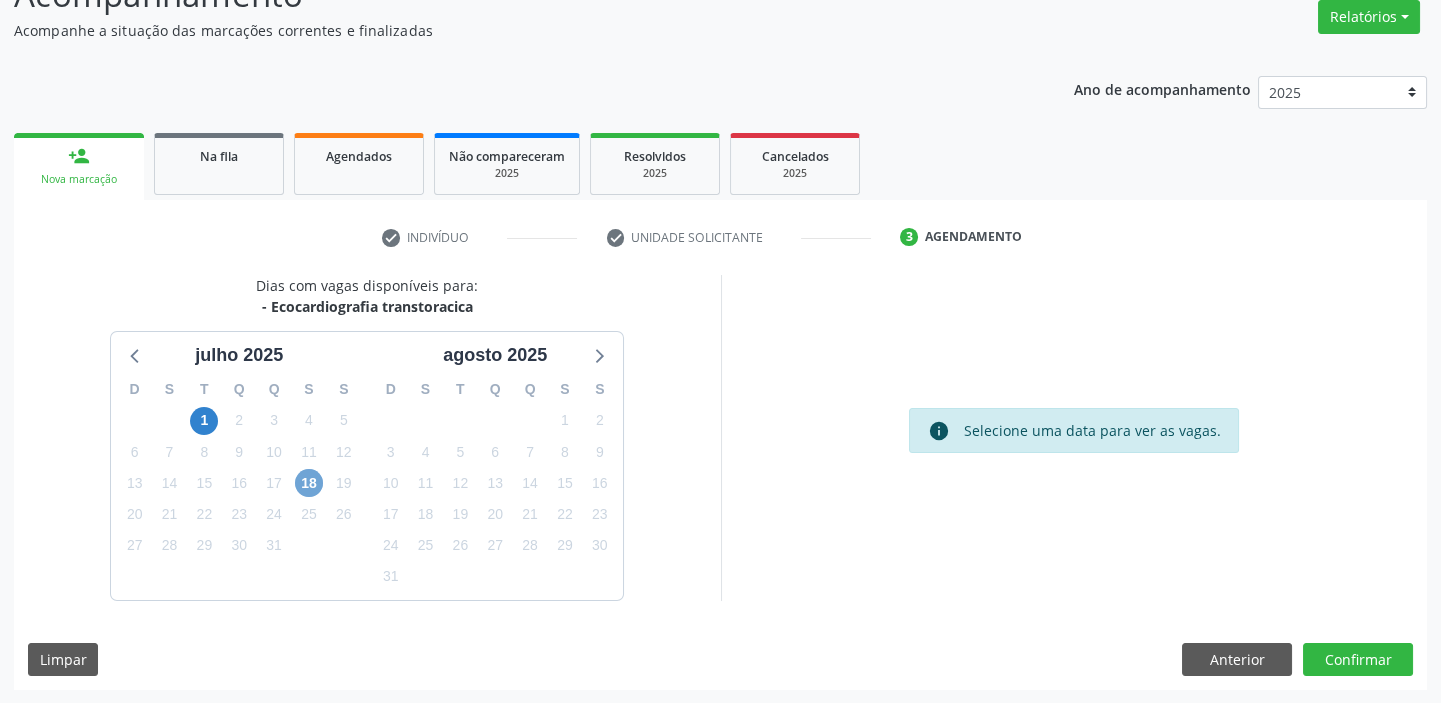click on "18" at bounding box center (309, 483) 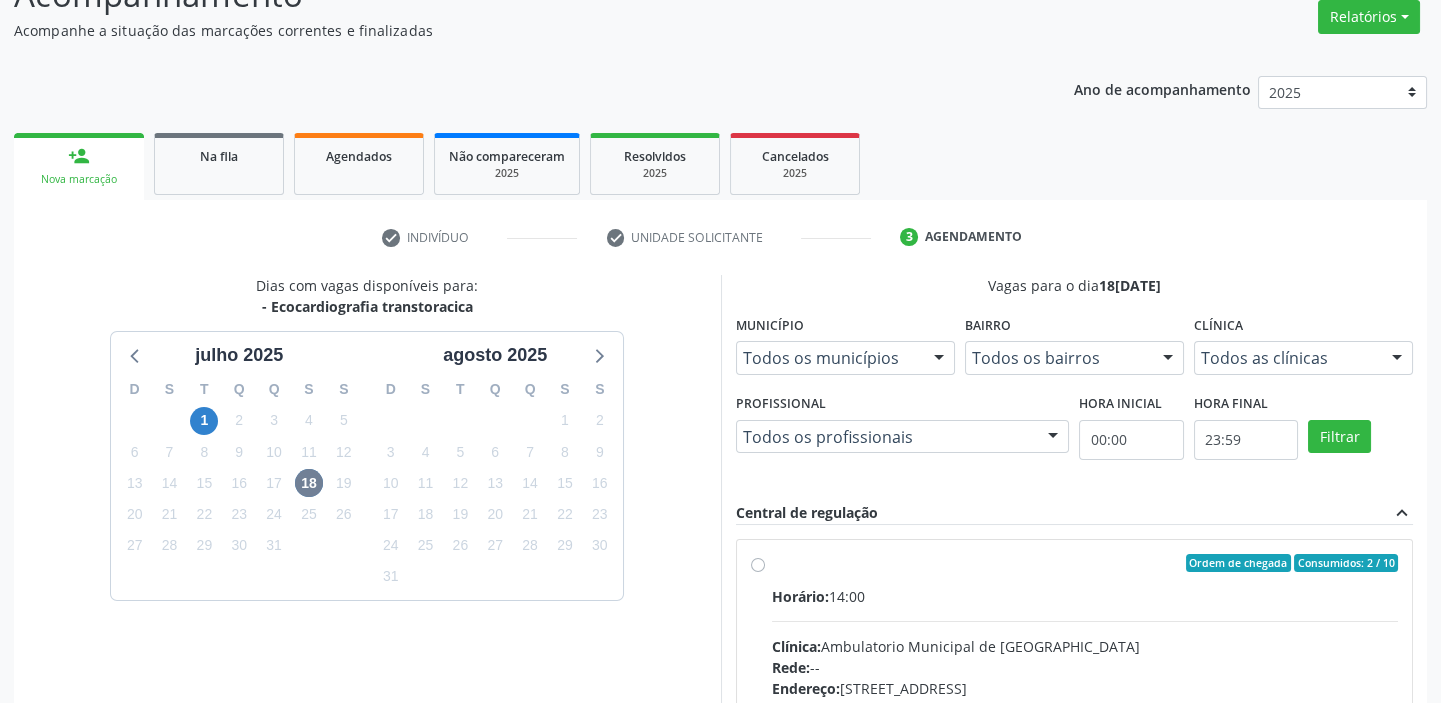 click at bounding box center [1085, 621] 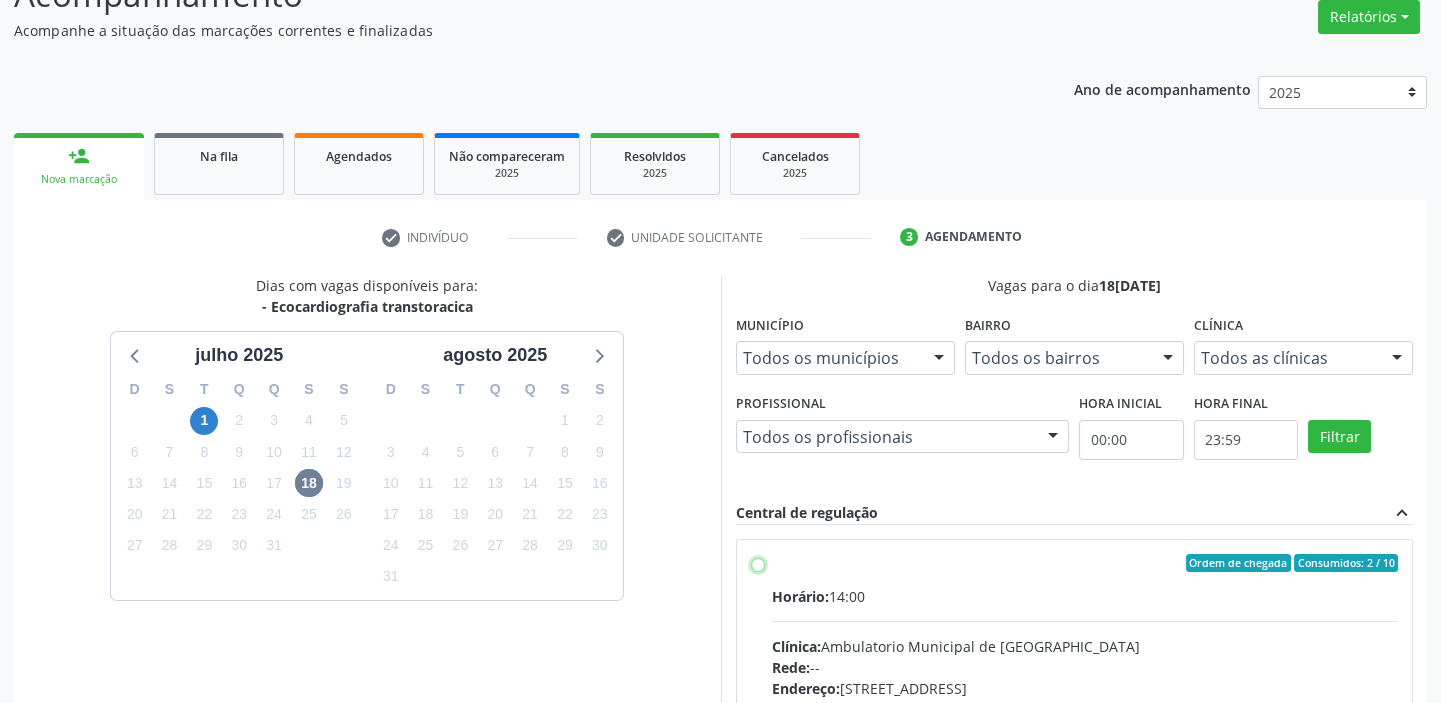 click on "Ordem de chegada
Consumidos: 2 / 10
Horário:   14:00
Clínica:  Ambulatorio Municipal de Saude
Rede:
--
Endereço:   [STREET_ADDRESS]
Telefone:   --
Profissional:
--
Informações adicionais sobre o atendimento
Idade de atendimento:
Sem restrição
Gênero(s) atendido(s):
Sem restrição
Informações adicionais:
--" at bounding box center (758, 563) 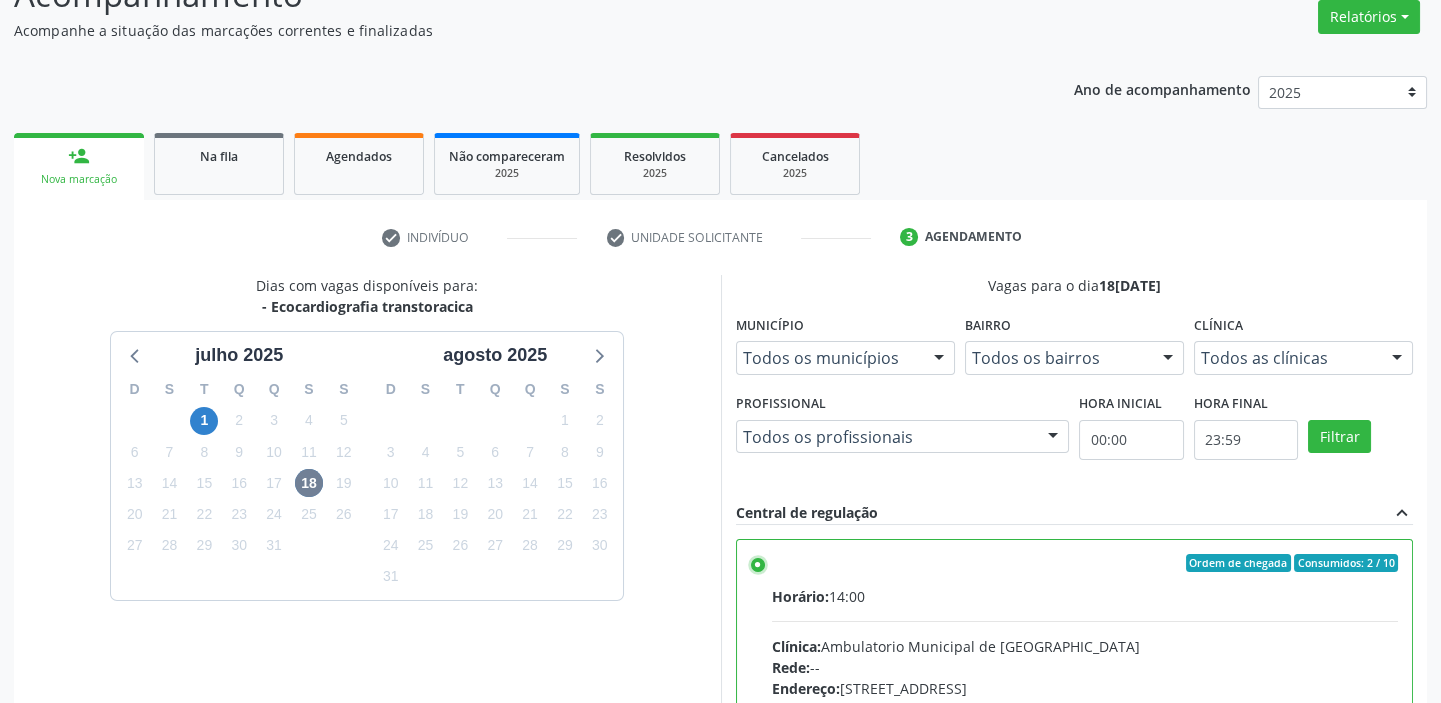 scroll, scrollTop: 99, scrollLeft: 0, axis: vertical 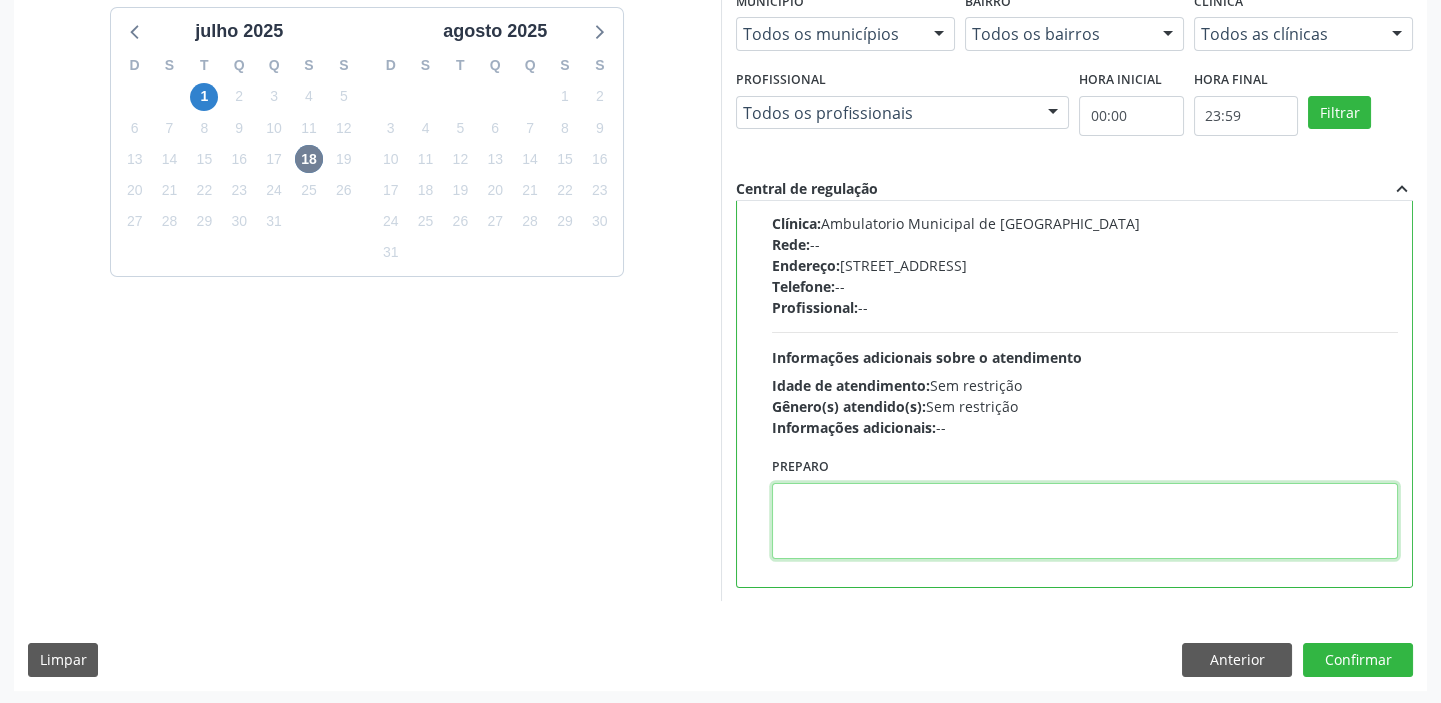click at bounding box center (1085, 521) 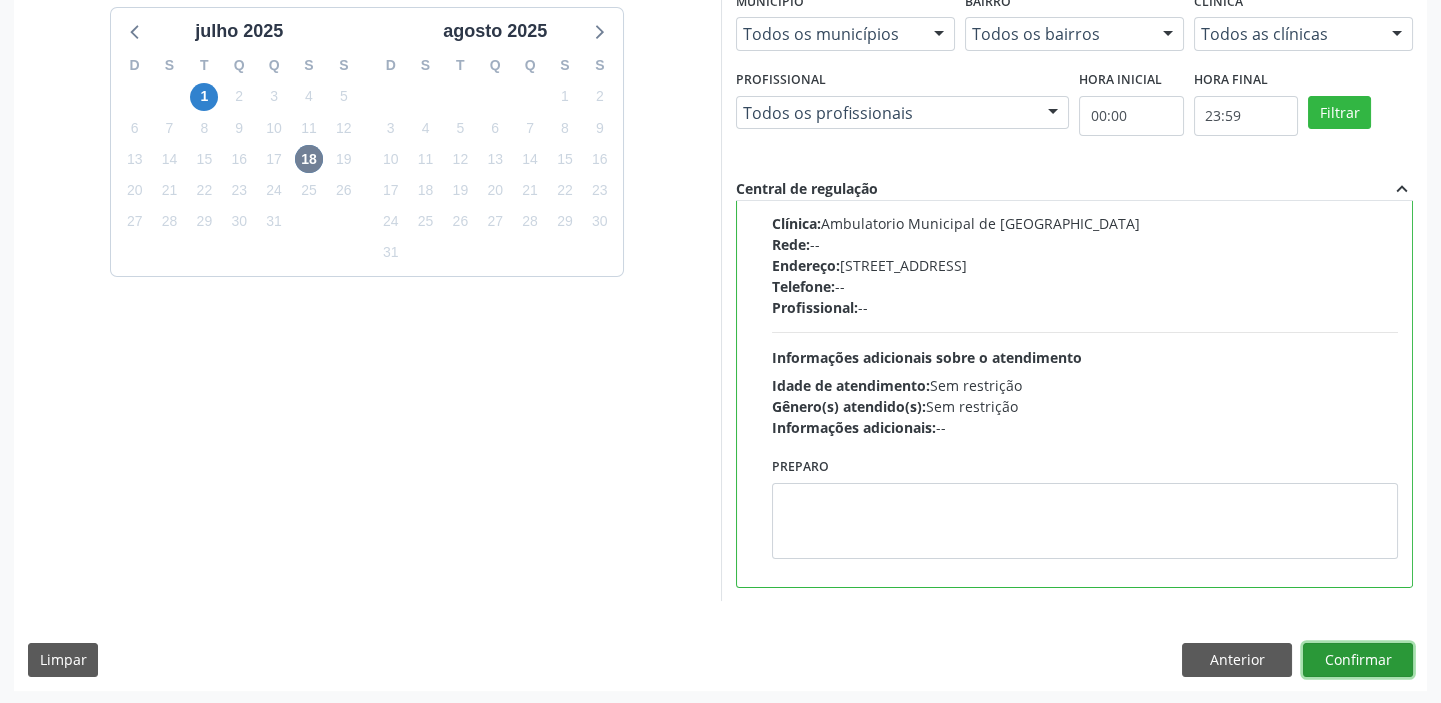 click on "Confirmar" at bounding box center (1358, 660) 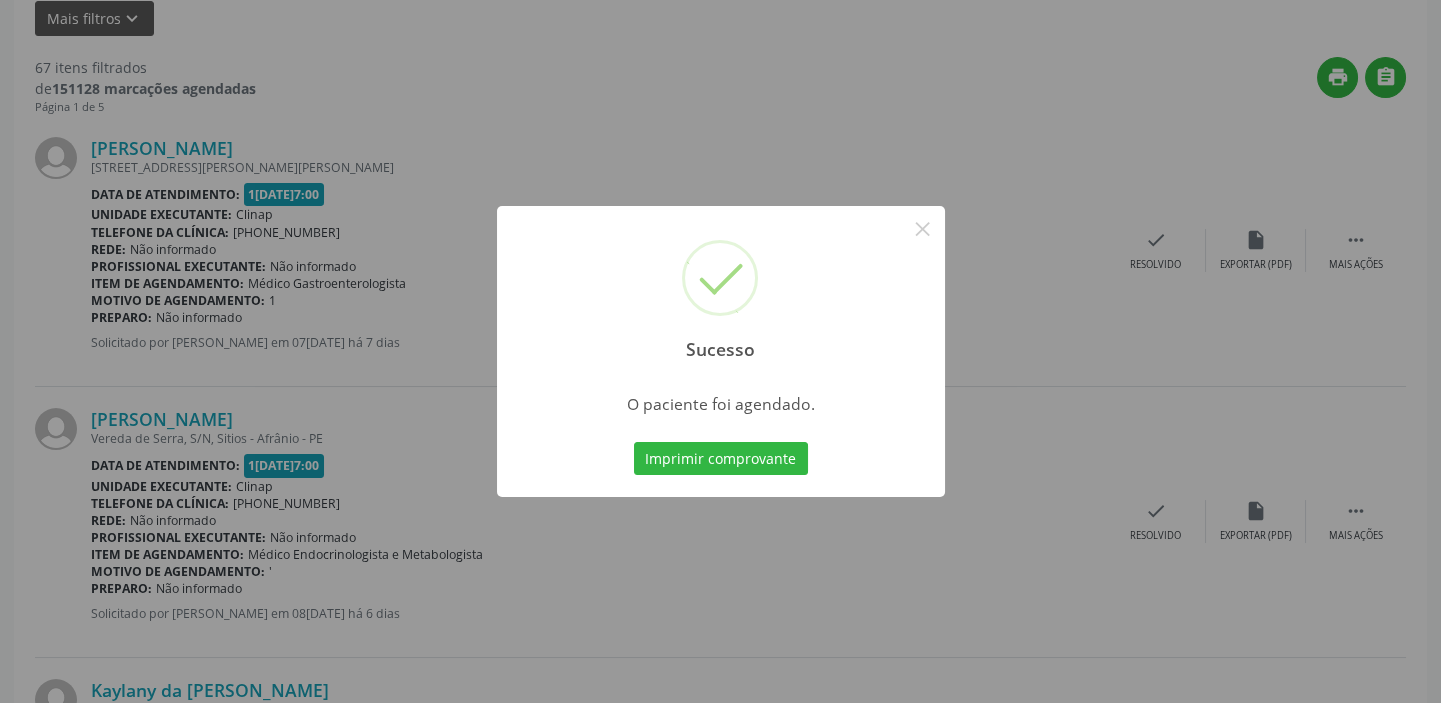 scroll, scrollTop: 0, scrollLeft: 0, axis: both 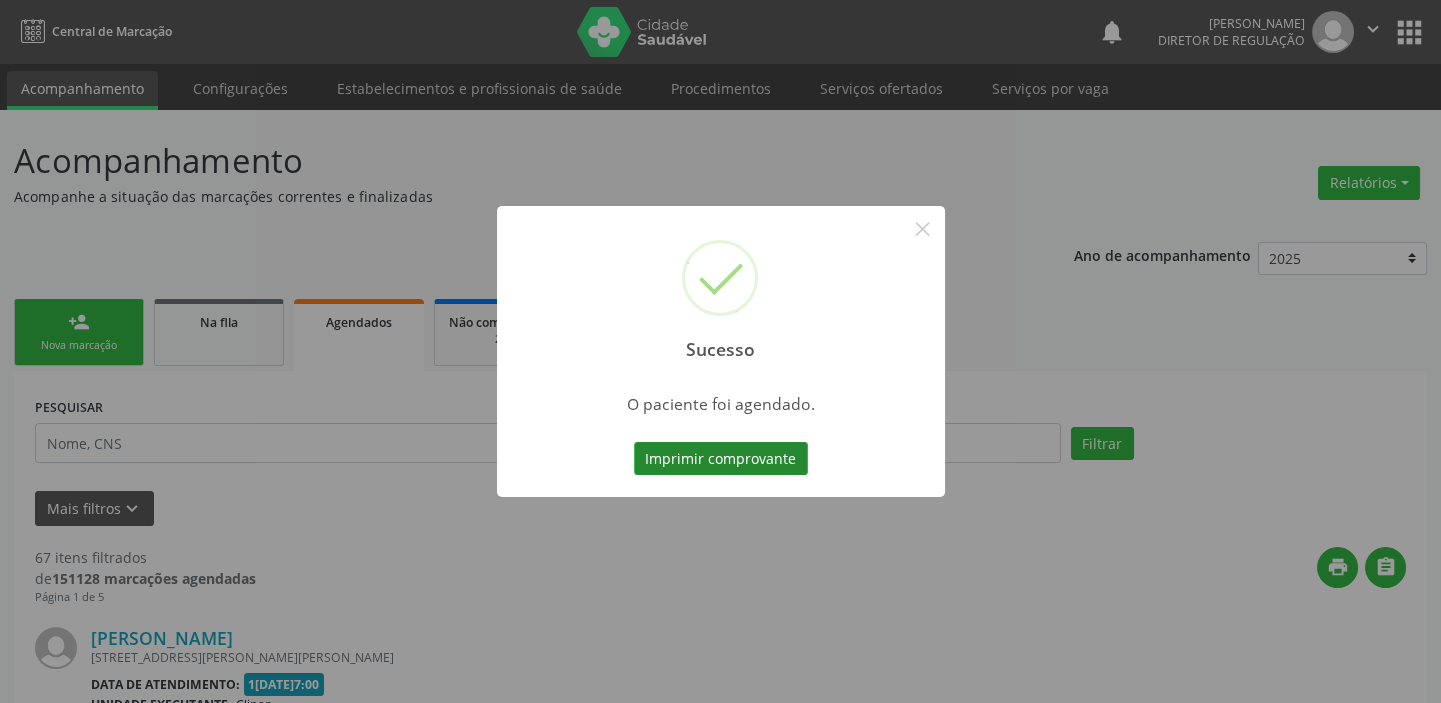click on "Imprimir comprovante" at bounding box center [721, 459] 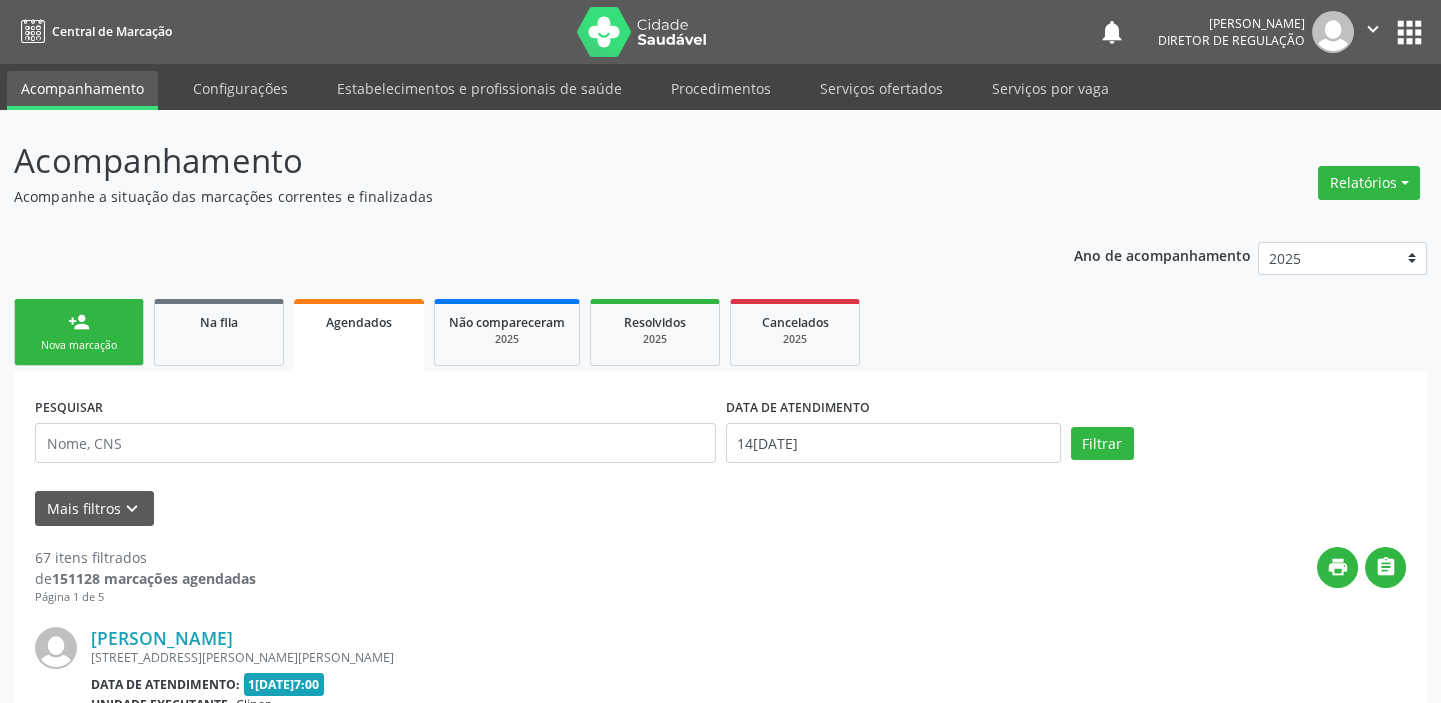 click on "person_add
Nova marcação" at bounding box center (79, 332) 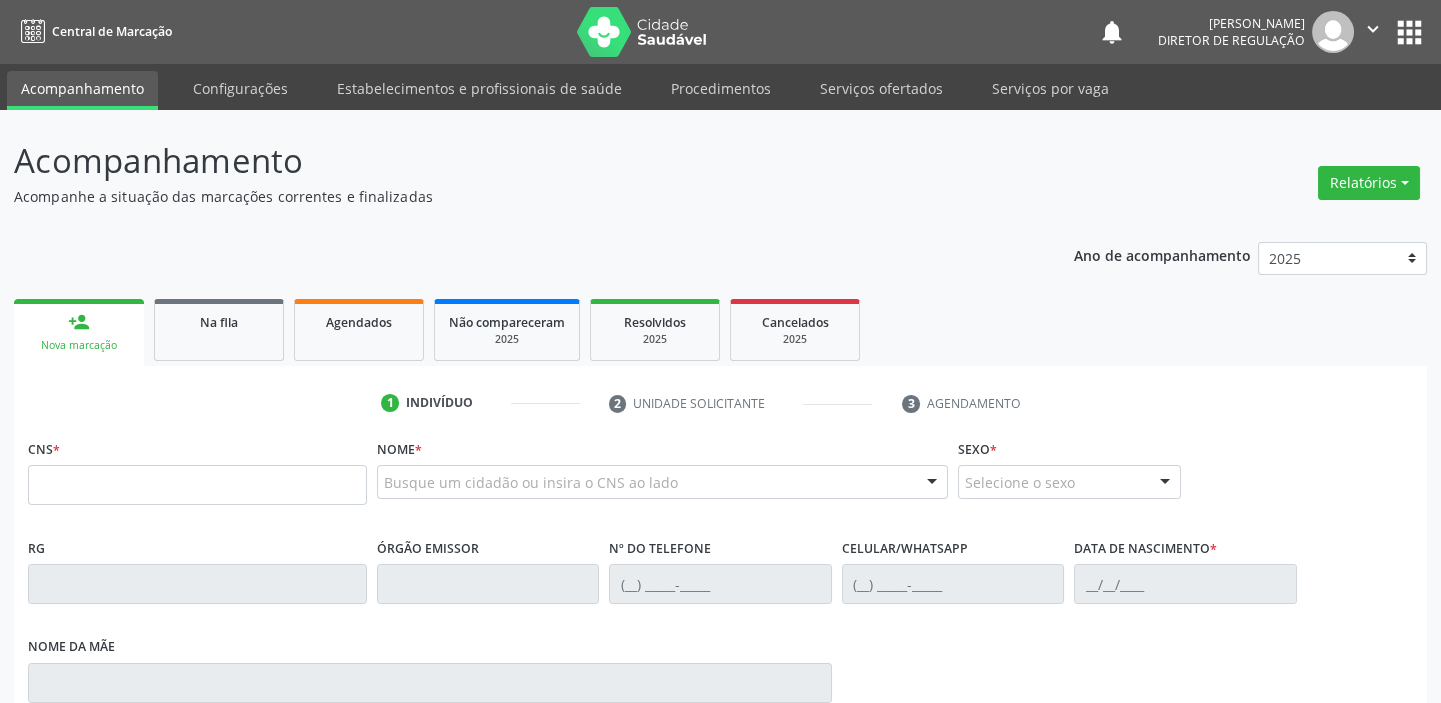 click on "person_add
Nova marcação" at bounding box center (79, 332) 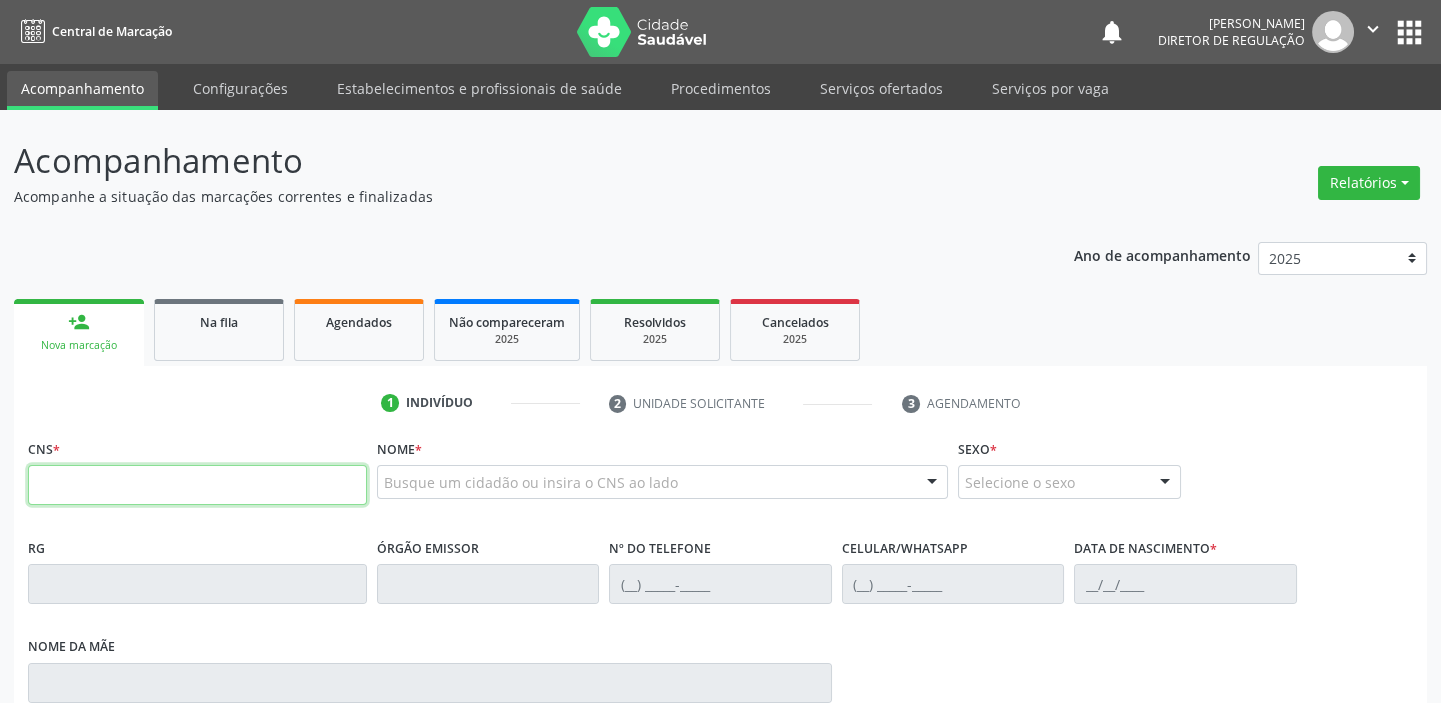 click at bounding box center [197, 485] 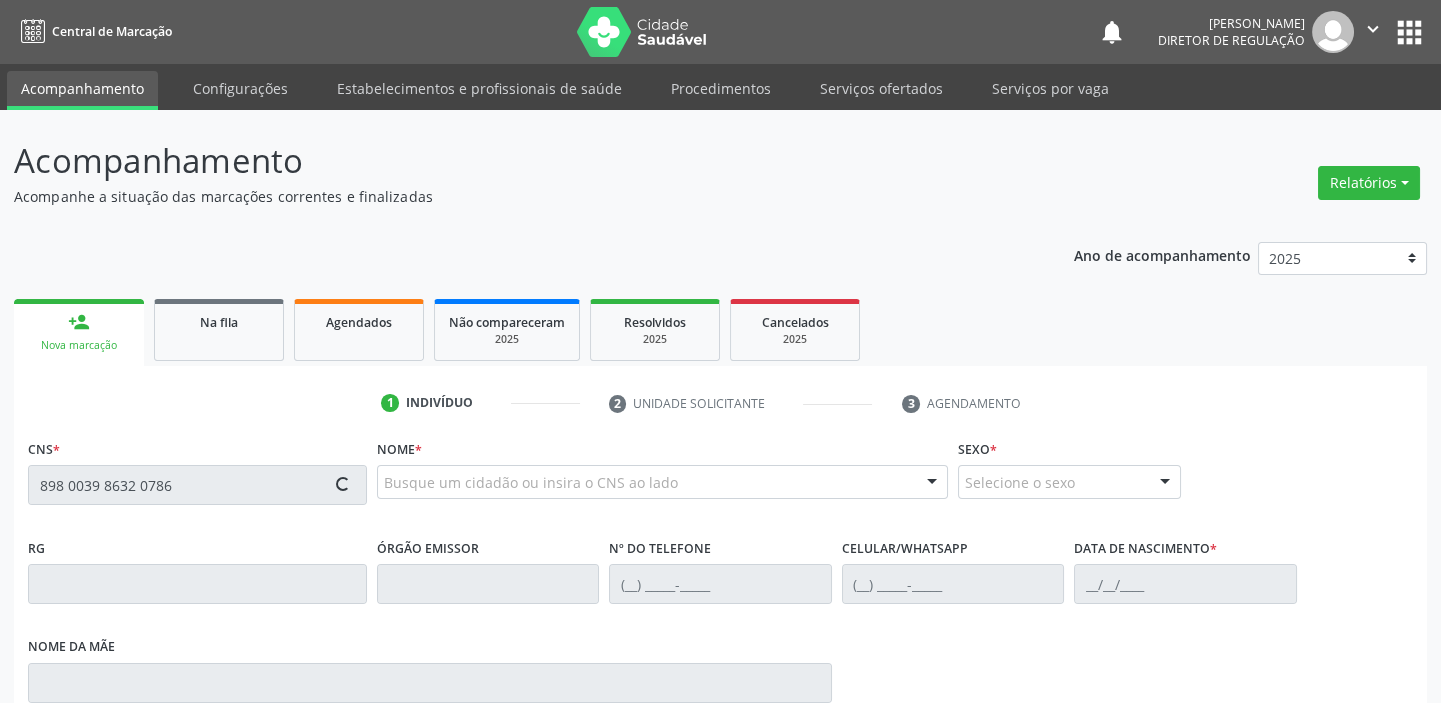 type on "898 0039 8632 0786" 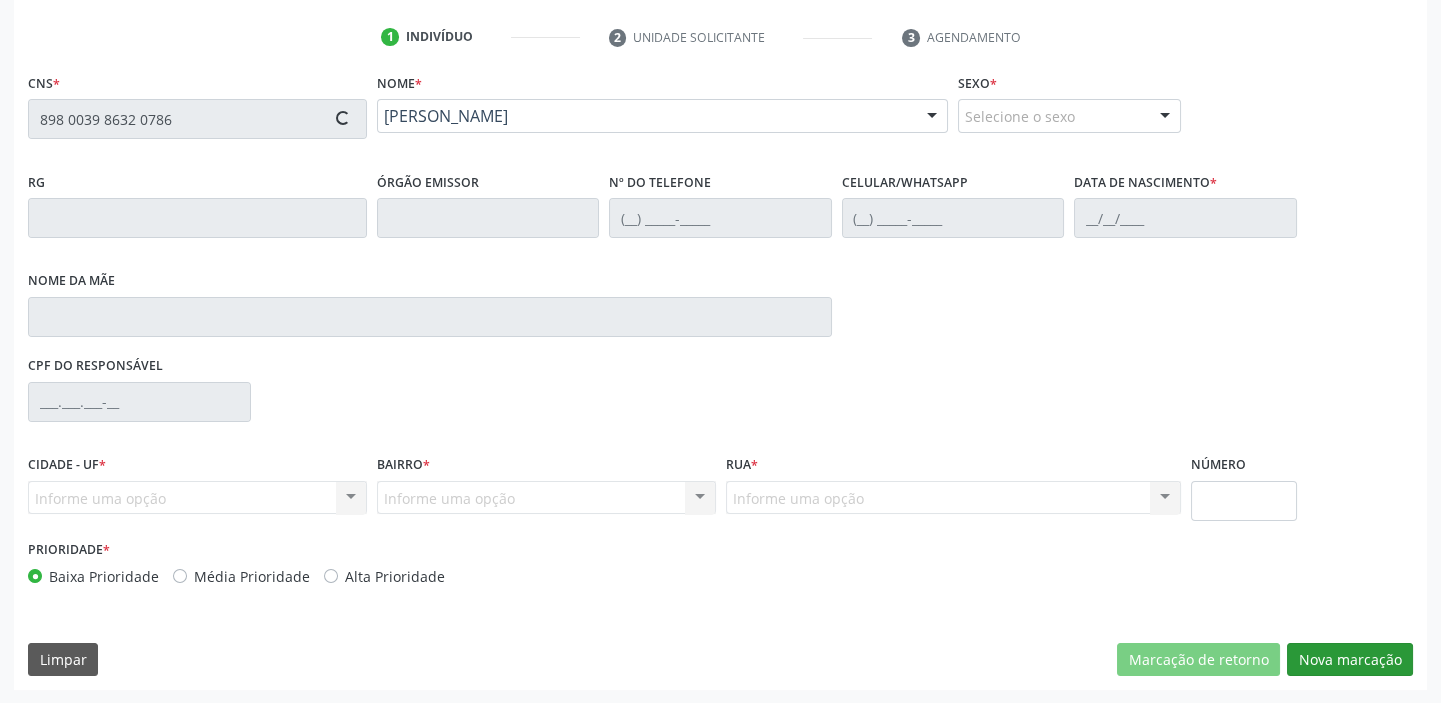type on "[PHONE_NUMBER]" 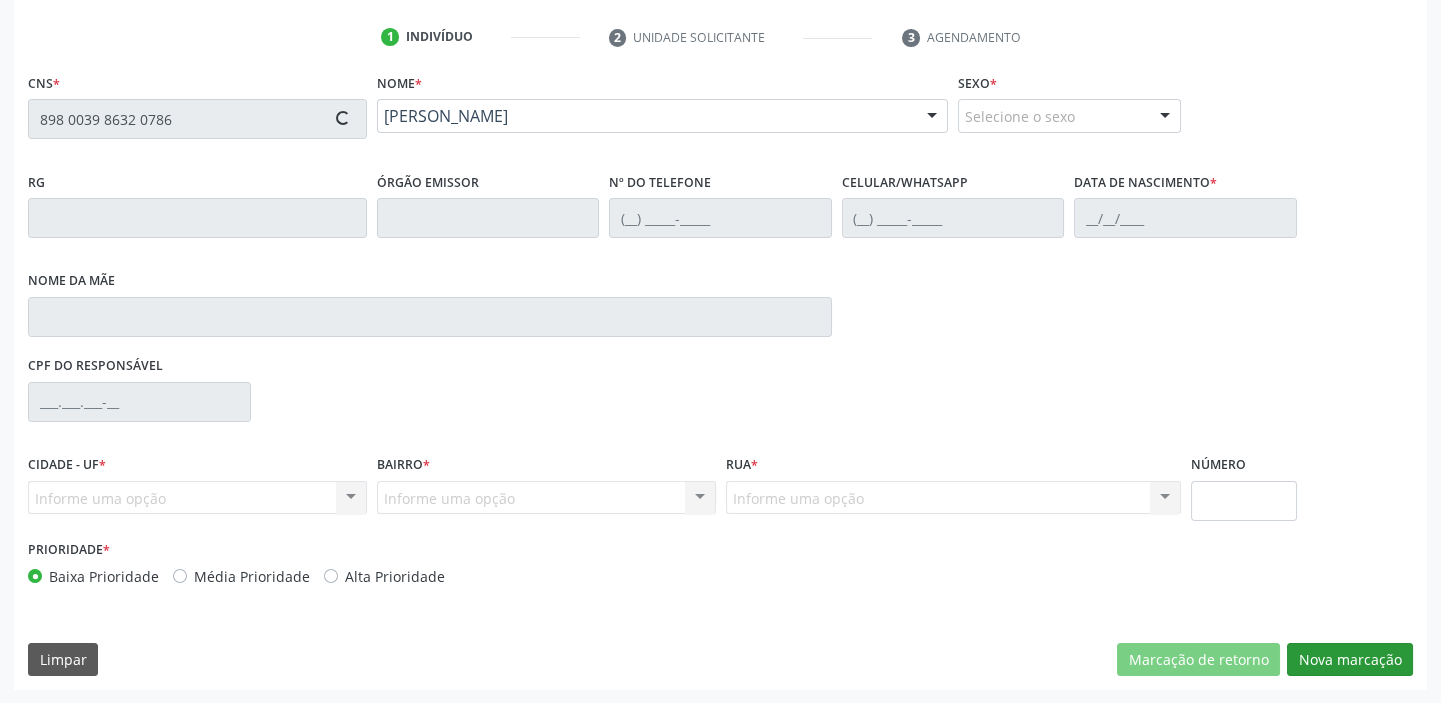 type on "[PHONE_NUMBER]" 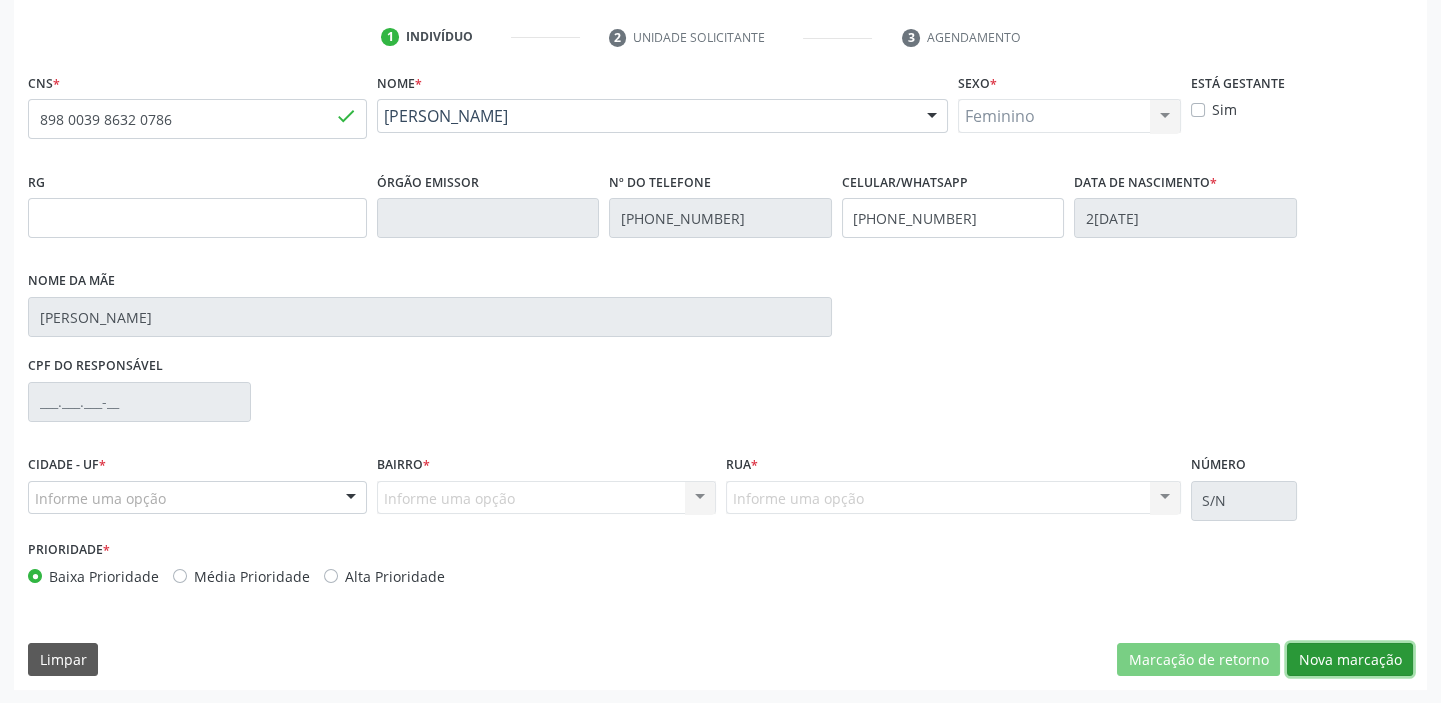 click on "Nova marcação" at bounding box center (1350, 660) 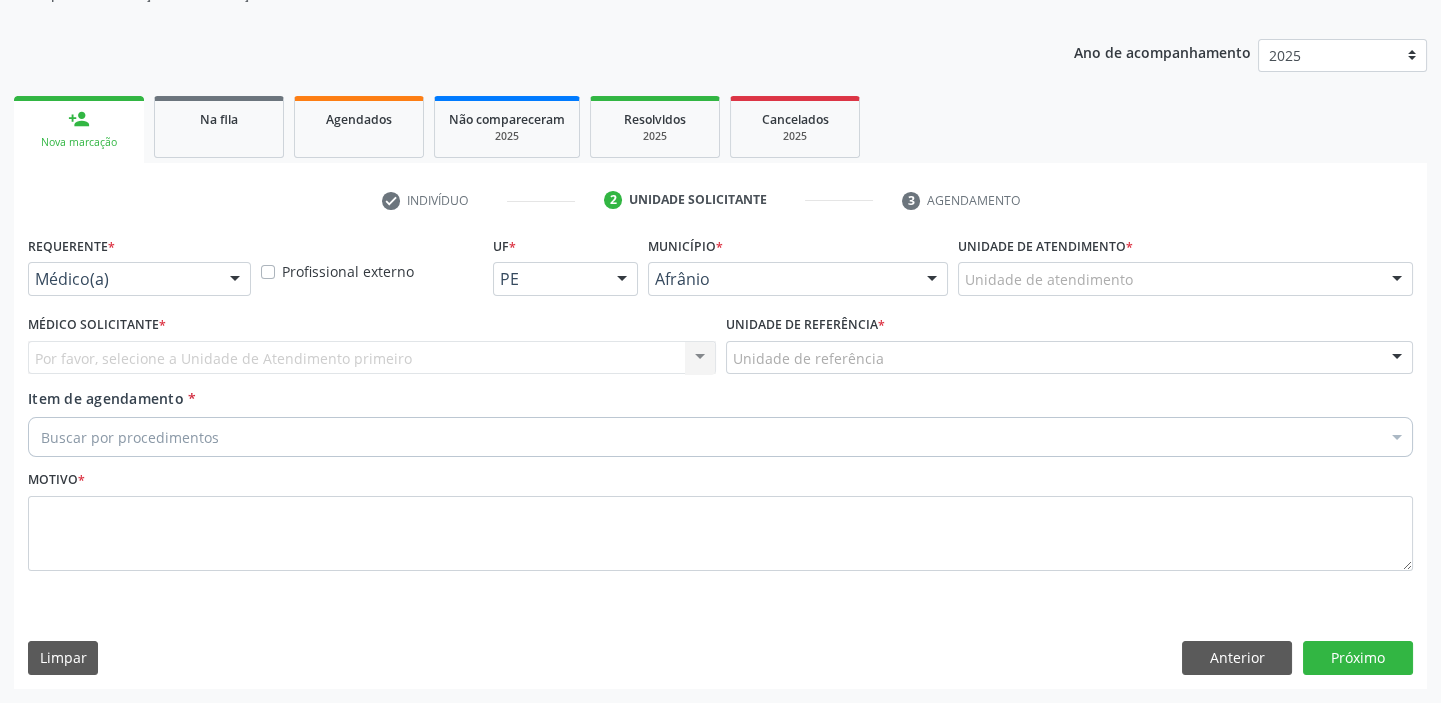 scroll, scrollTop: 201, scrollLeft: 0, axis: vertical 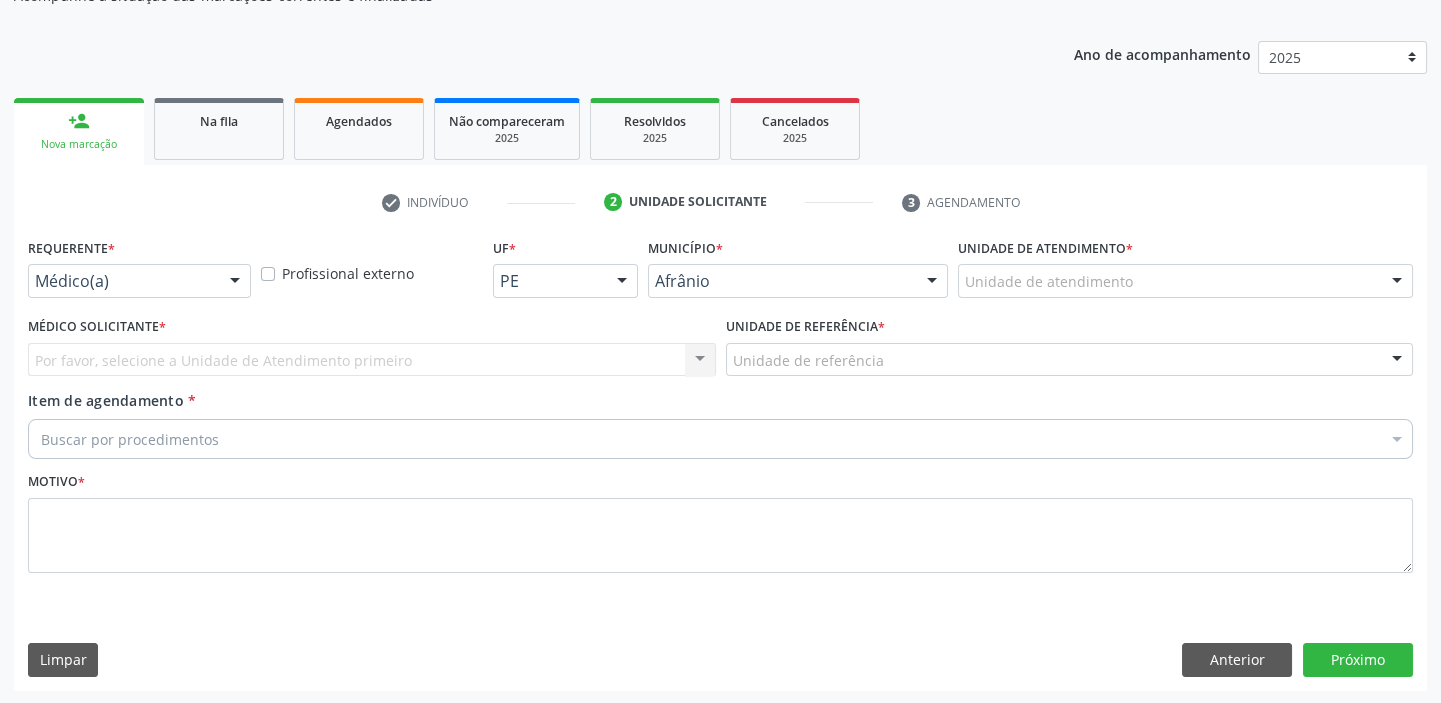 drag, startPoint x: 1003, startPoint y: 270, endPoint x: 995, endPoint y: 362, distance: 92.34717 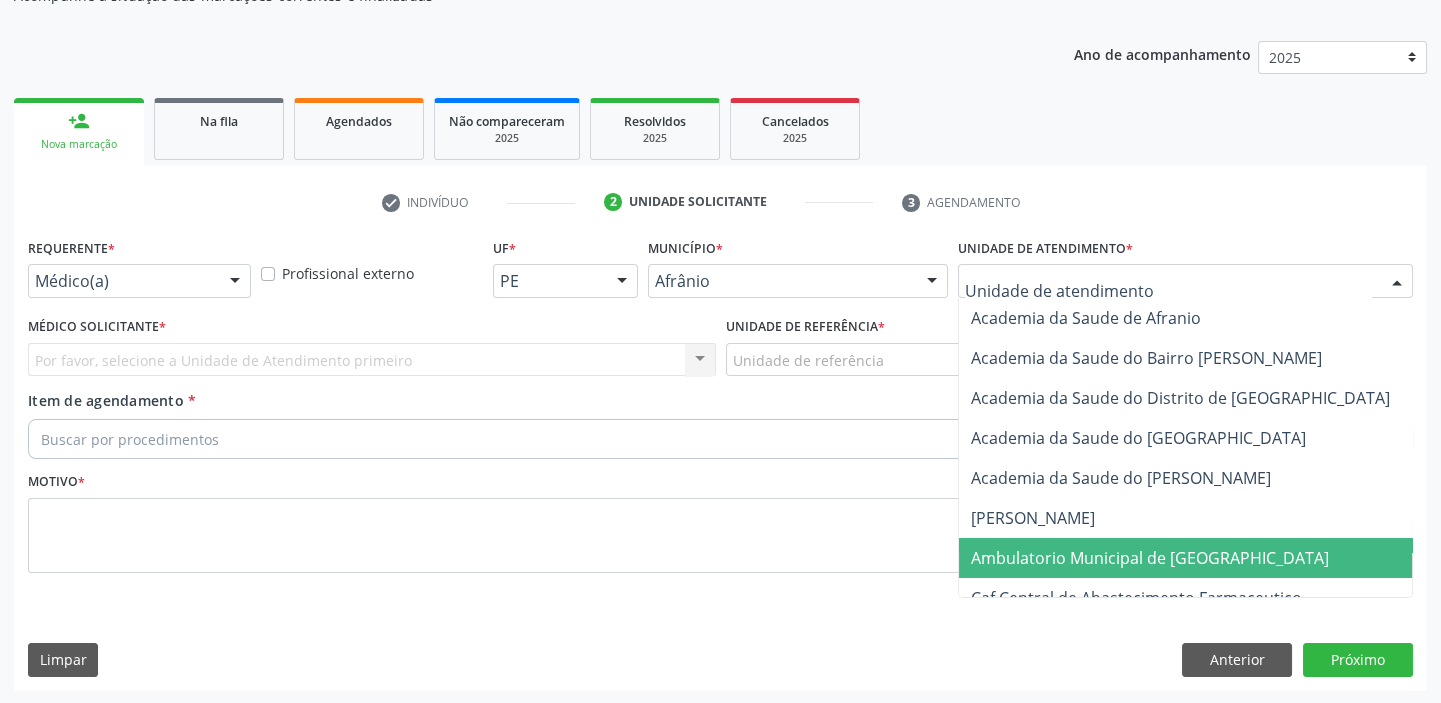 click on "Ambulatorio Municipal de [GEOGRAPHIC_DATA]" at bounding box center (1150, 558) 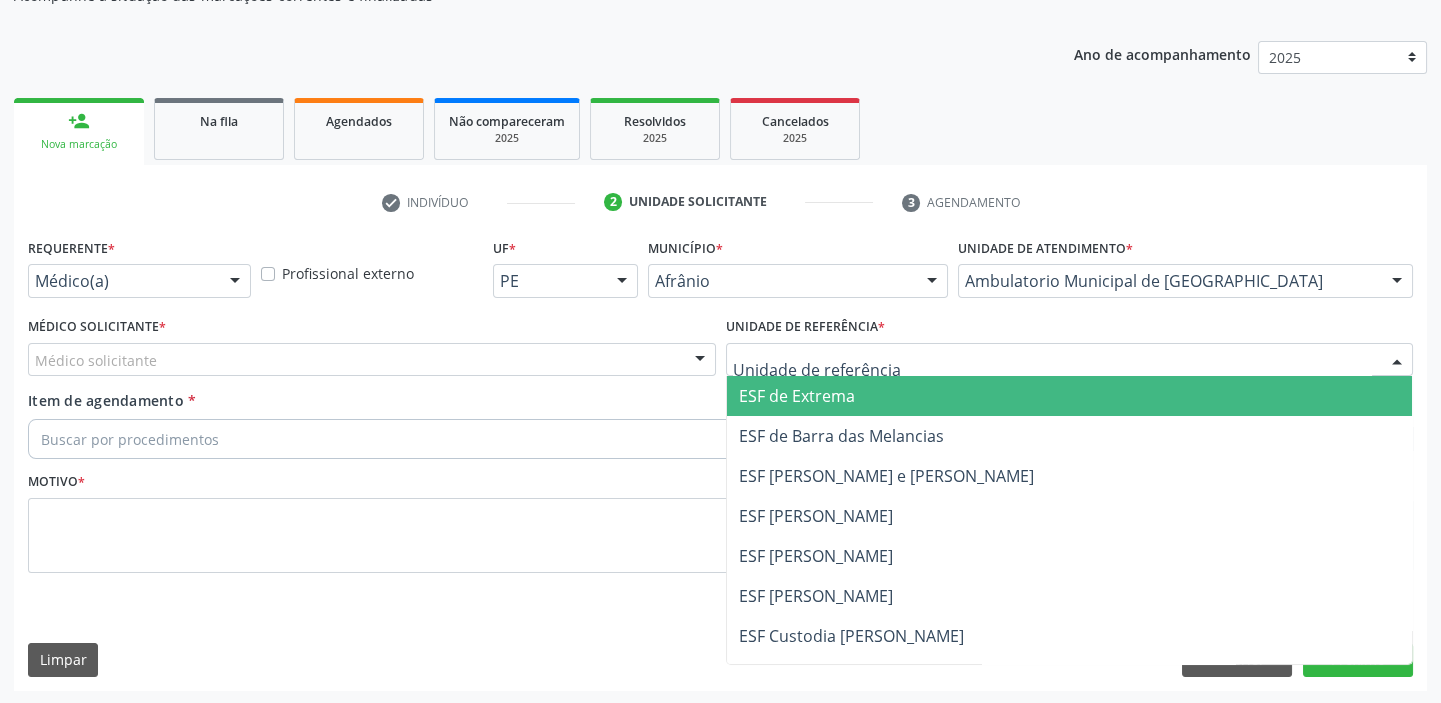 click at bounding box center [1070, 360] 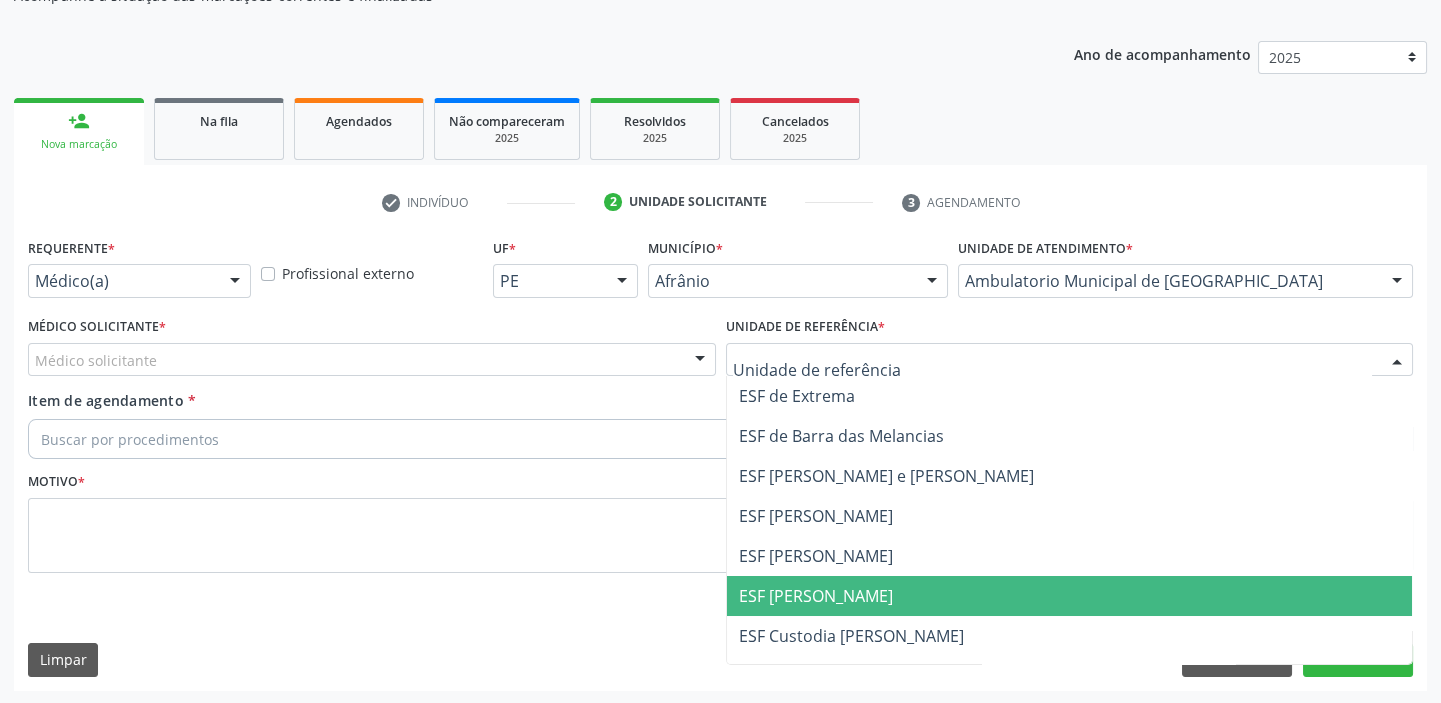 click on "ESF [PERSON_NAME]" at bounding box center (816, 596) 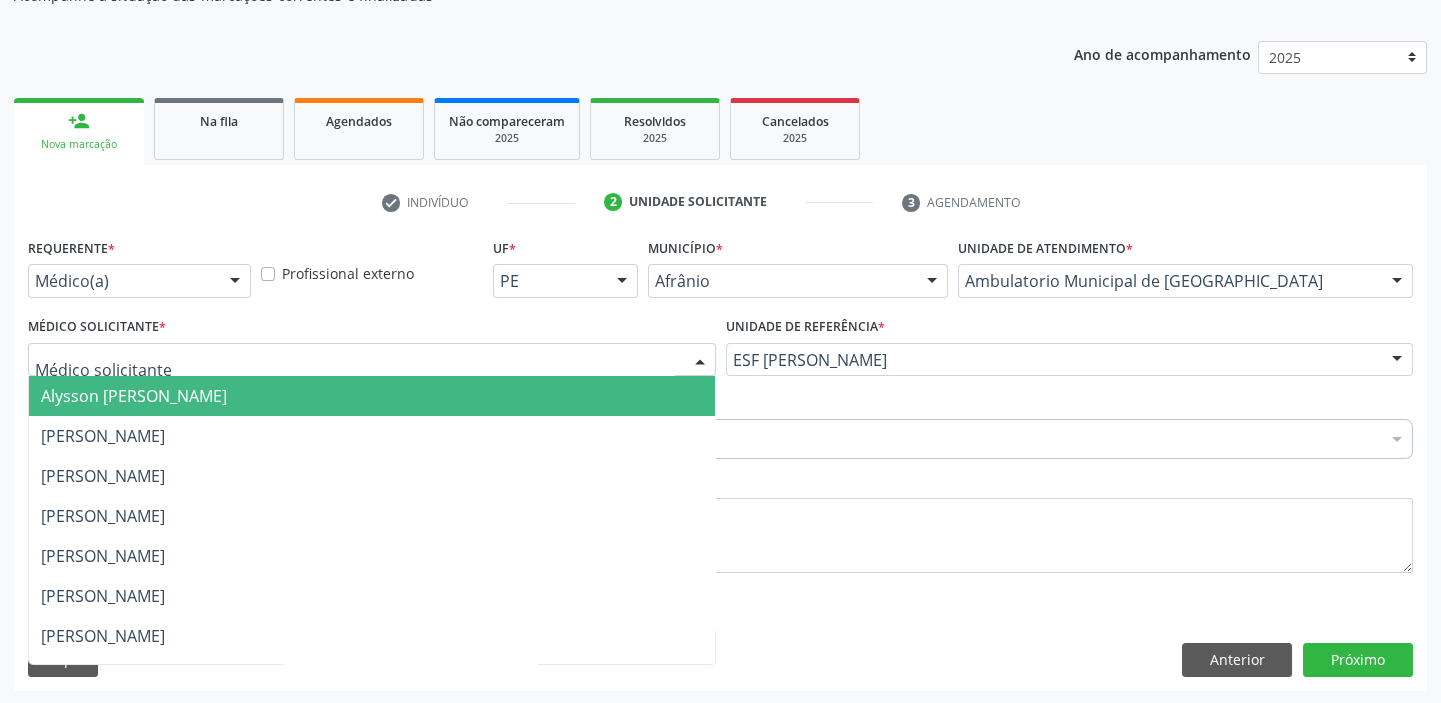 click on "Alysson [PERSON_NAME]" at bounding box center (372, 396) 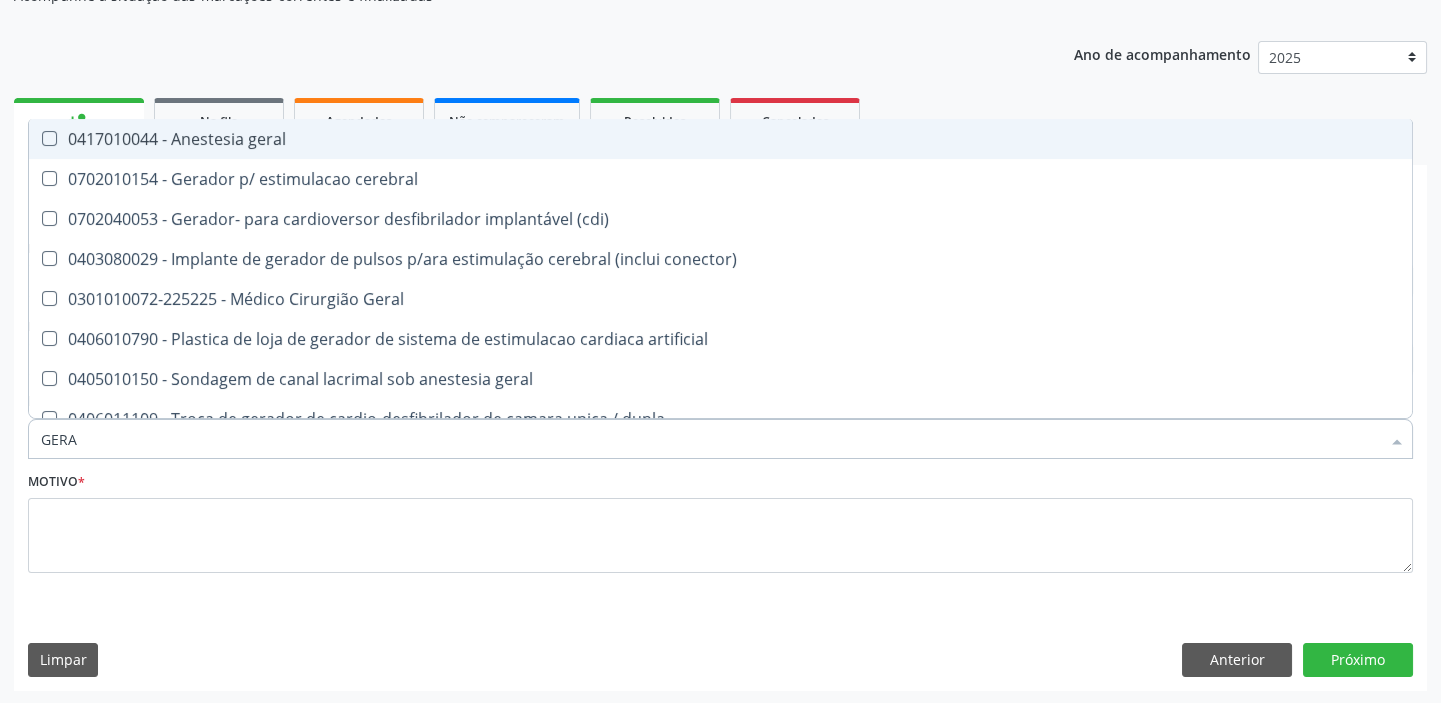 type on "GERAL" 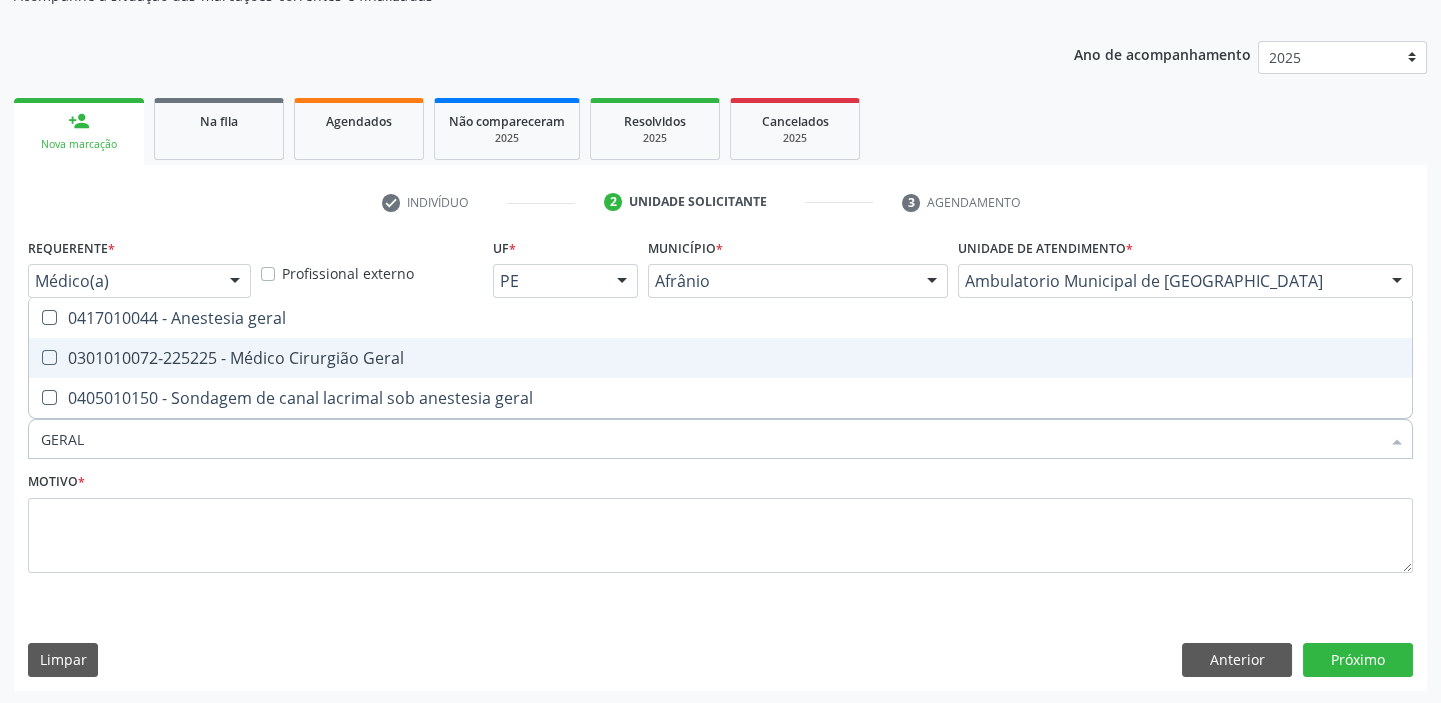 click at bounding box center [49, 357] 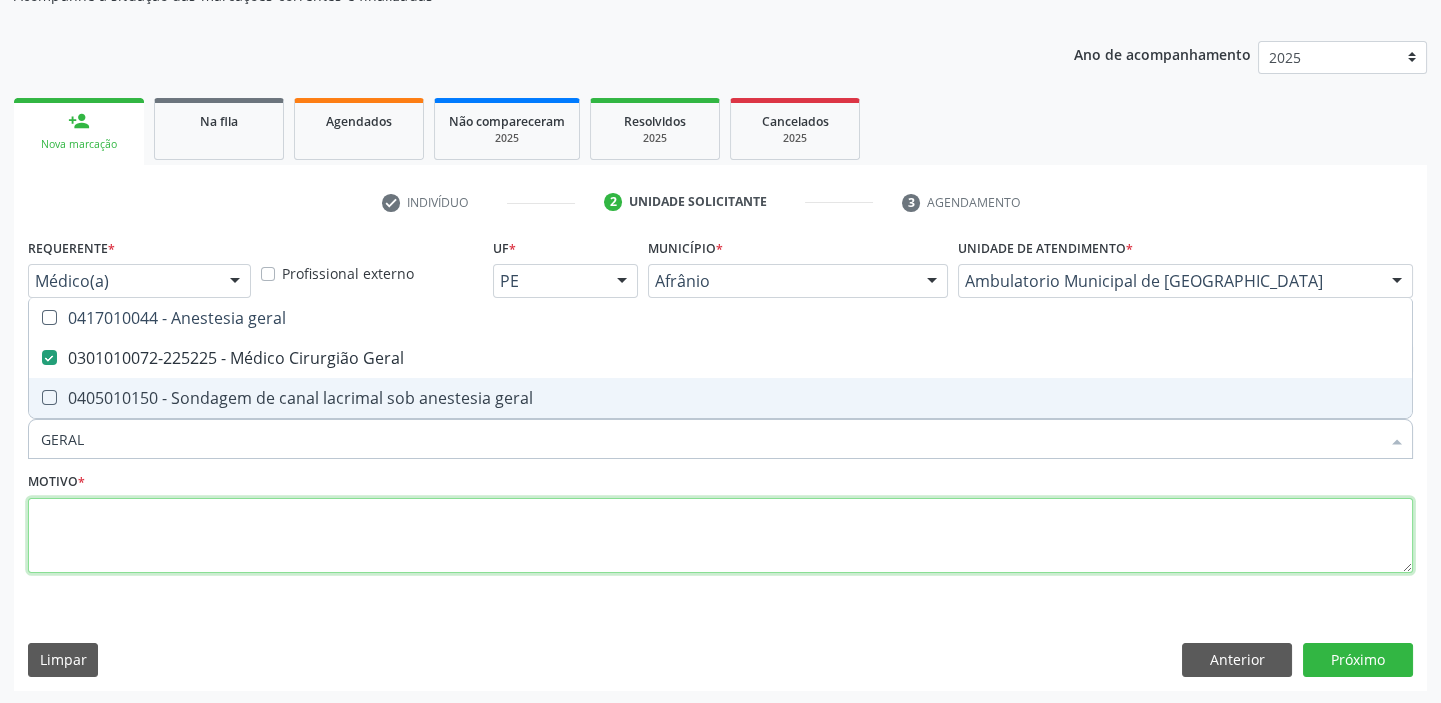 click at bounding box center [720, 536] 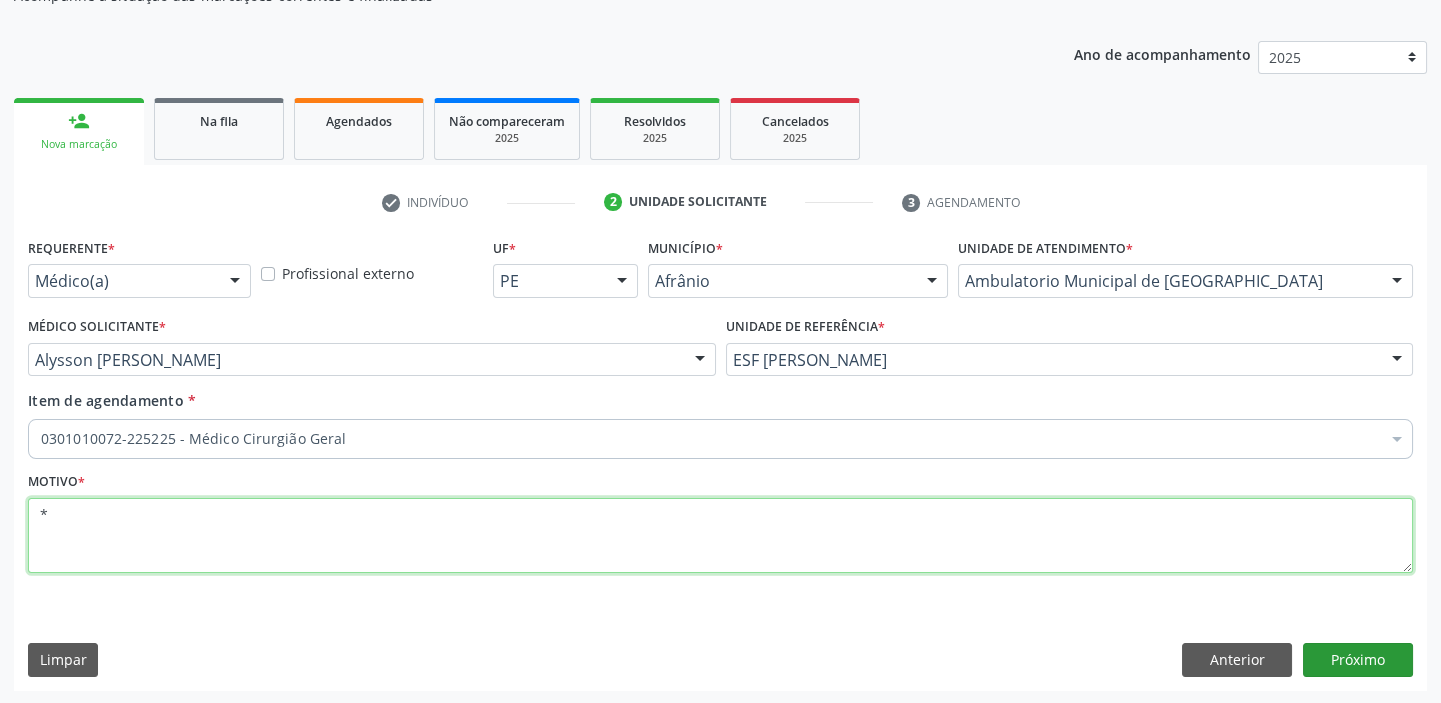 type on "*" 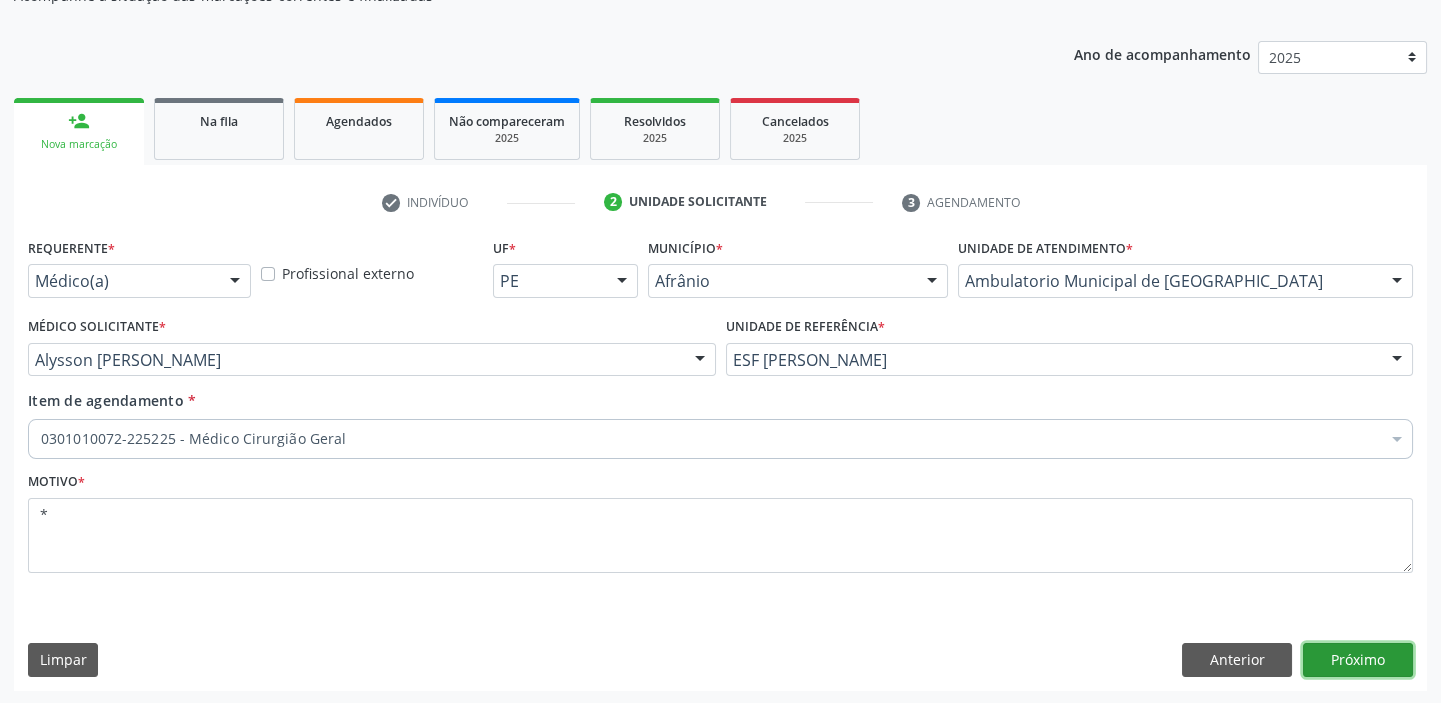 click on "Próximo" at bounding box center [1358, 660] 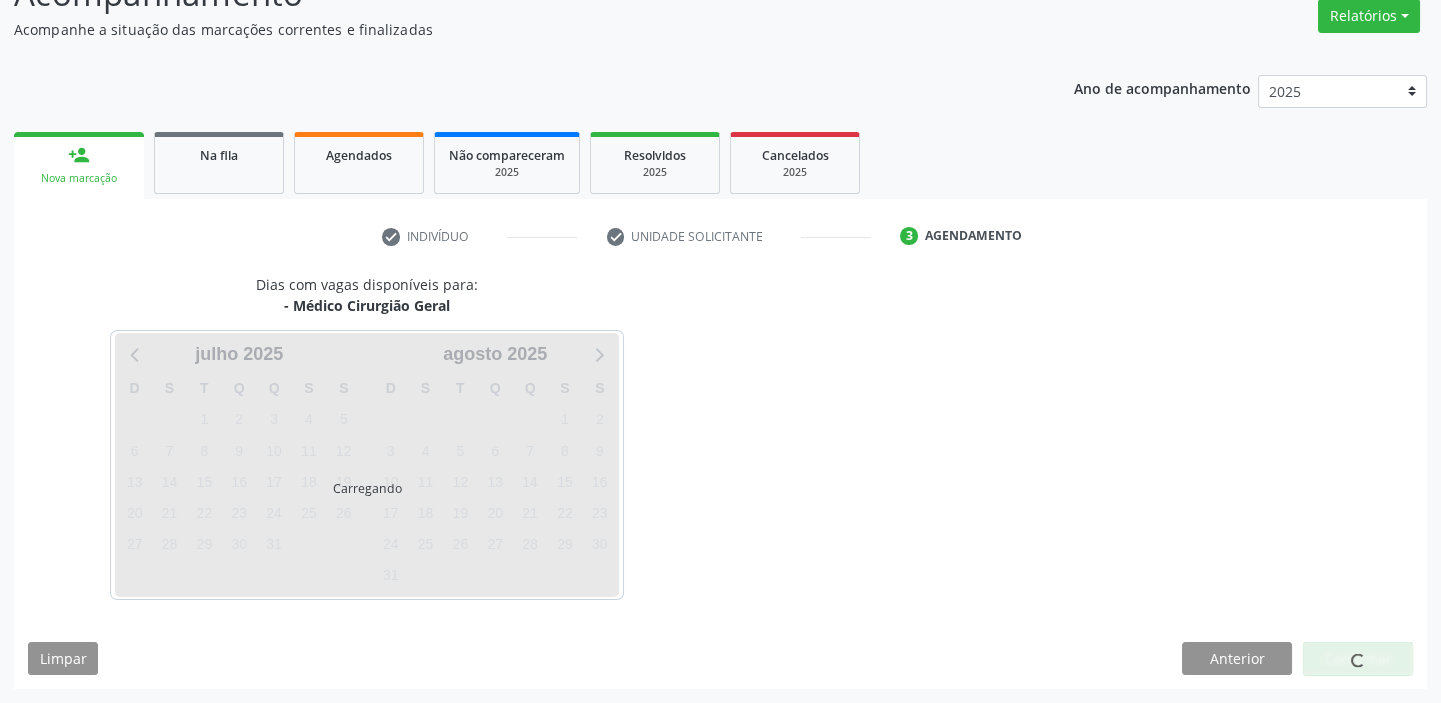 scroll, scrollTop: 166, scrollLeft: 0, axis: vertical 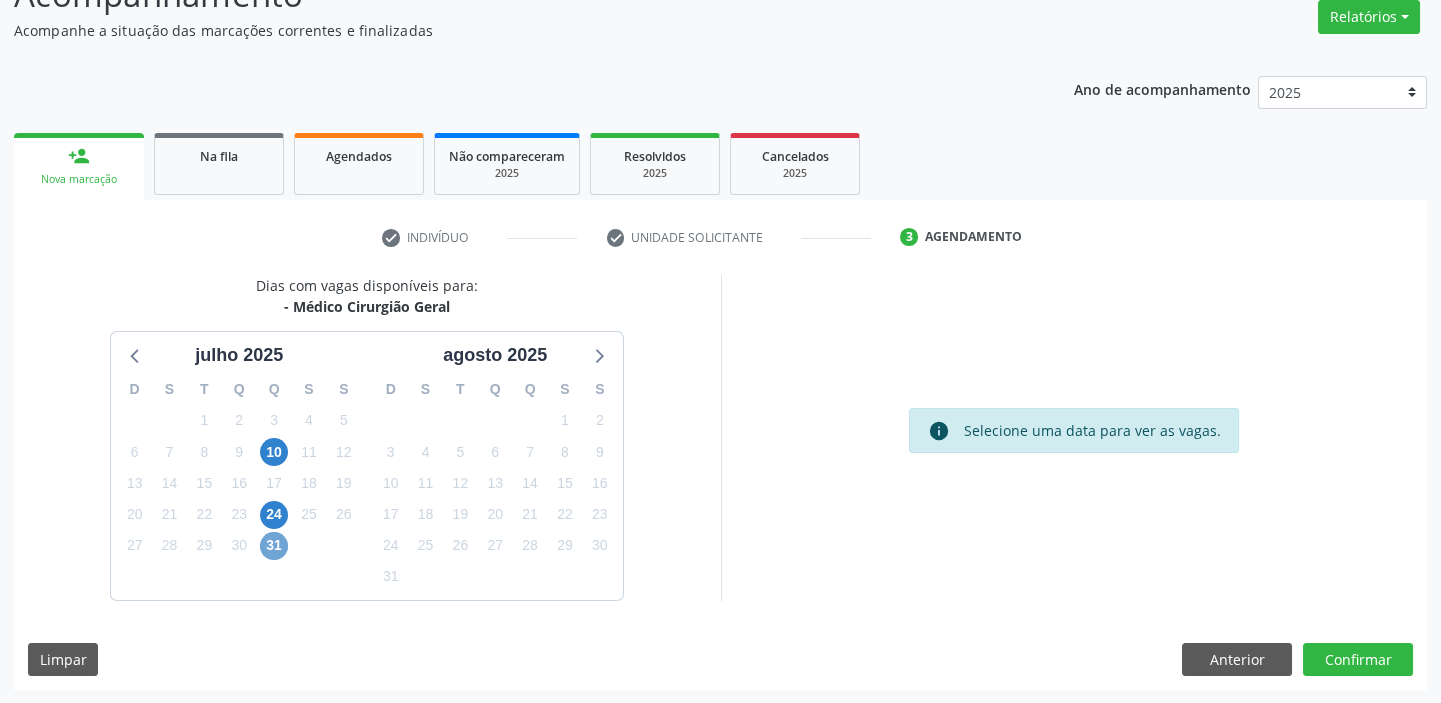 click on "31" at bounding box center (274, 546) 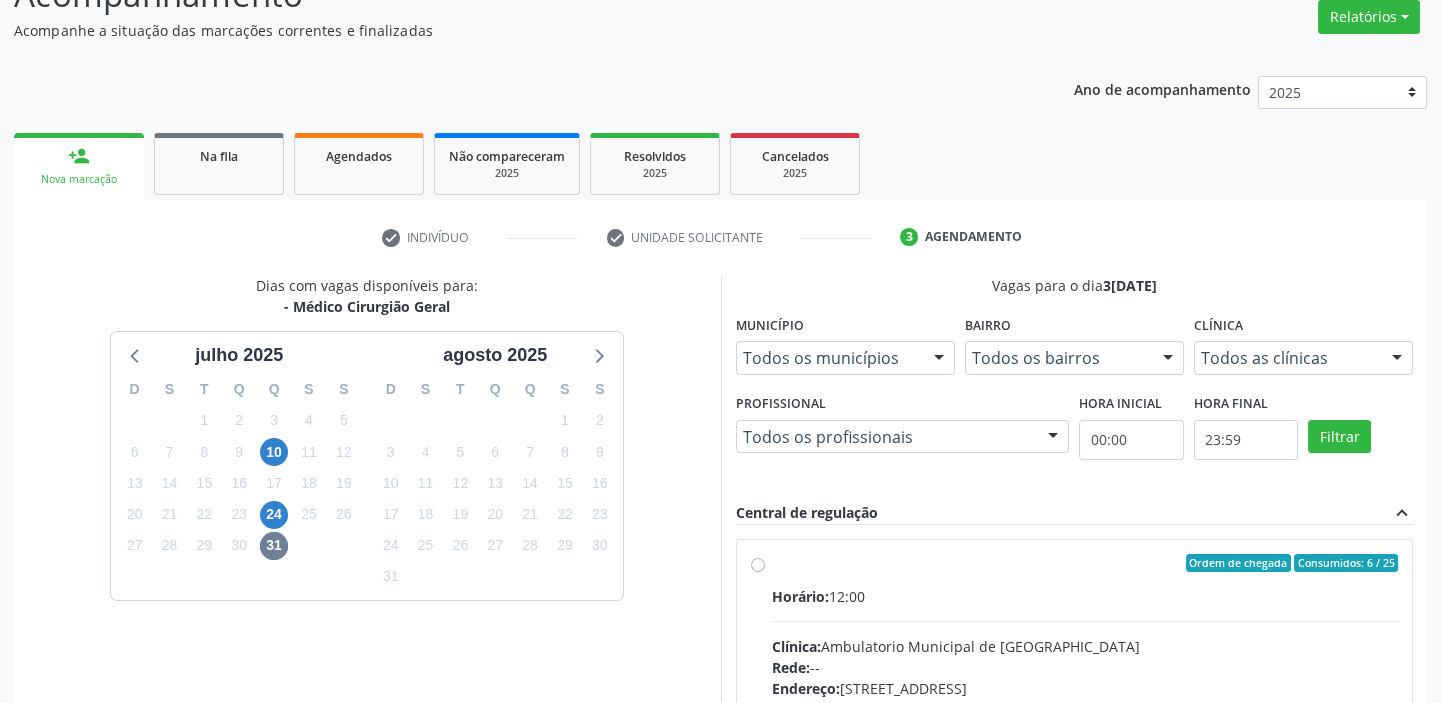 click on "Horário:   12:00
Clínica:  Ambulatorio Municipal de Saude
Rede:
--
Endereço:   [STREET_ADDRESS]
Telefone:   --
Profissional:
--
Informações adicionais sobre o atendimento
Idade de atendimento:
Sem restrição
Gênero(s) atendido(s):
Sem restrição
Informações adicionais:
--" at bounding box center (1085, 723) 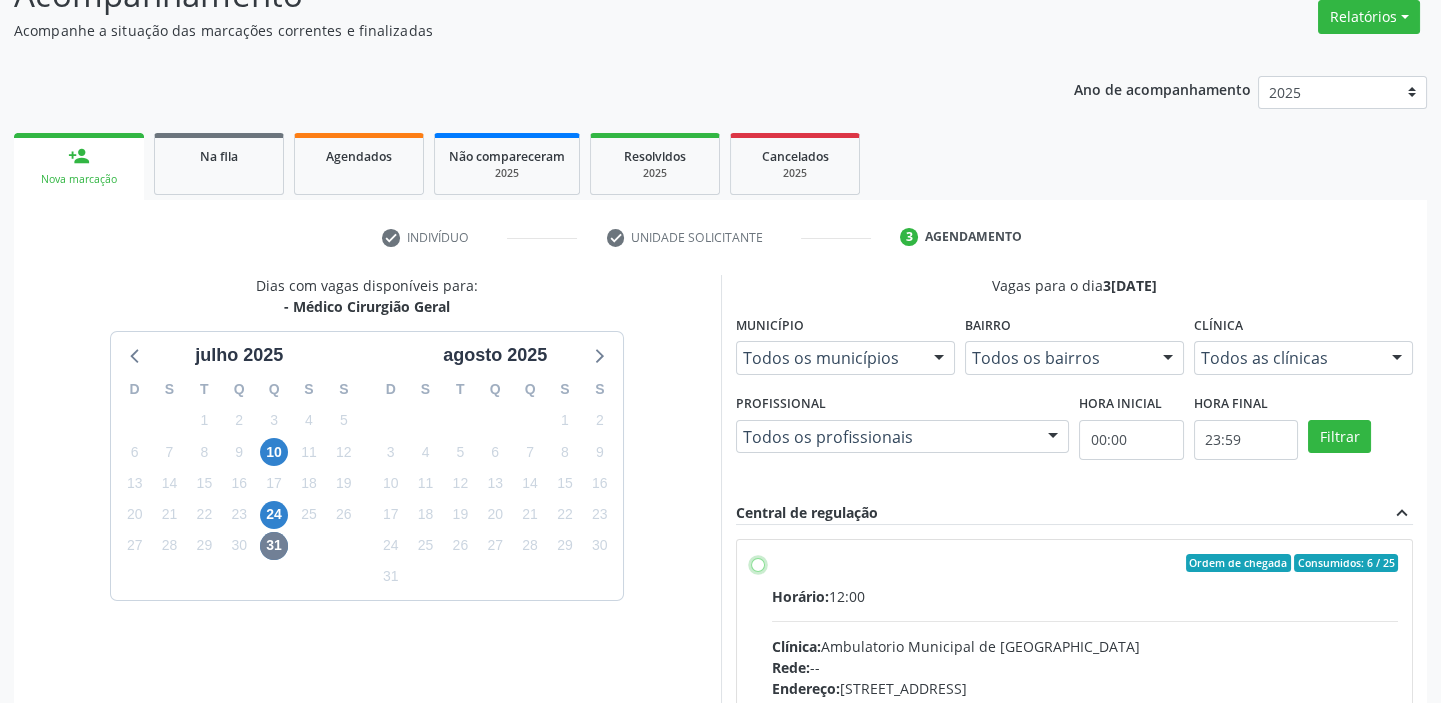 click on "Ordem de chegada
Consumidos: 6 / 25
Horário:   12:00
Clínica:  Ambulatorio Municipal de Saude
Rede:
--
Endereço:   [STREET_ADDRESS]
Telefone:   --
Profissional:
--
Informações adicionais sobre o atendimento
Idade de atendimento:
Sem restrição
Gênero(s) atendido(s):
Sem restrição
Informações adicionais:
--" at bounding box center (758, 563) 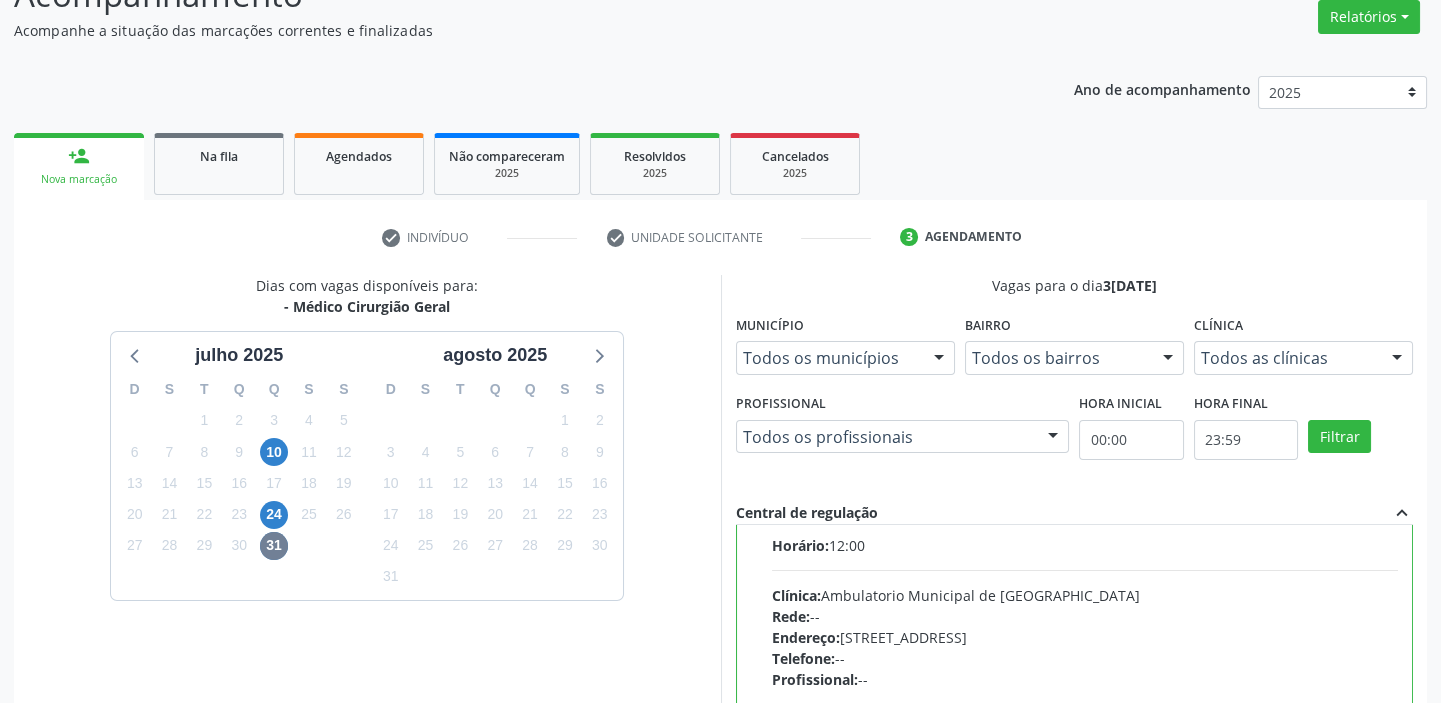 scroll, scrollTop: 99, scrollLeft: 0, axis: vertical 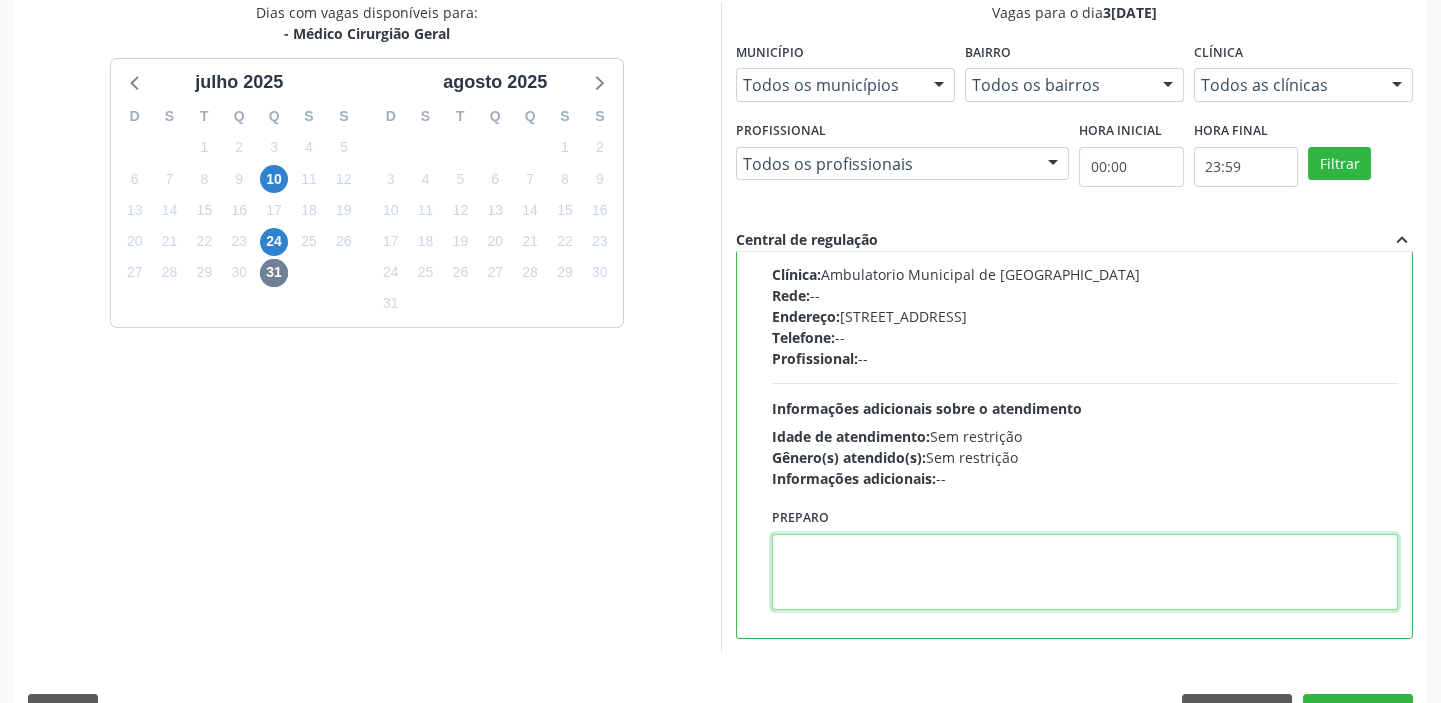 click at bounding box center [1085, 572] 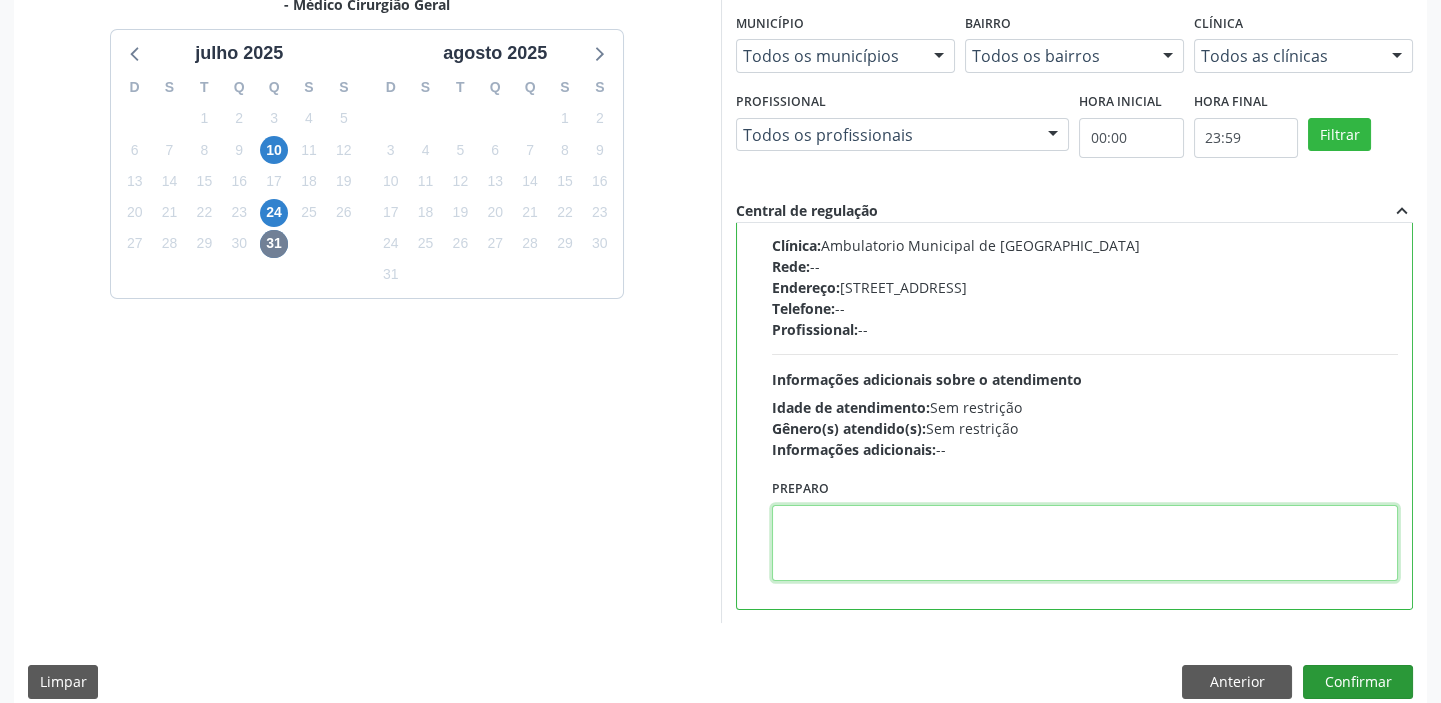 scroll, scrollTop: 490, scrollLeft: 0, axis: vertical 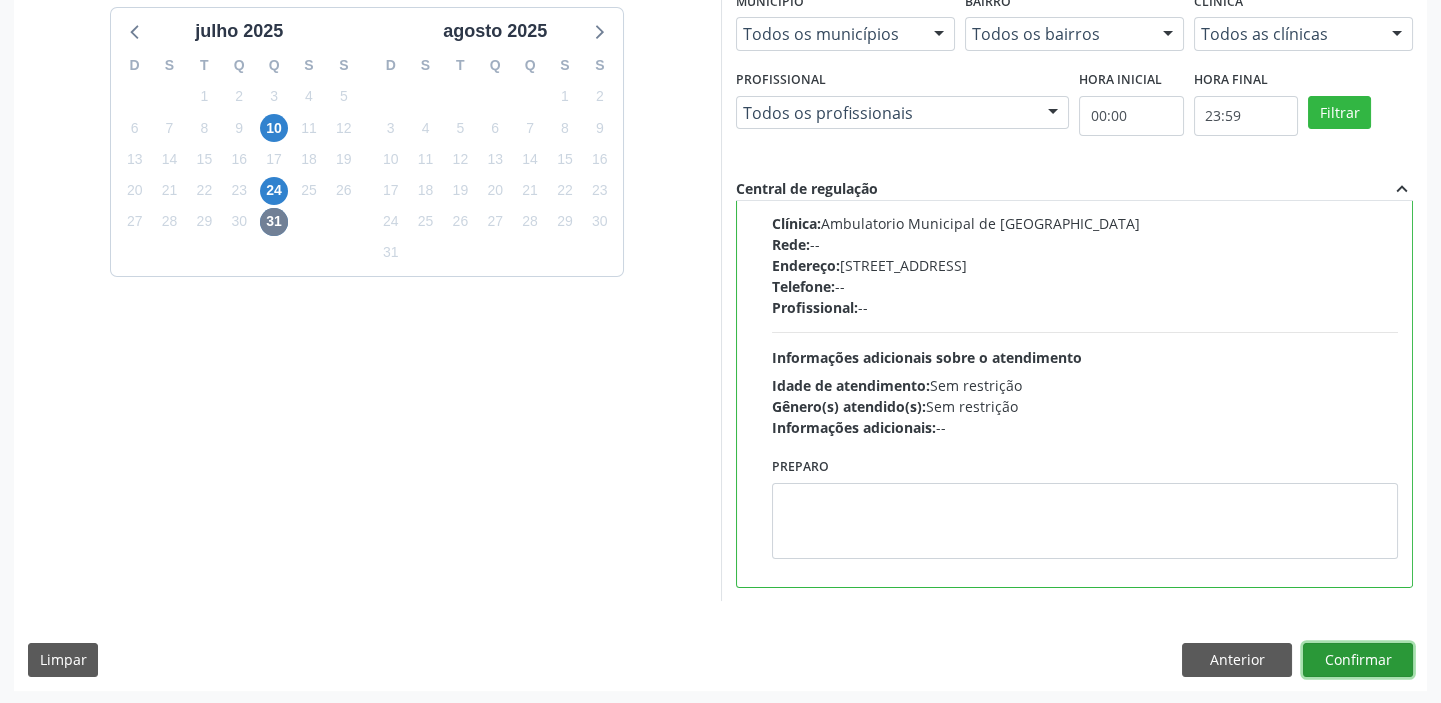click on "Confirmar" at bounding box center [1358, 660] 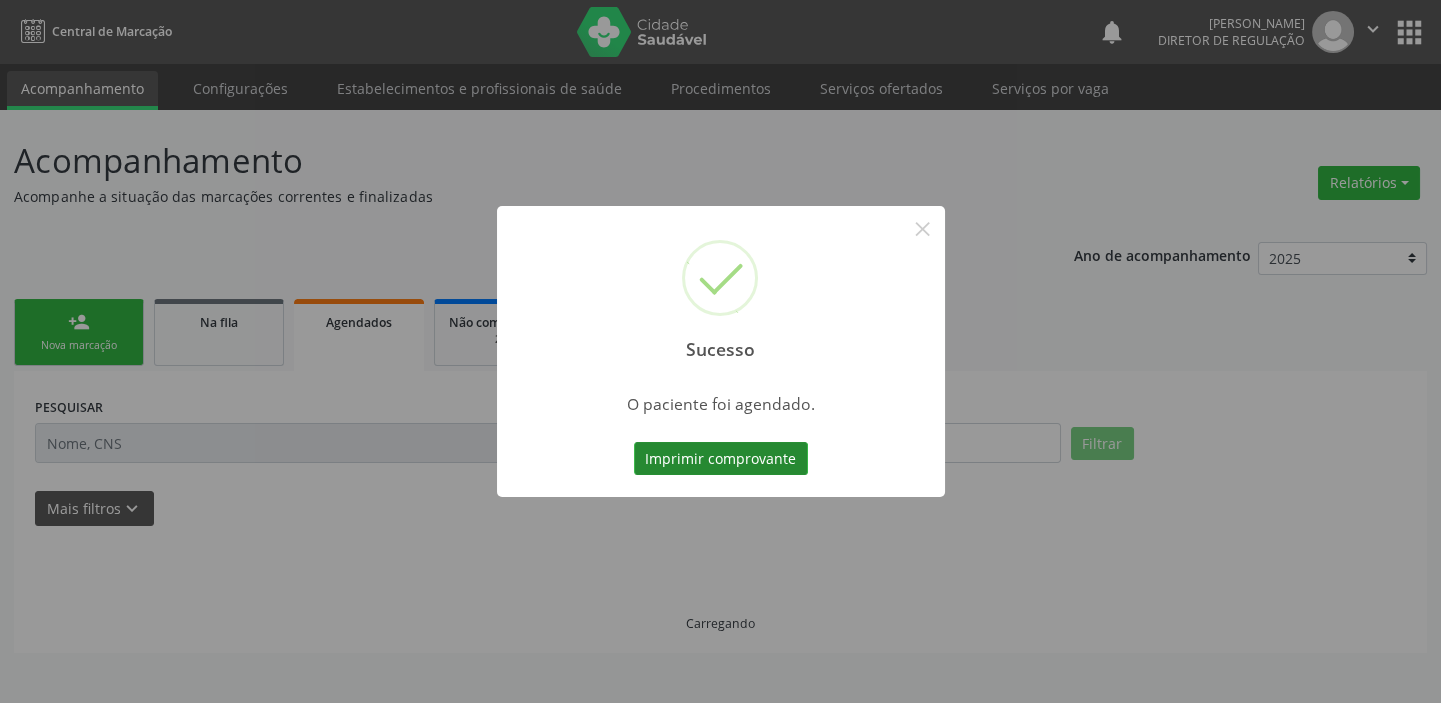 scroll, scrollTop: 0, scrollLeft: 0, axis: both 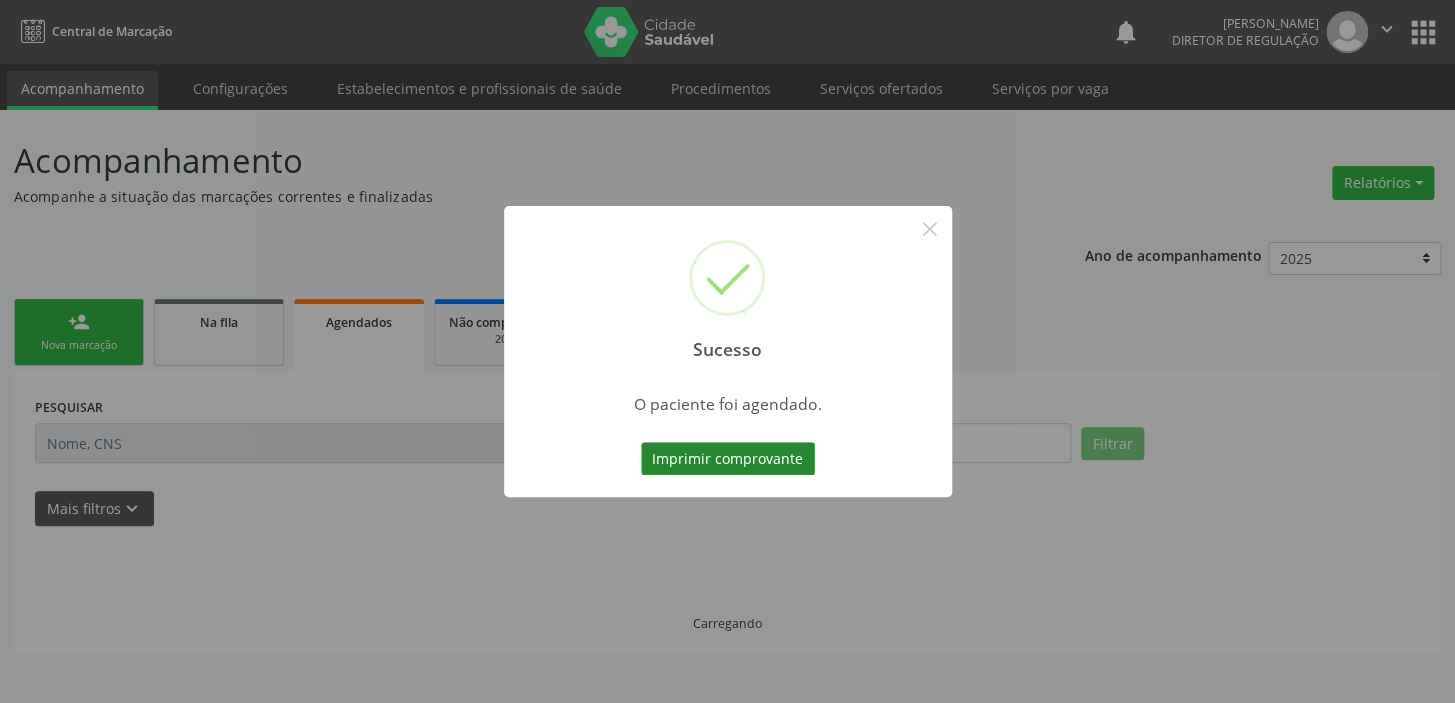 click on "Imprimir comprovante" at bounding box center [728, 459] 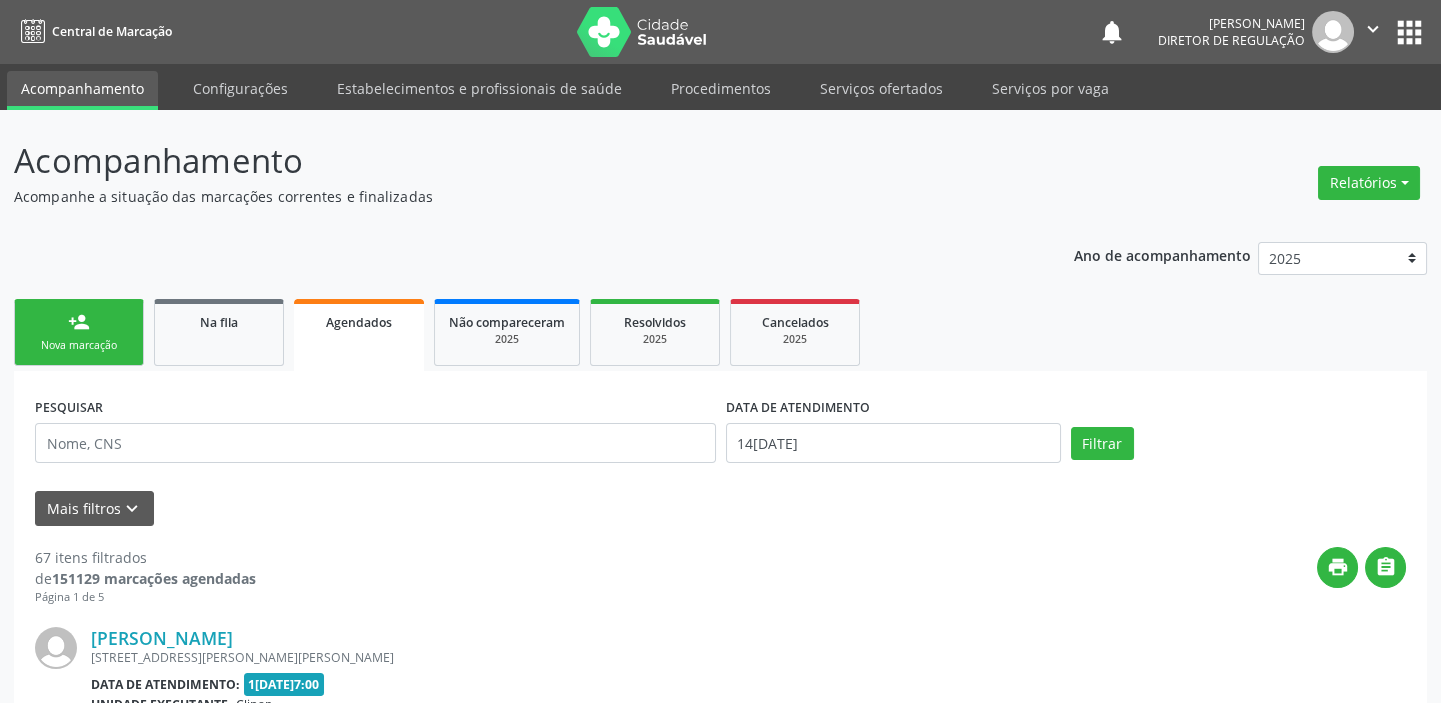 click on "person_add
Nova marcação" at bounding box center (79, 332) 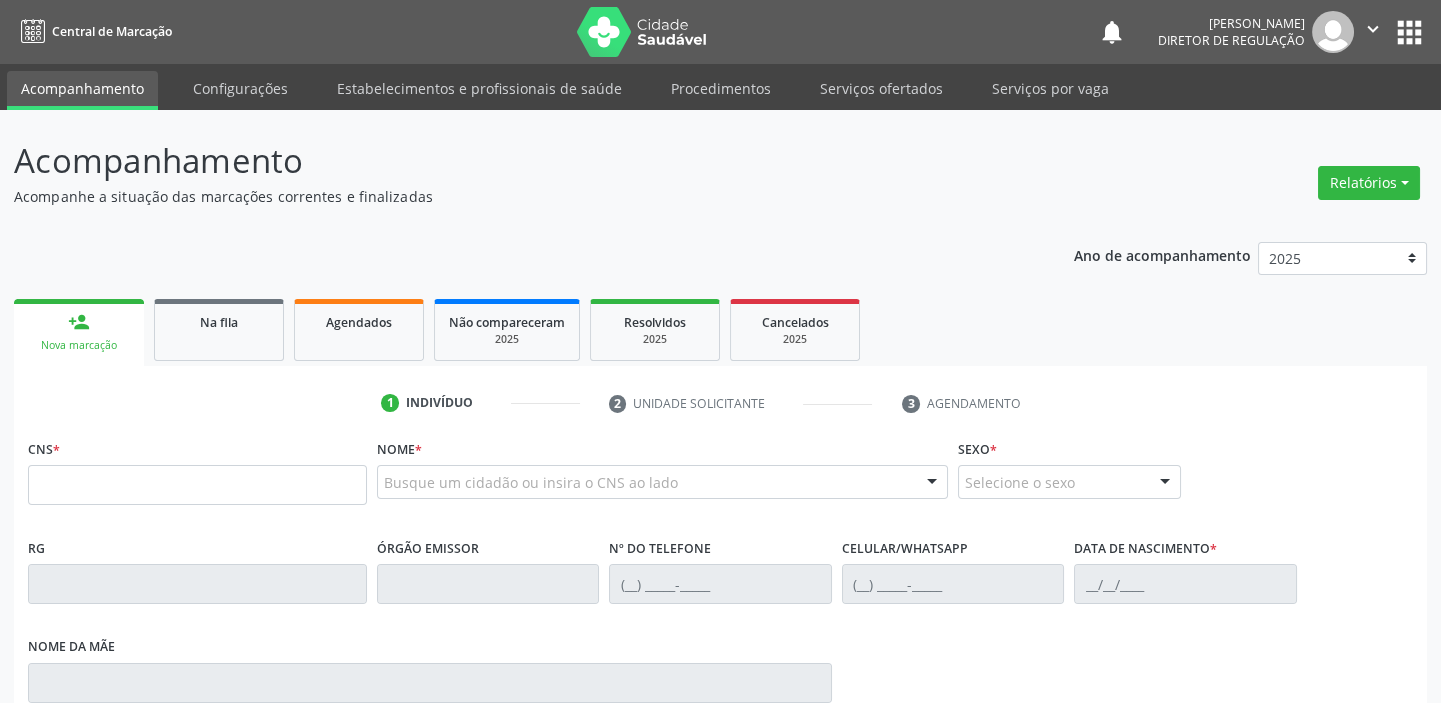 click on "Nova marcação" at bounding box center [79, 345] 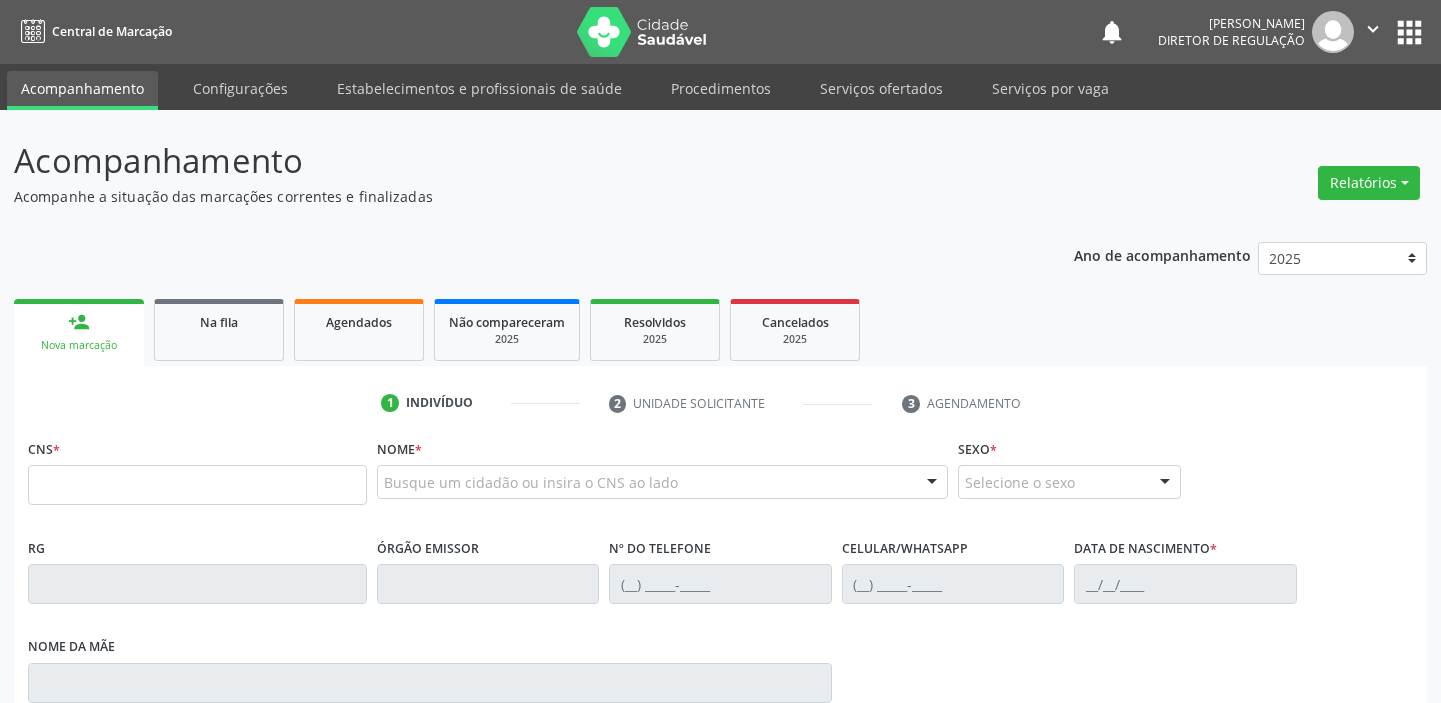 scroll, scrollTop: 0, scrollLeft: 0, axis: both 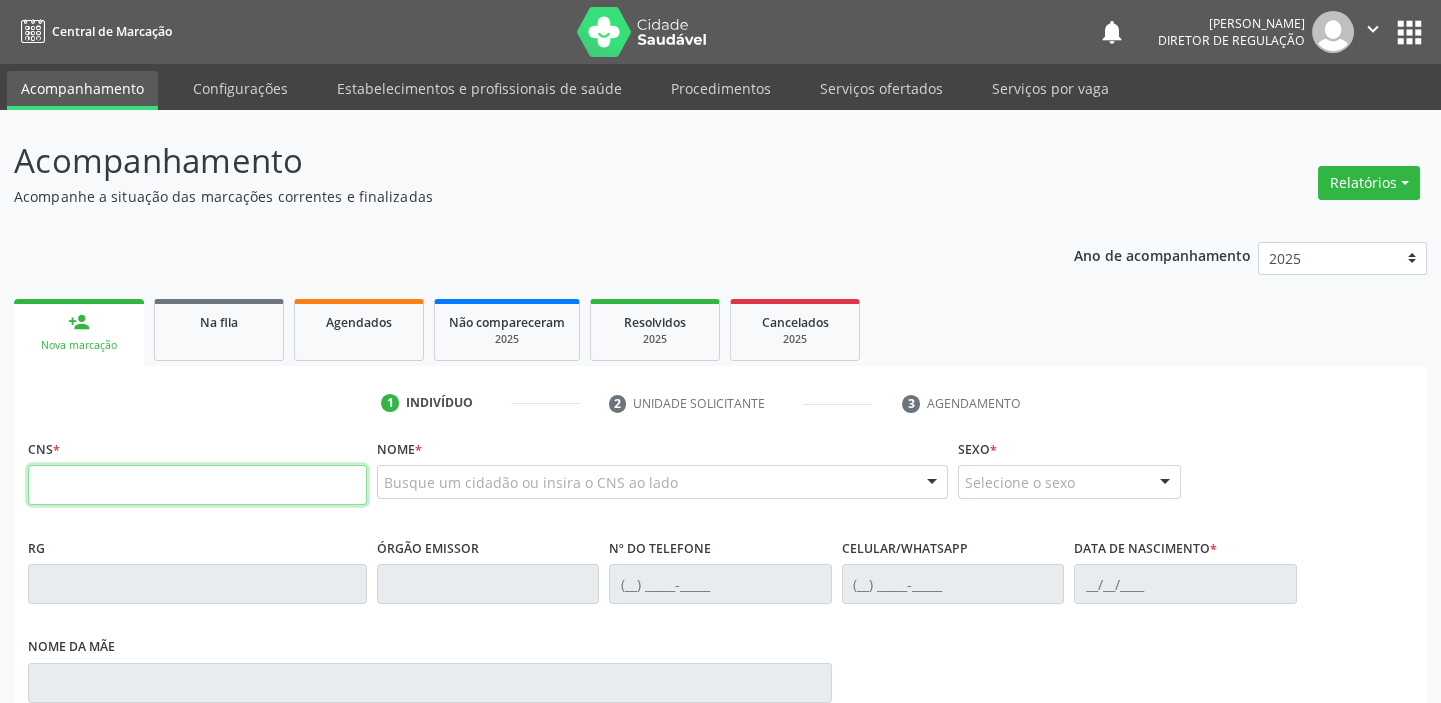click at bounding box center (197, 485) 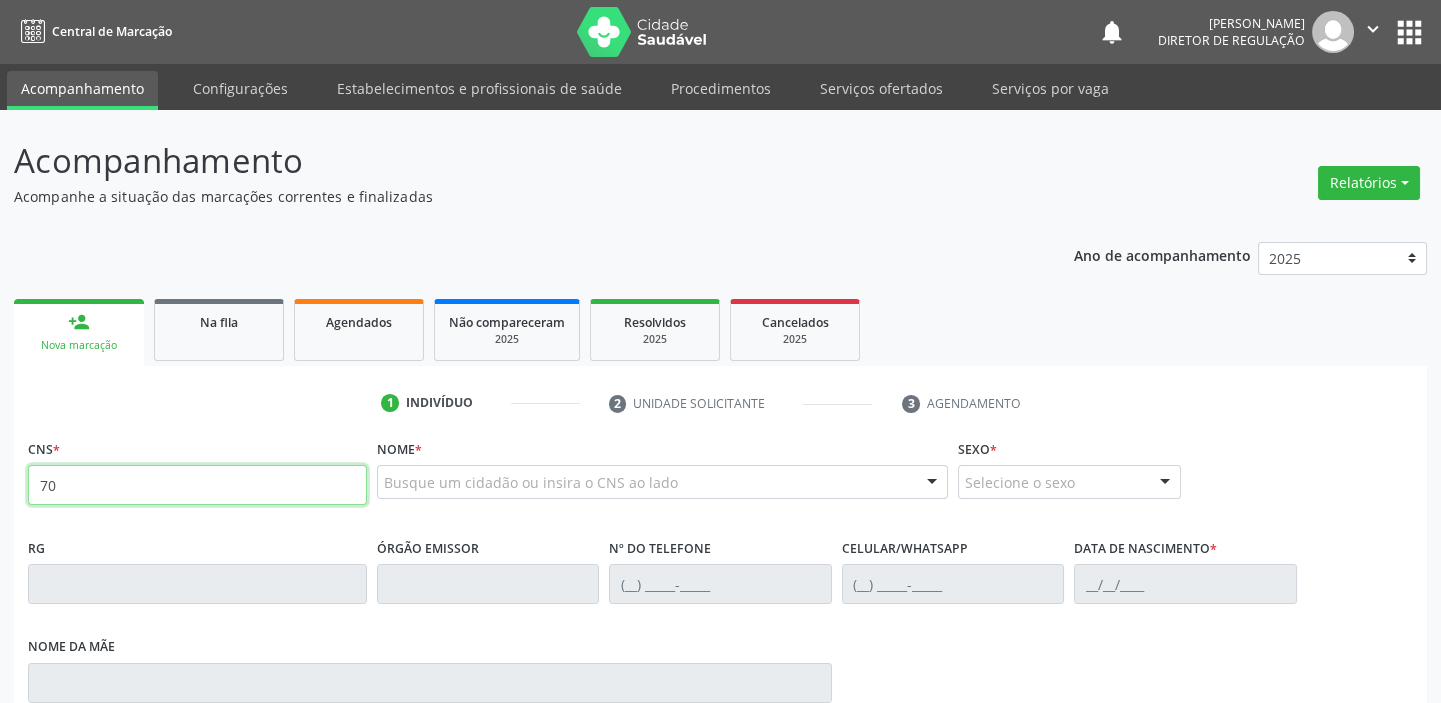 type on "7" 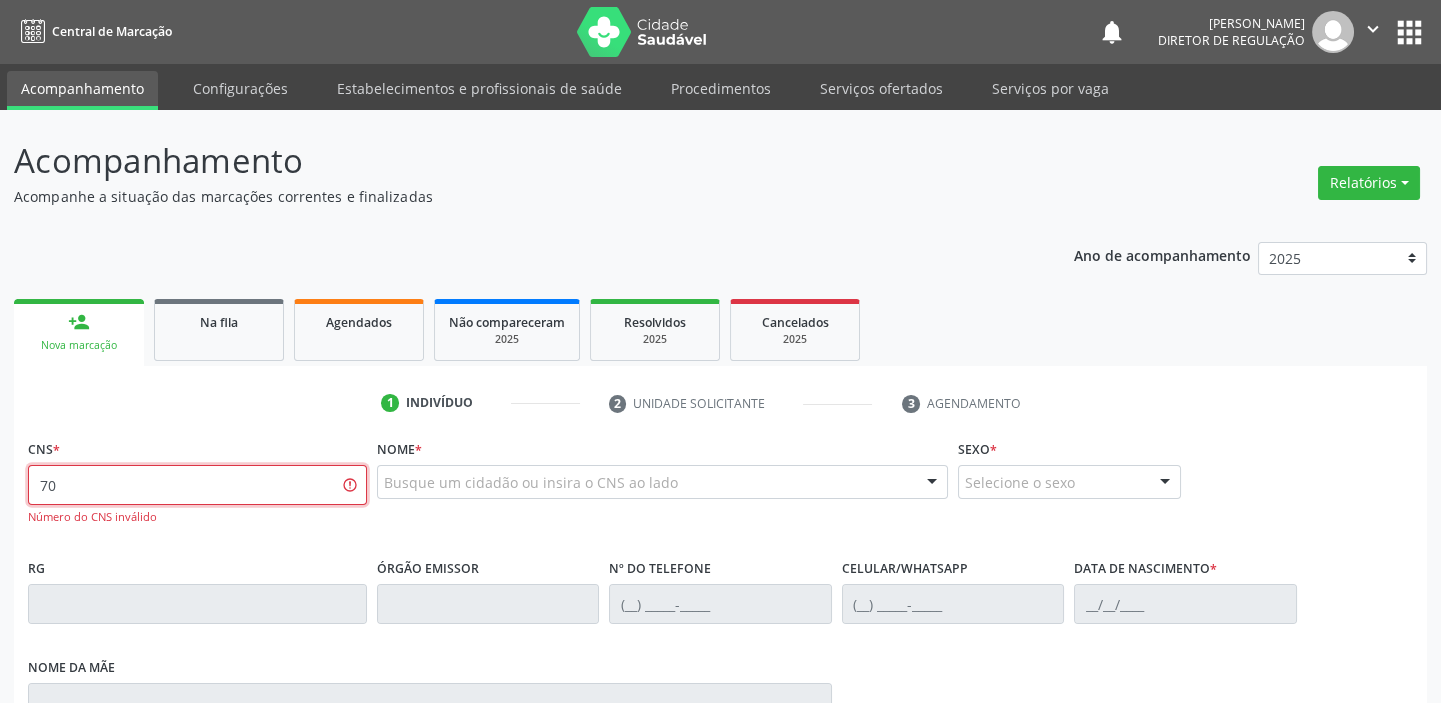 type on "7" 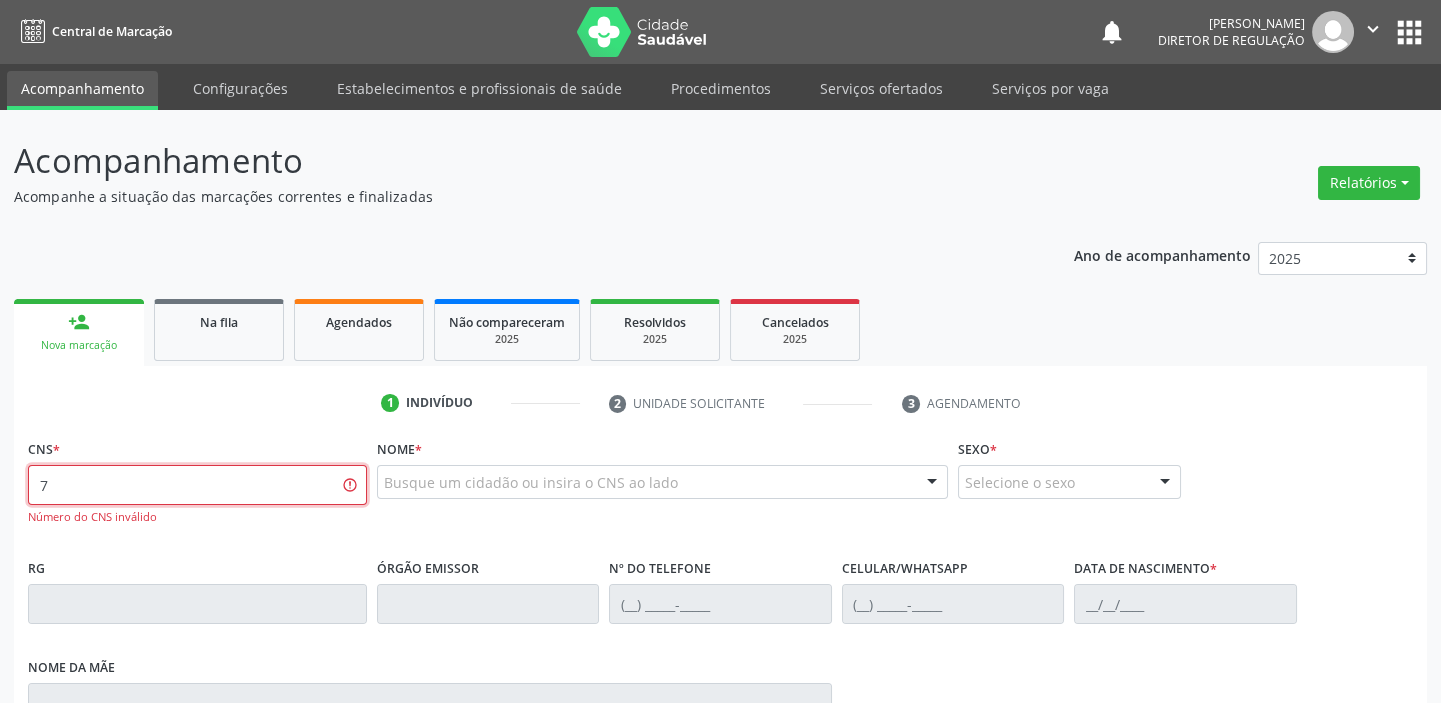 type 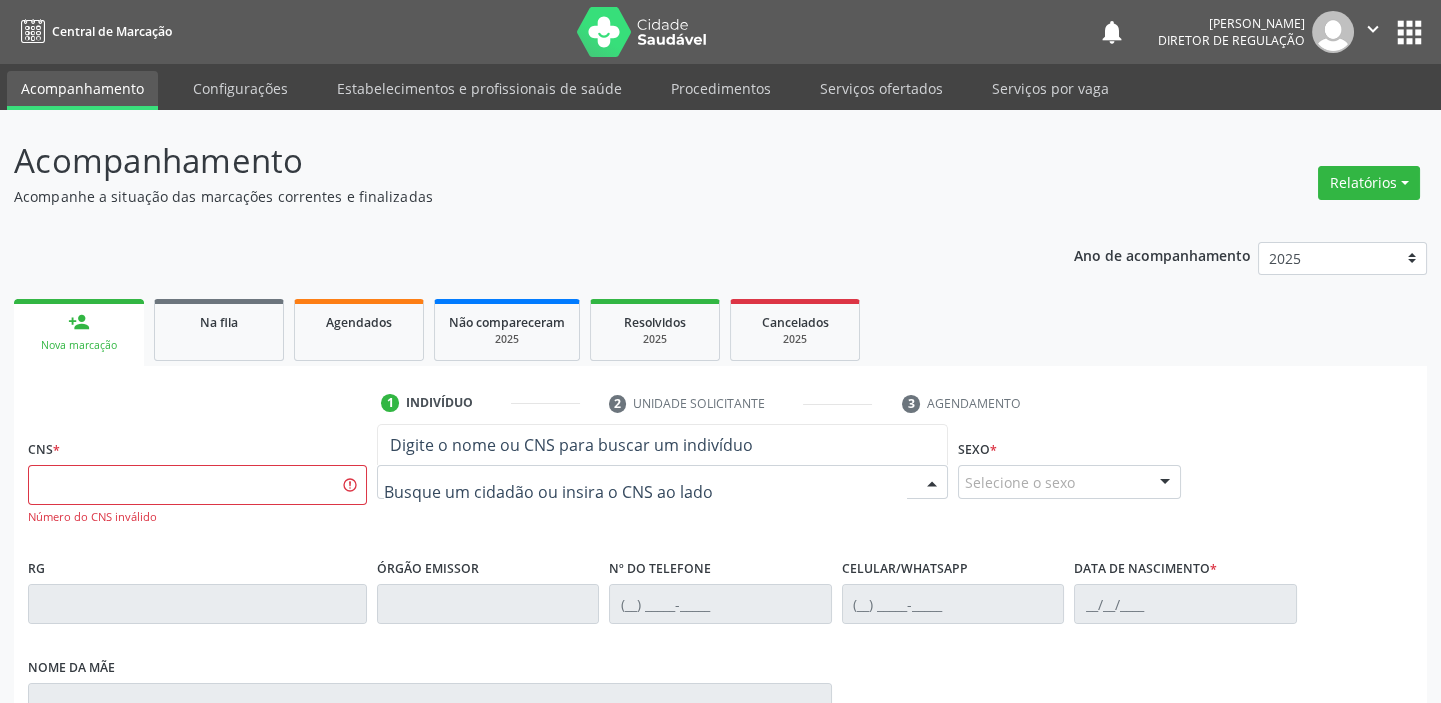 click at bounding box center [662, 482] 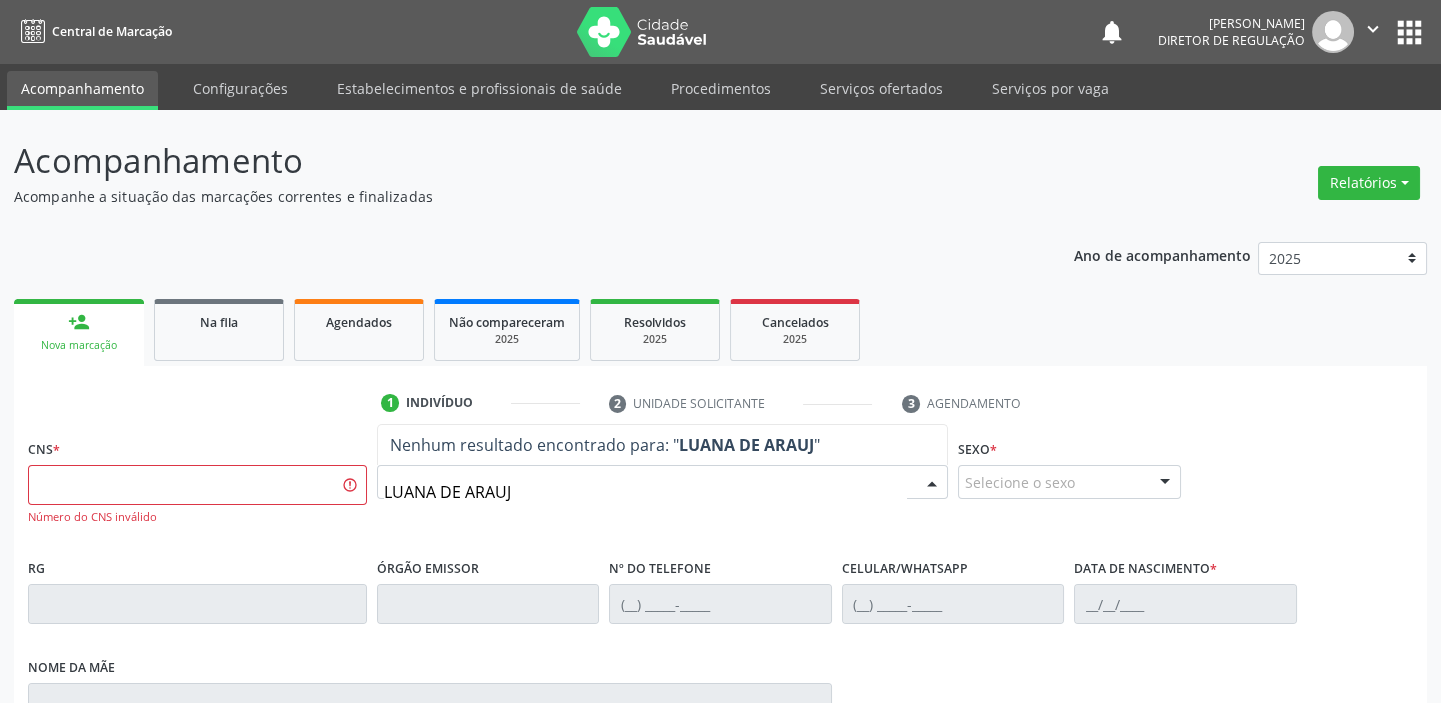 type on "LUANA DE ARAUJO" 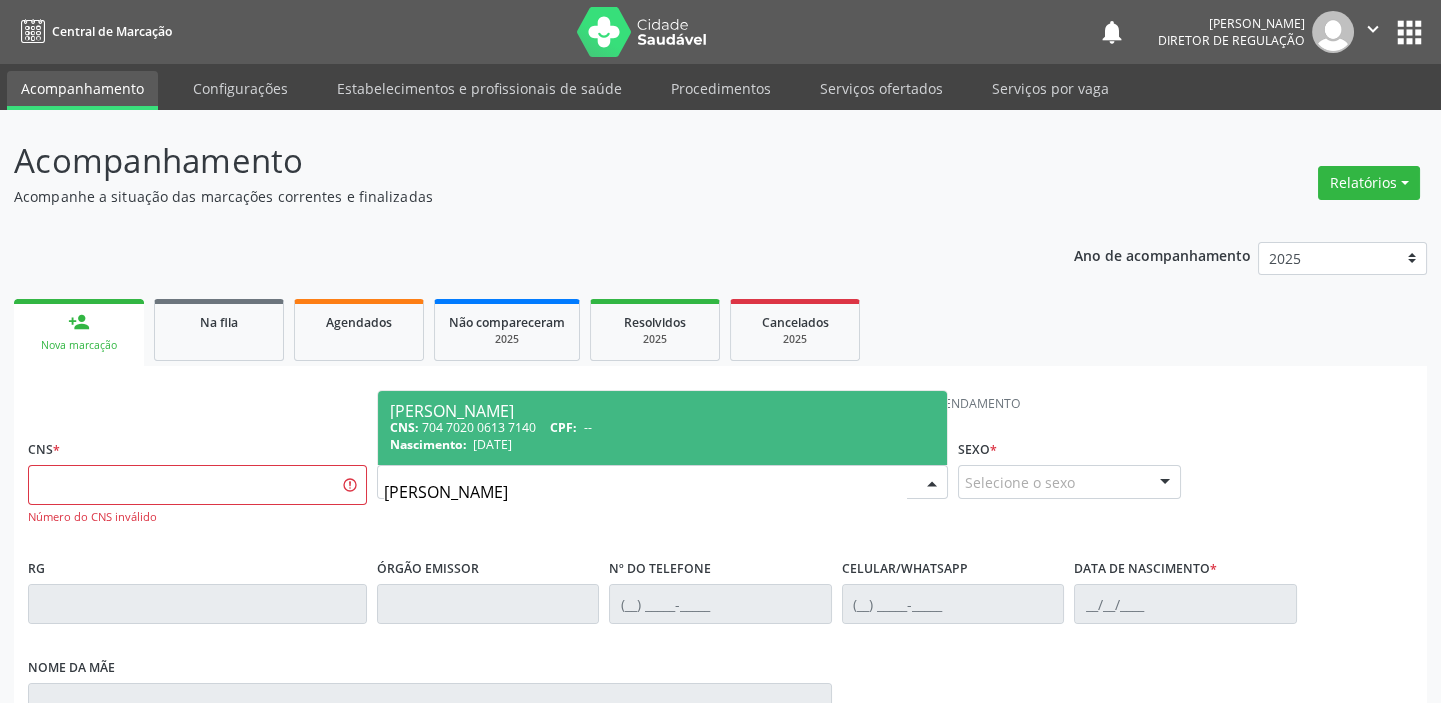 click on "CPF:" at bounding box center (563, 427) 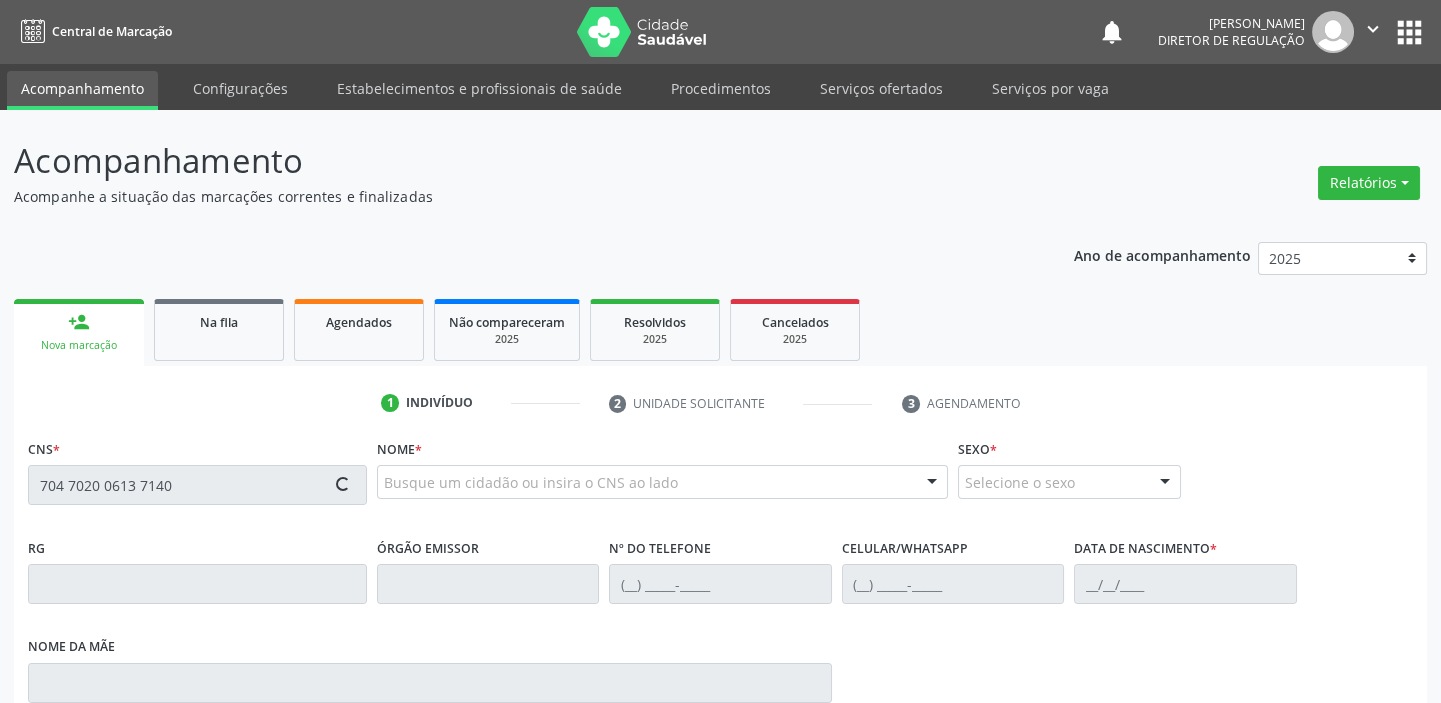 type on "704 7020 0613 7140" 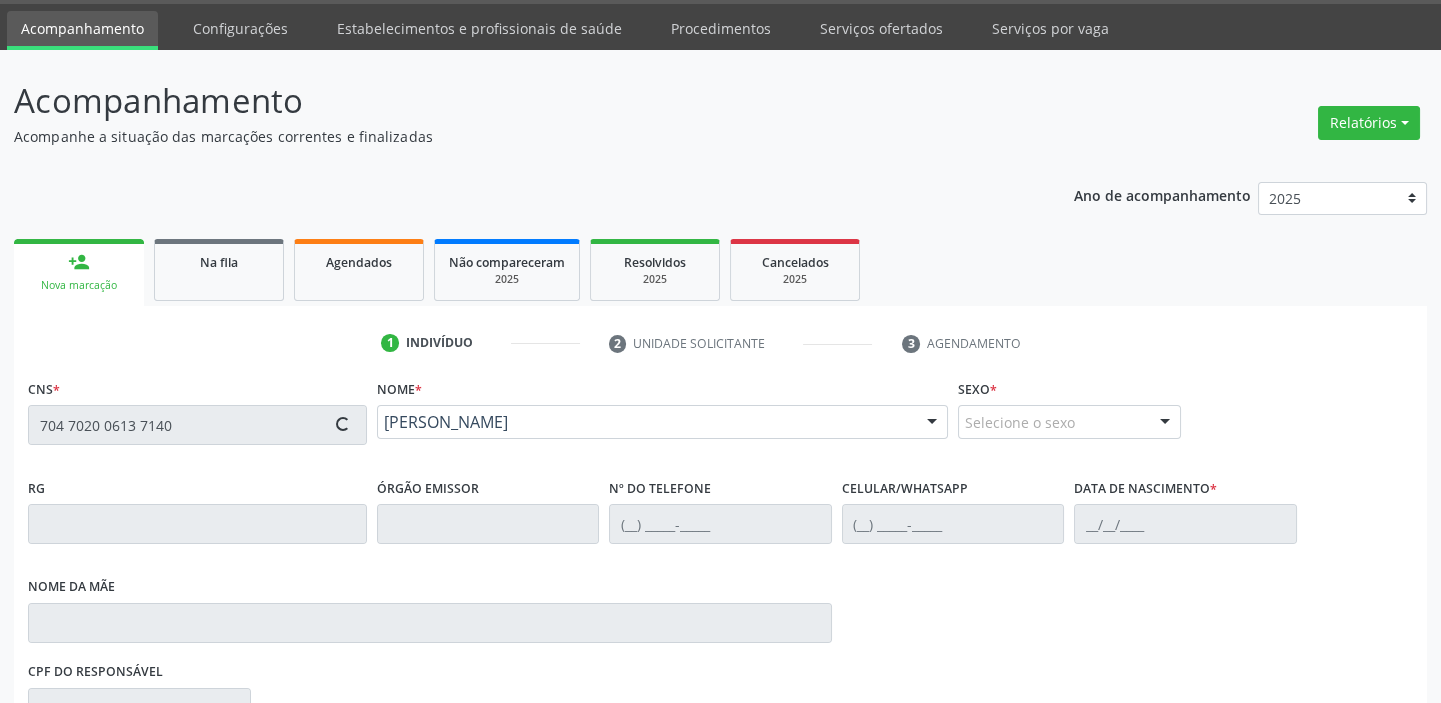 type on "07/05/1986" 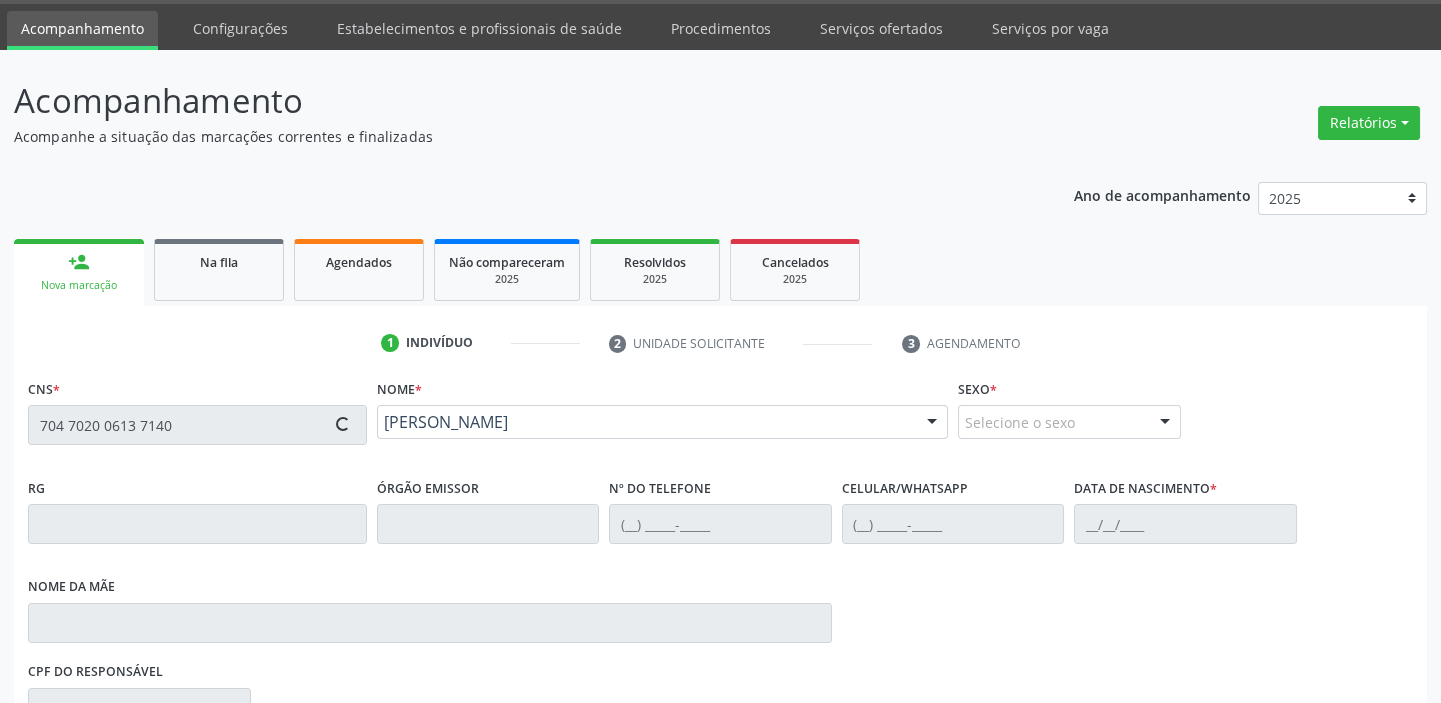 type on "S/N" 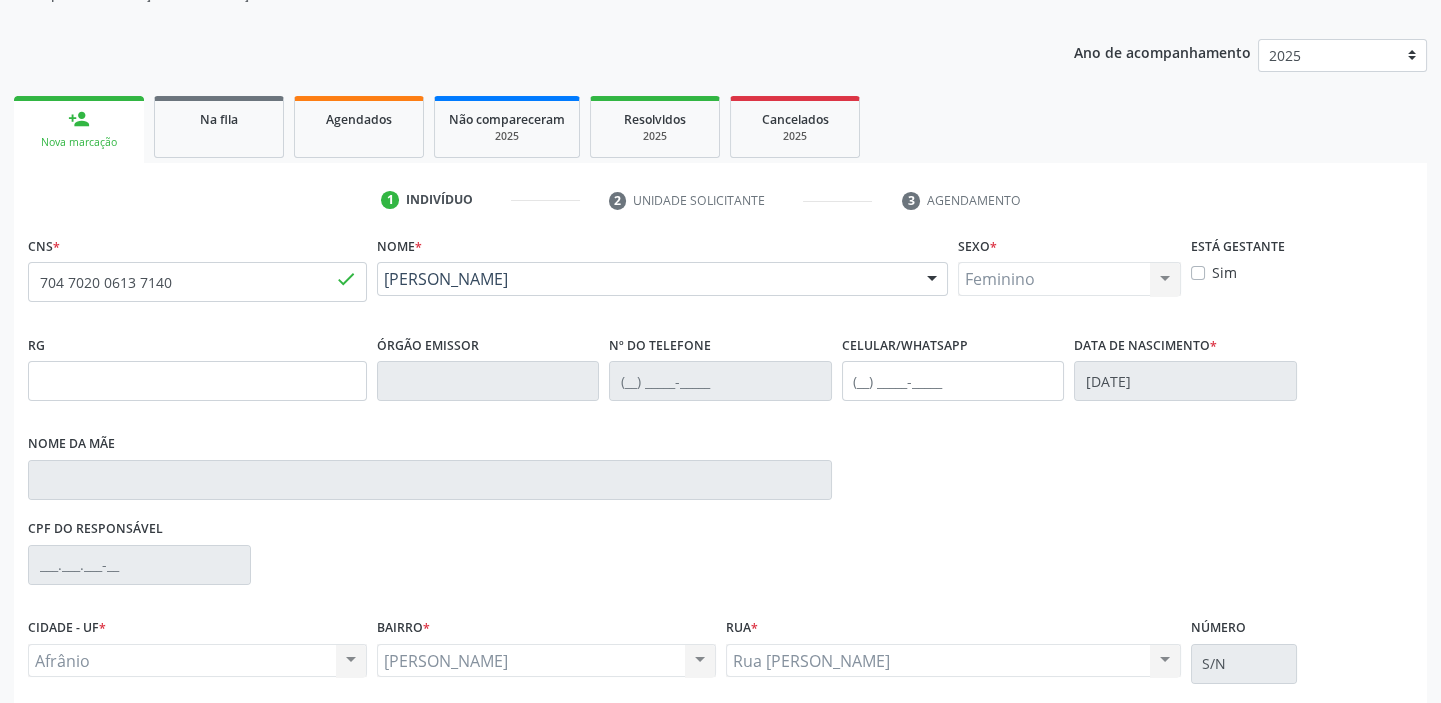 scroll, scrollTop: 363, scrollLeft: 0, axis: vertical 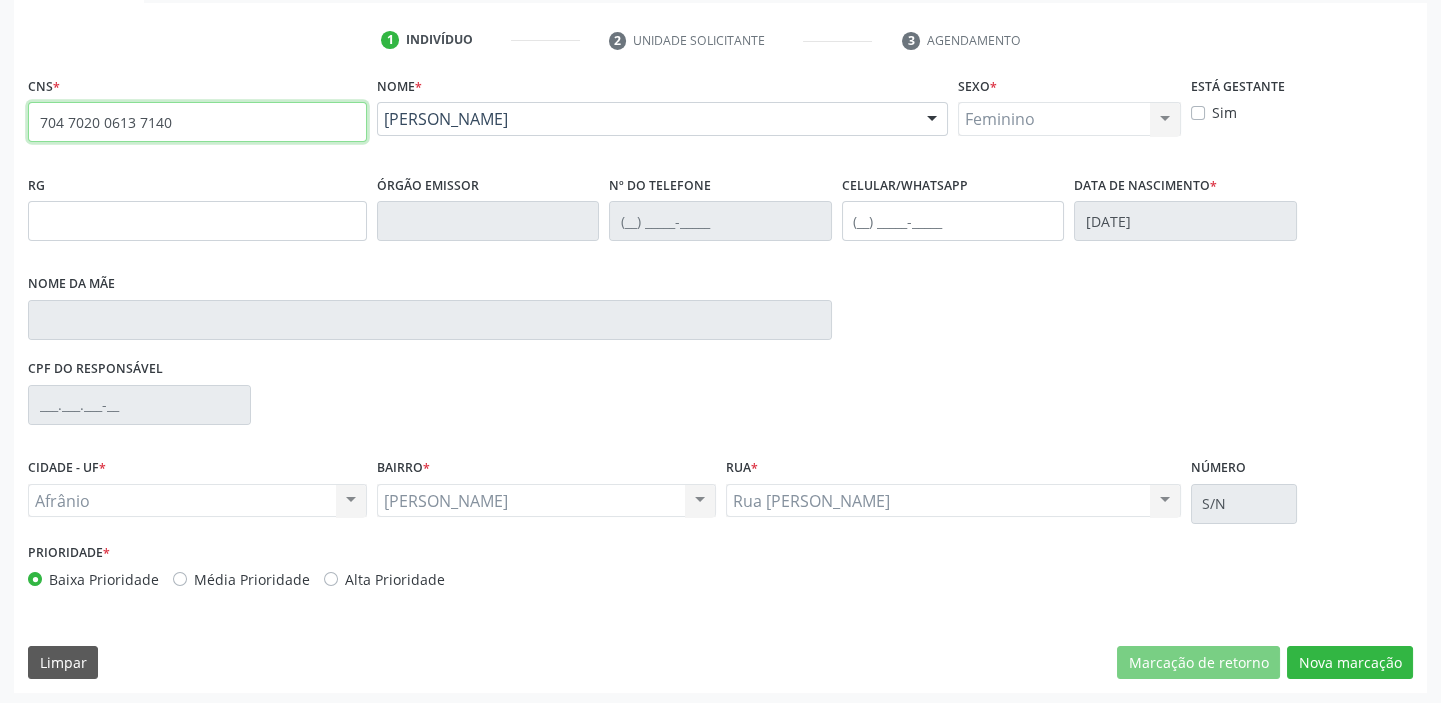 click on "704 7020 0613 7140" at bounding box center [197, 122] 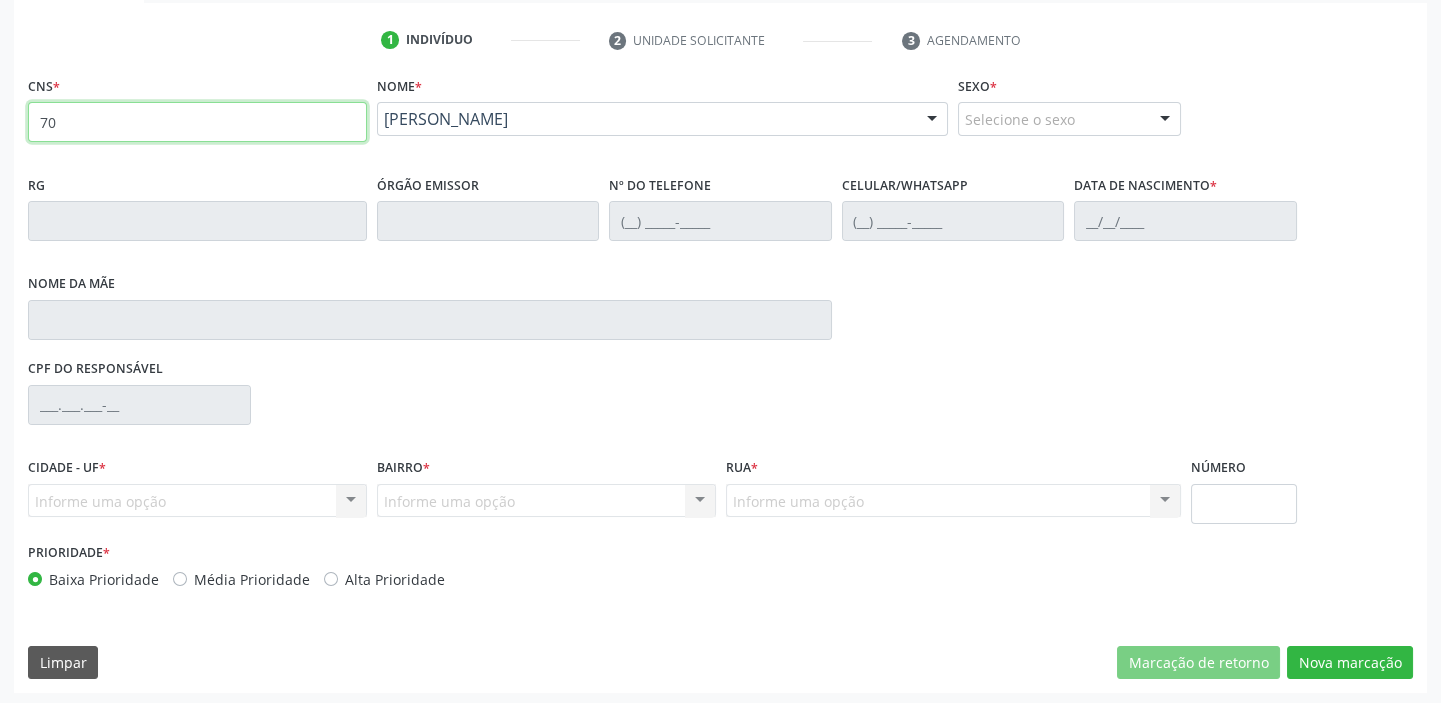 type on "7" 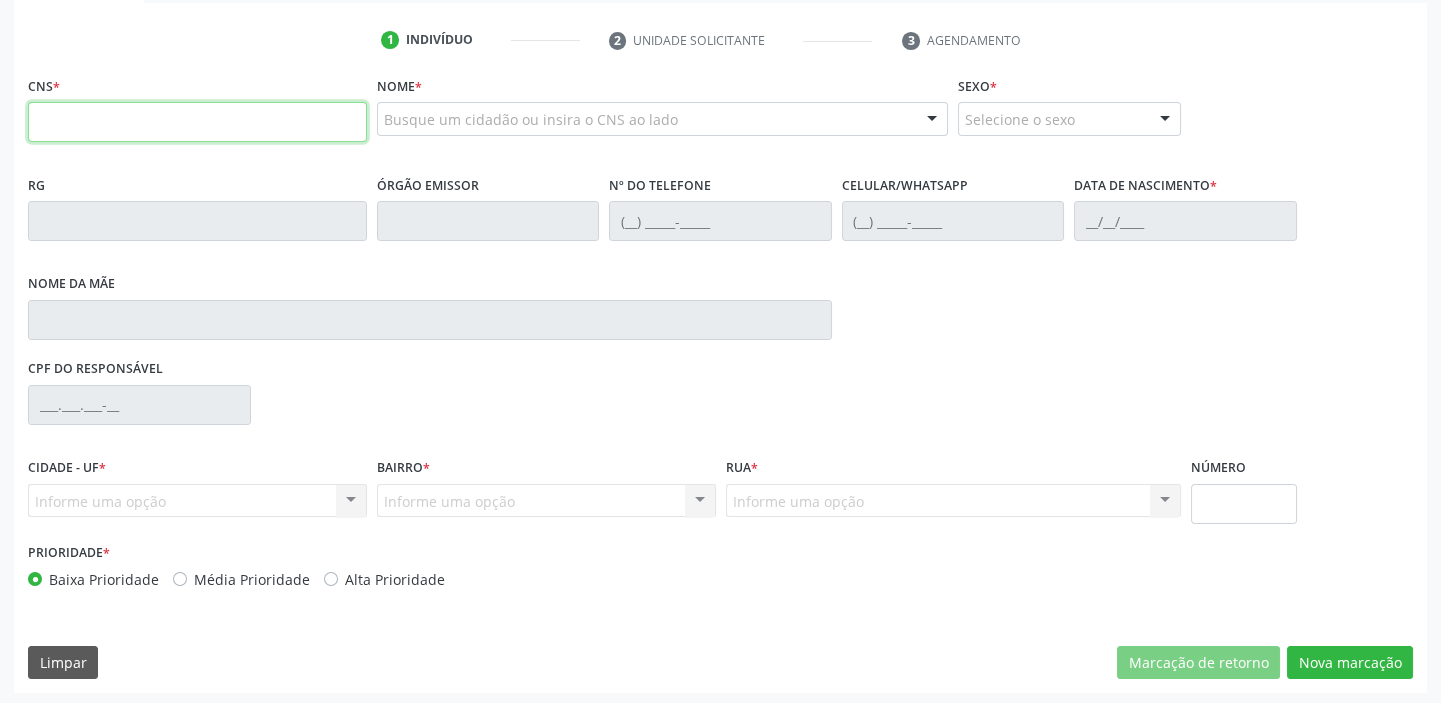 type 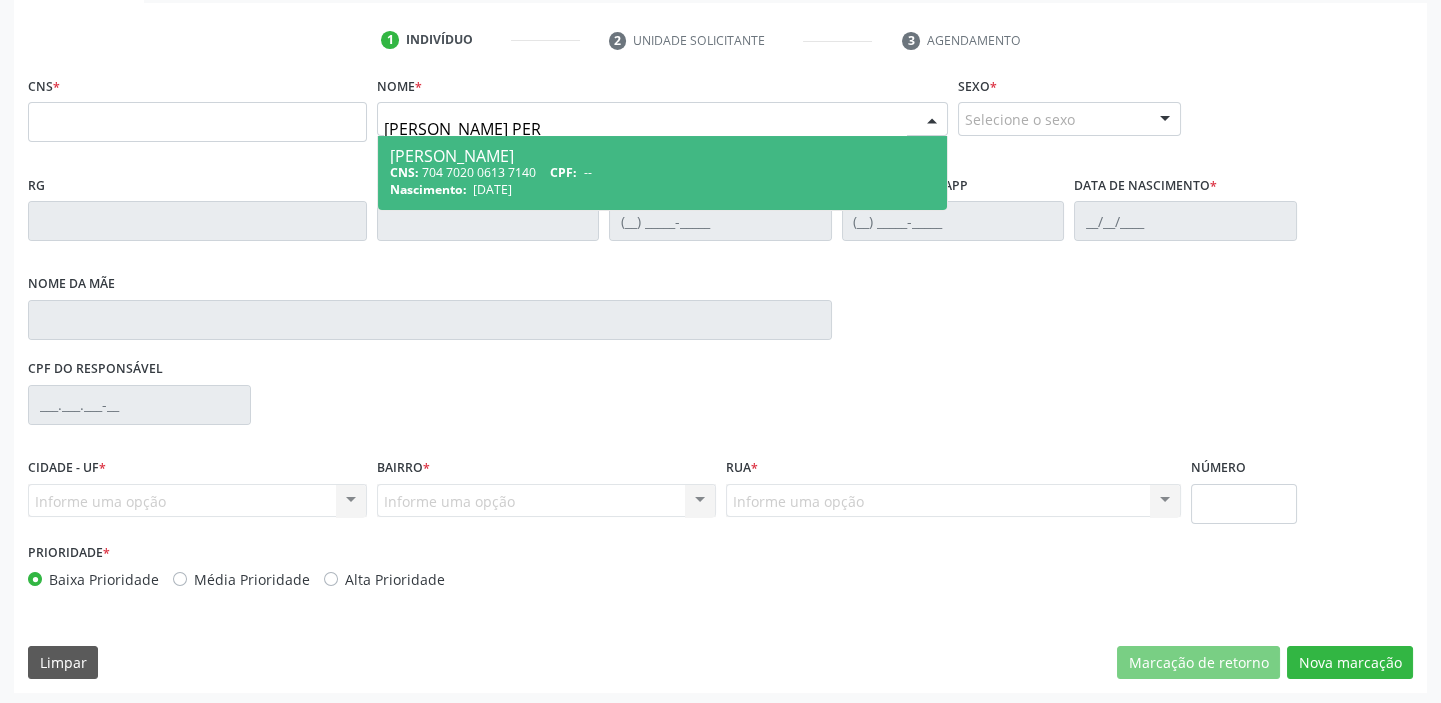 type on "LUANA DE ARAUJO PERE" 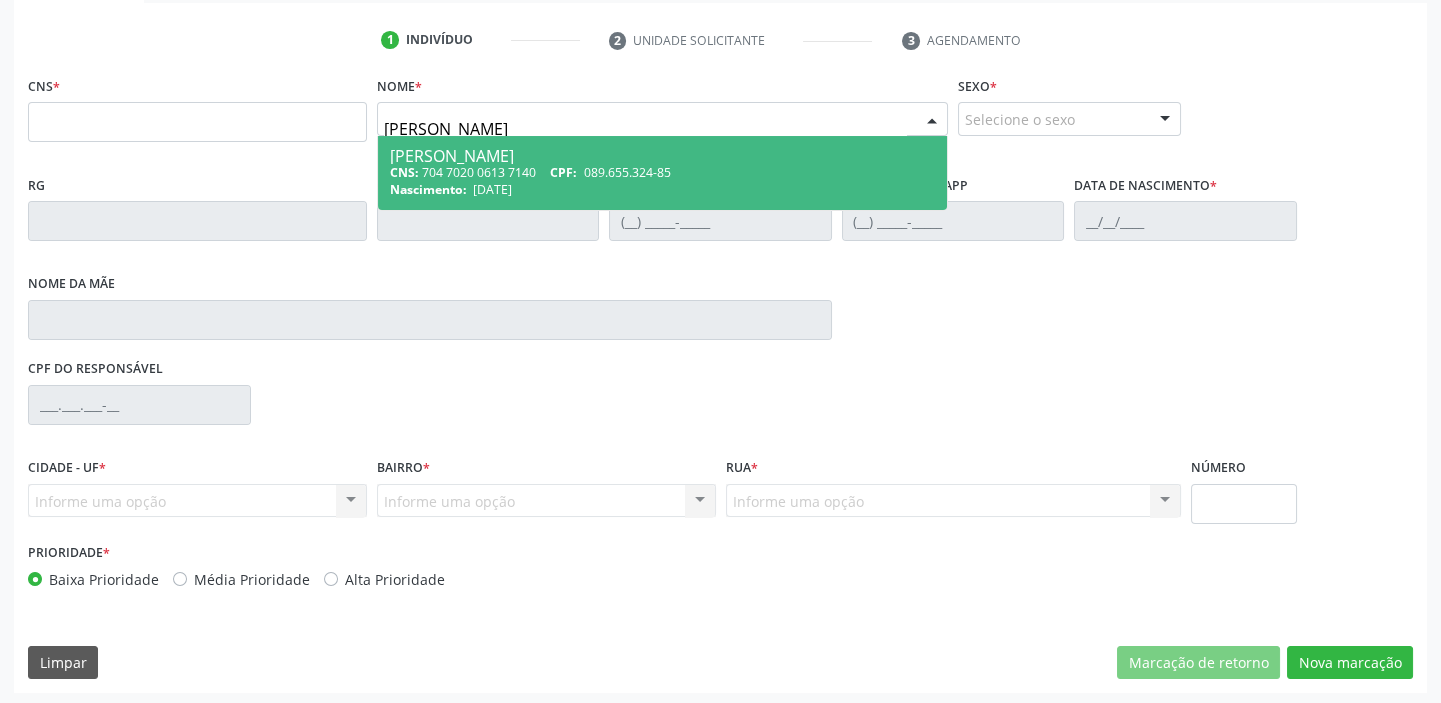 click on "CNS:
704 7020 0613 7140
CPF:
089.655.324-85" at bounding box center (662, 172) 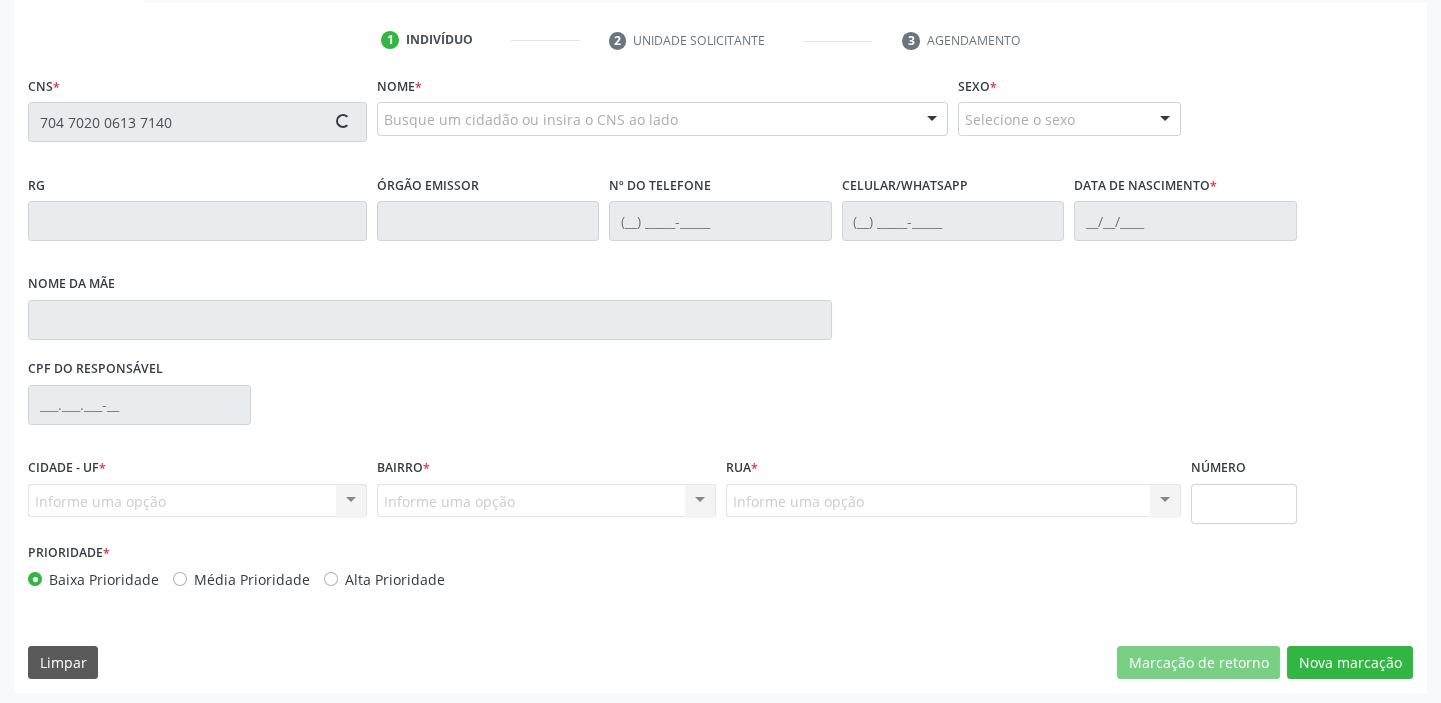scroll, scrollTop: 366, scrollLeft: 0, axis: vertical 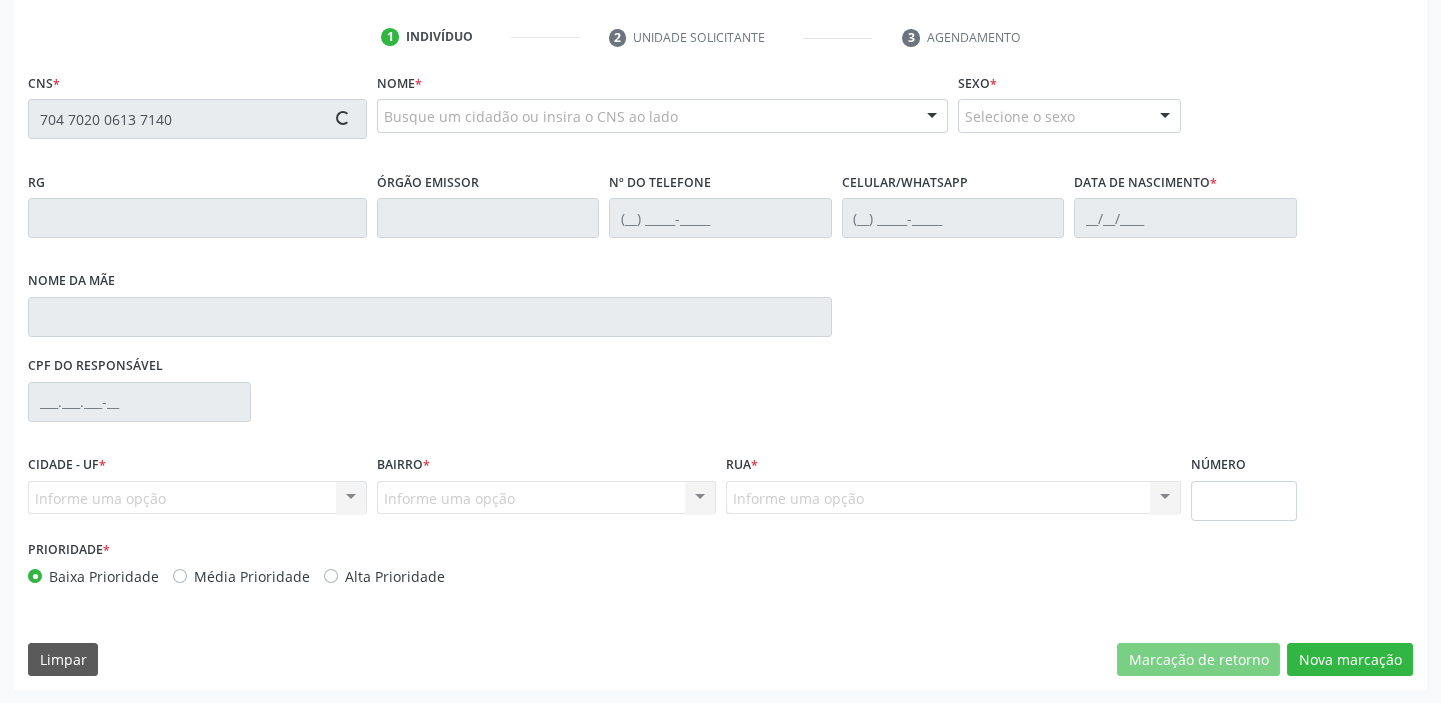 type on "704 7020 0613 7140" 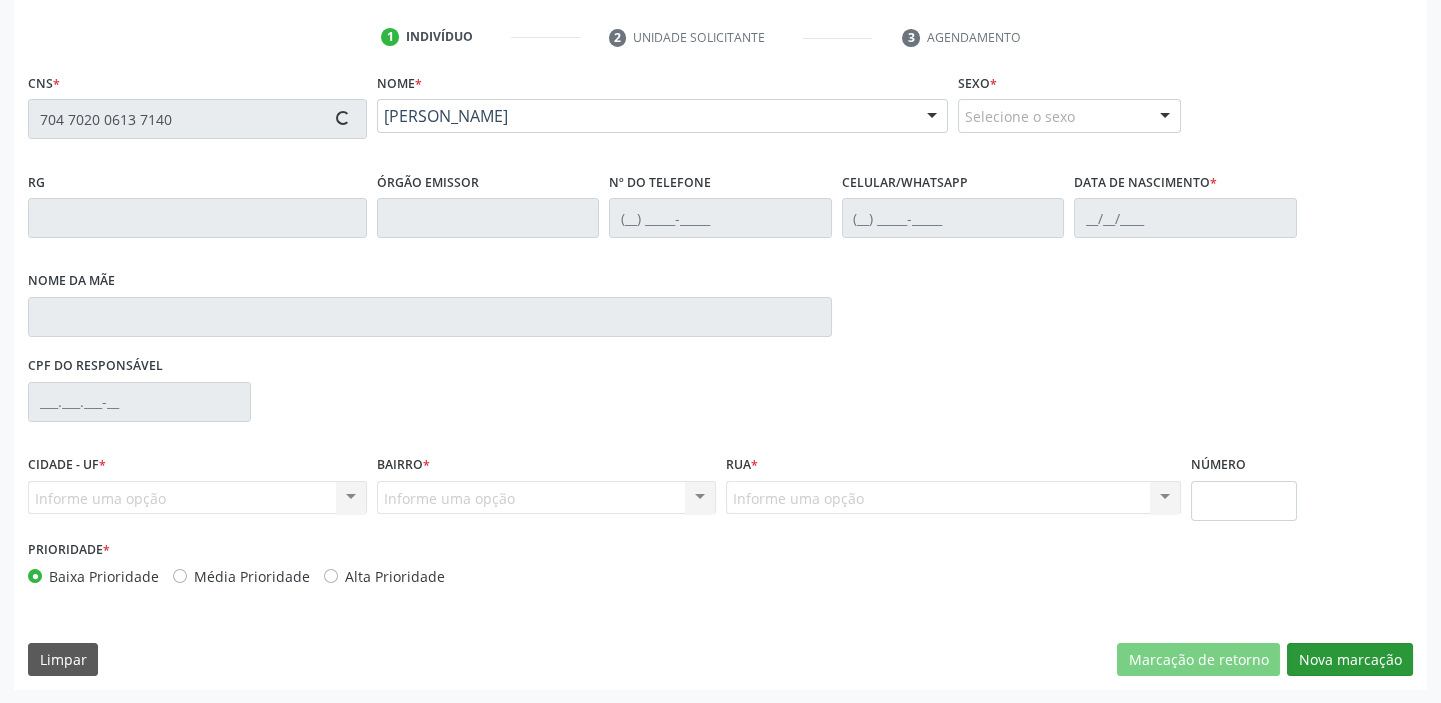 type on "07/05/1986" 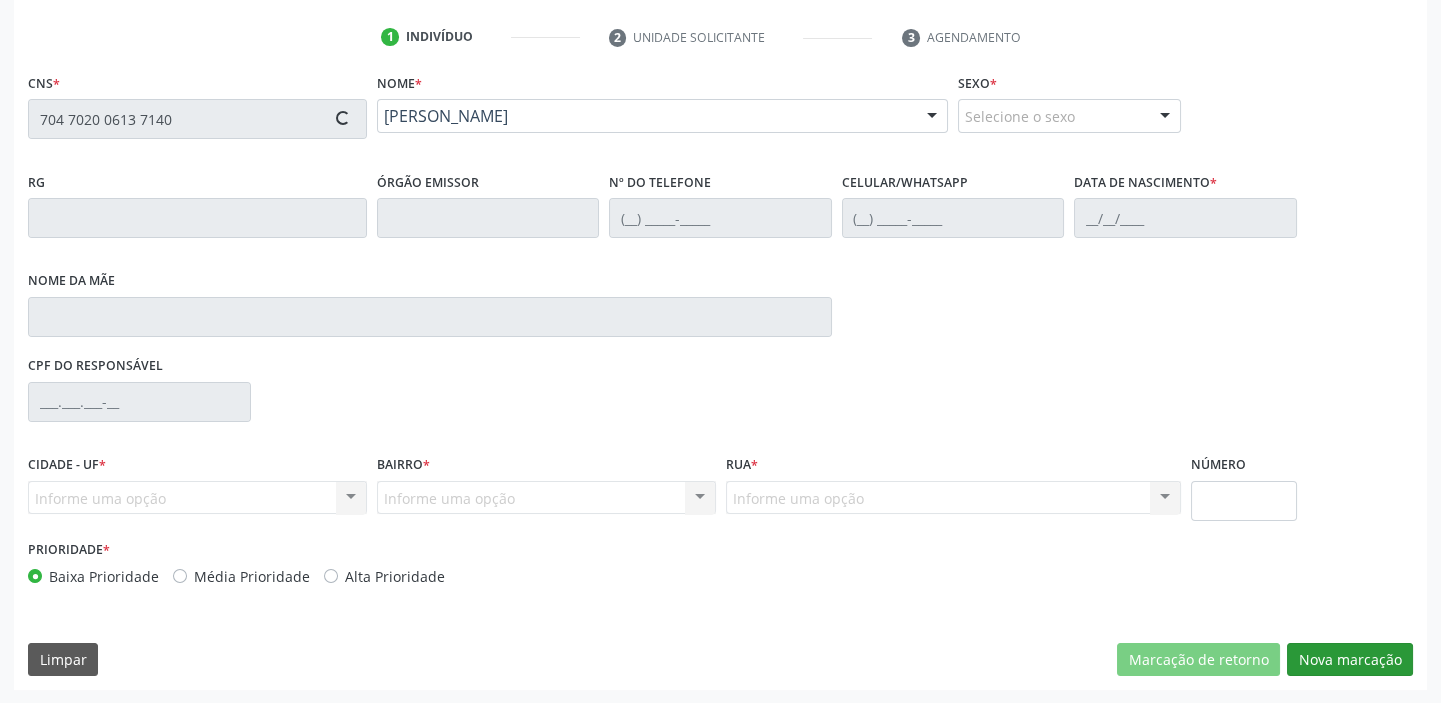 type on "S/N" 